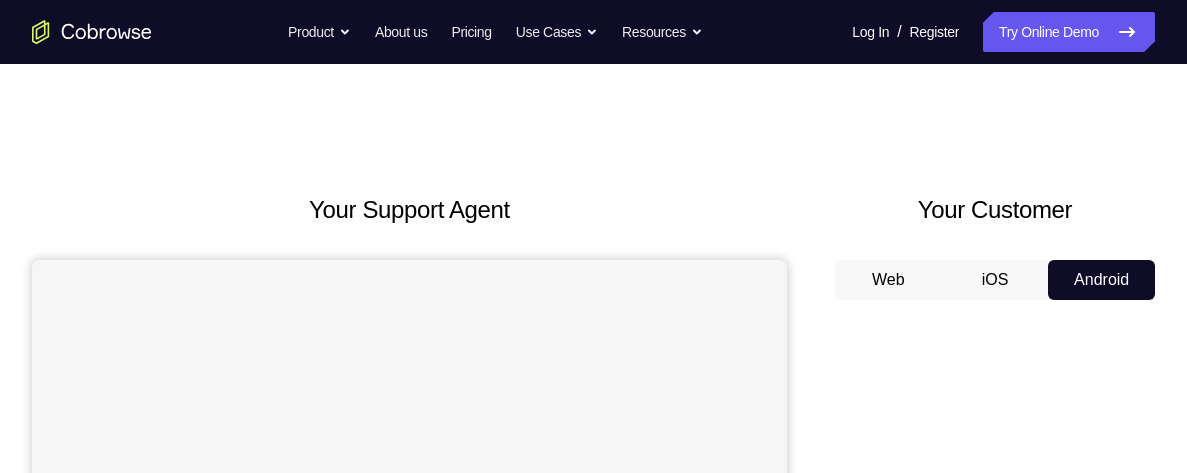 click on "Android" at bounding box center (1101, 280) 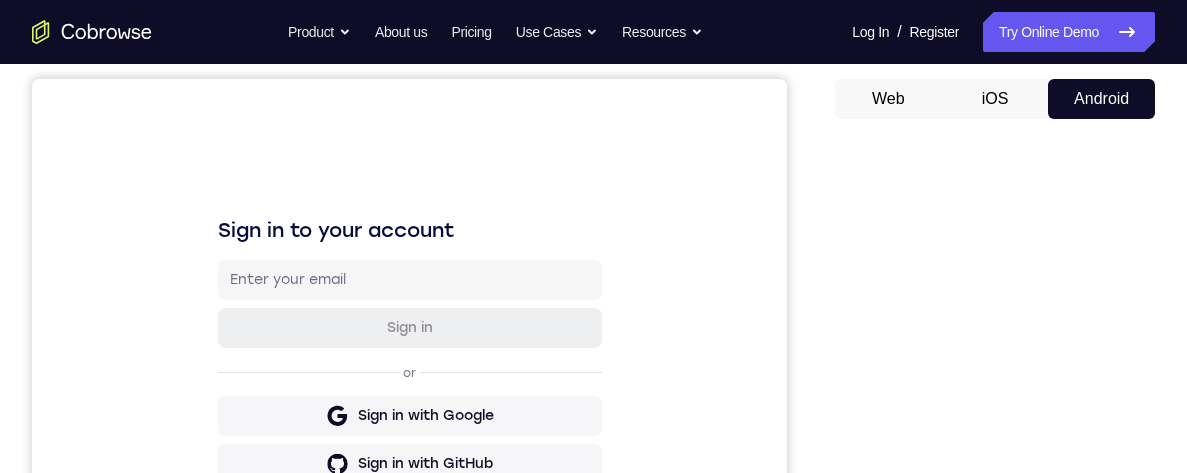 scroll, scrollTop: 0, scrollLeft: 0, axis: both 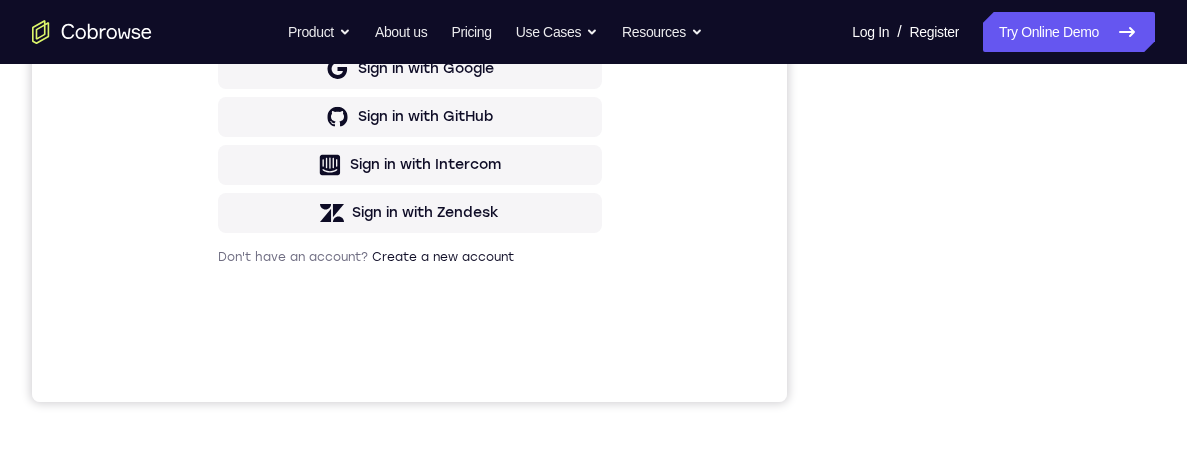 click at bounding box center (995, 95) 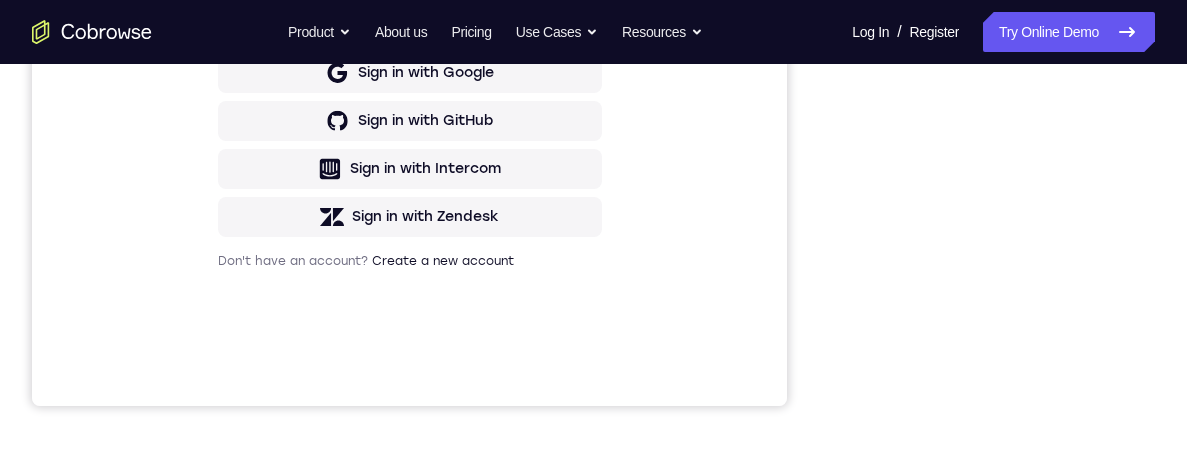 click on "Your Support Agent             Your Customer       Web   iOS   Android                         Next Steps   We’d be happy to give a product demo, answer any technical questions, or share best practices.          Create An Account             Contact Sales" at bounding box center (593, 199) 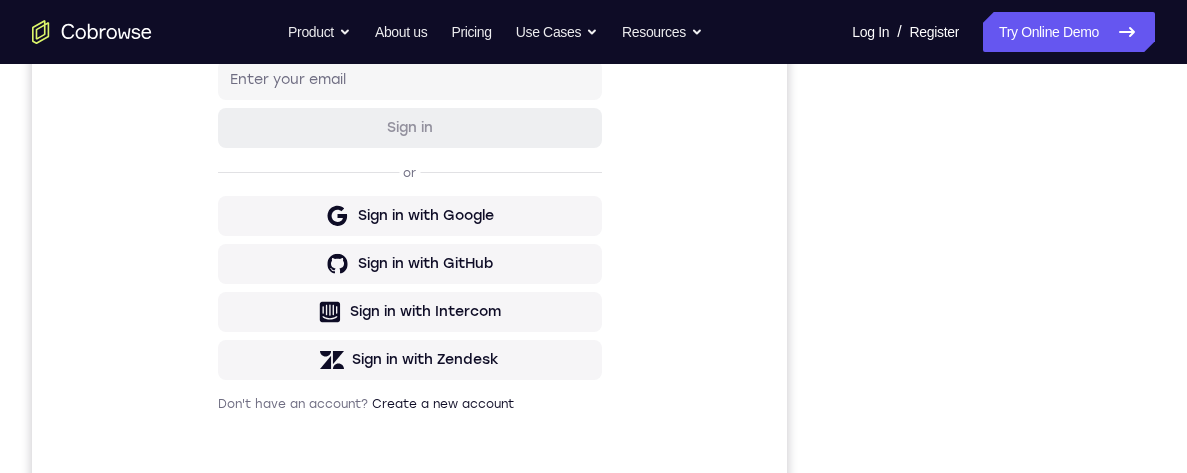 scroll, scrollTop: 380, scrollLeft: 0, axis: vertical 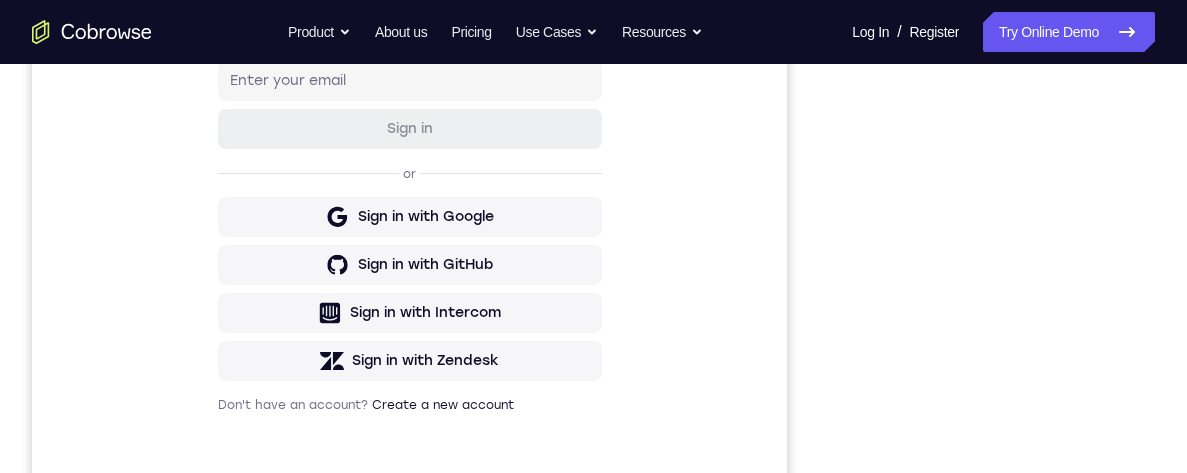 click at bounding box center (995, 243) 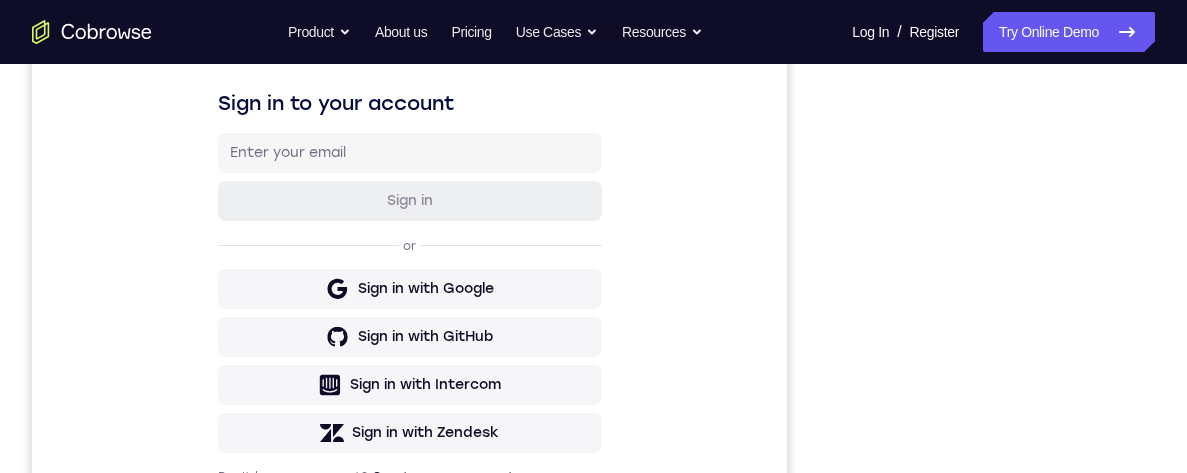 scroll, scrollTop: 278, scrollLeft: 0, axis: vertical 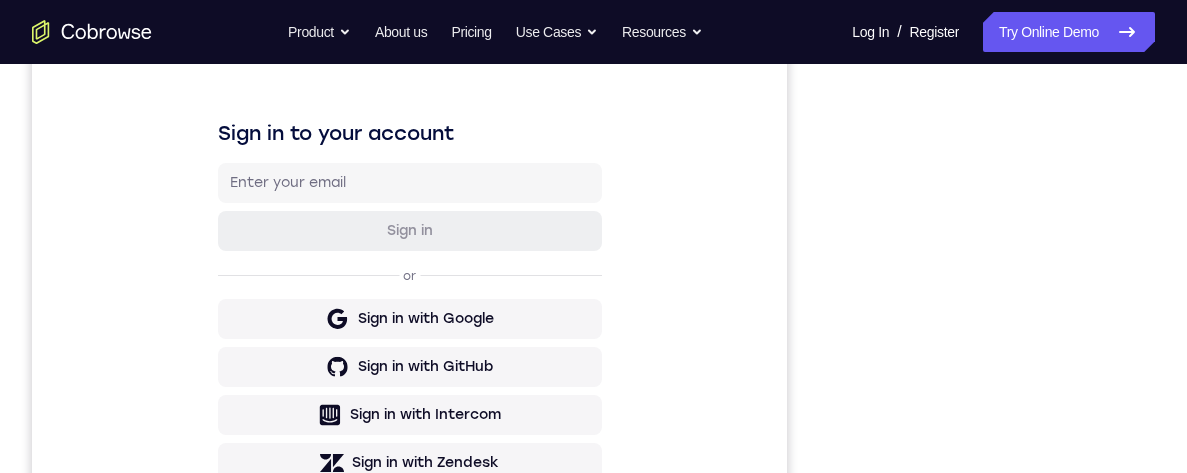click on "Your Support Agent             Your Customer       Web   iOS   Android                         Next Steps   We’d be happy to give a product demo, answer any technical questions, or share best practices.          Create An Account             Contact Sales" at bounding box center [593, 445] 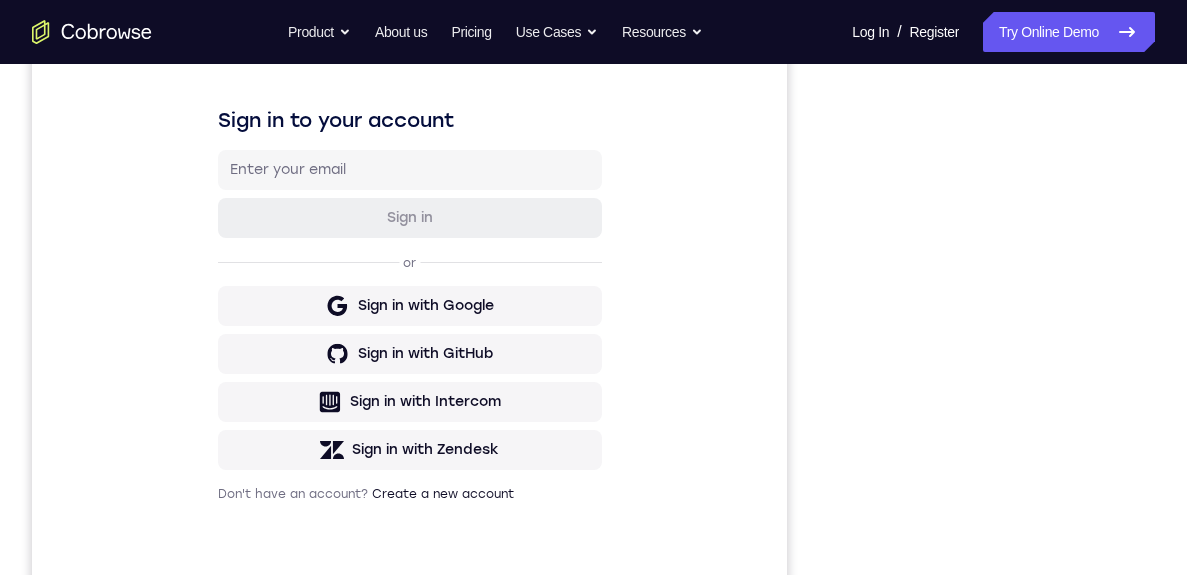 scroll, scrollTop: 199, scrollLeft: 0, axis: vertical 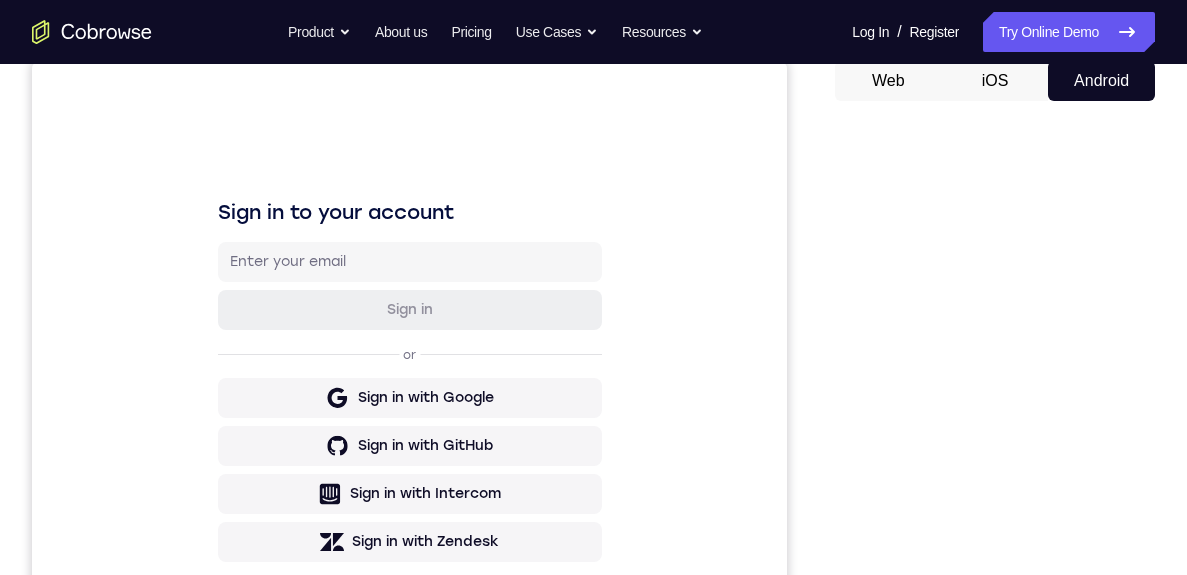 click on "iOS" at bounding box center (995, 81) 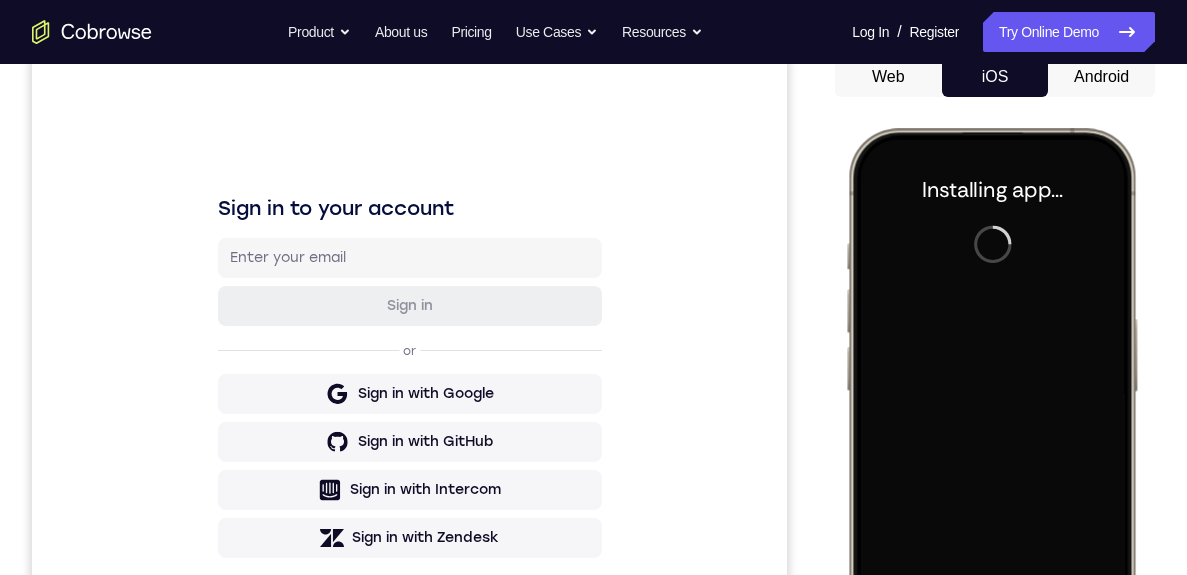 scroll, scrollTop: 205, scrollLeft: 0, axis: vertical 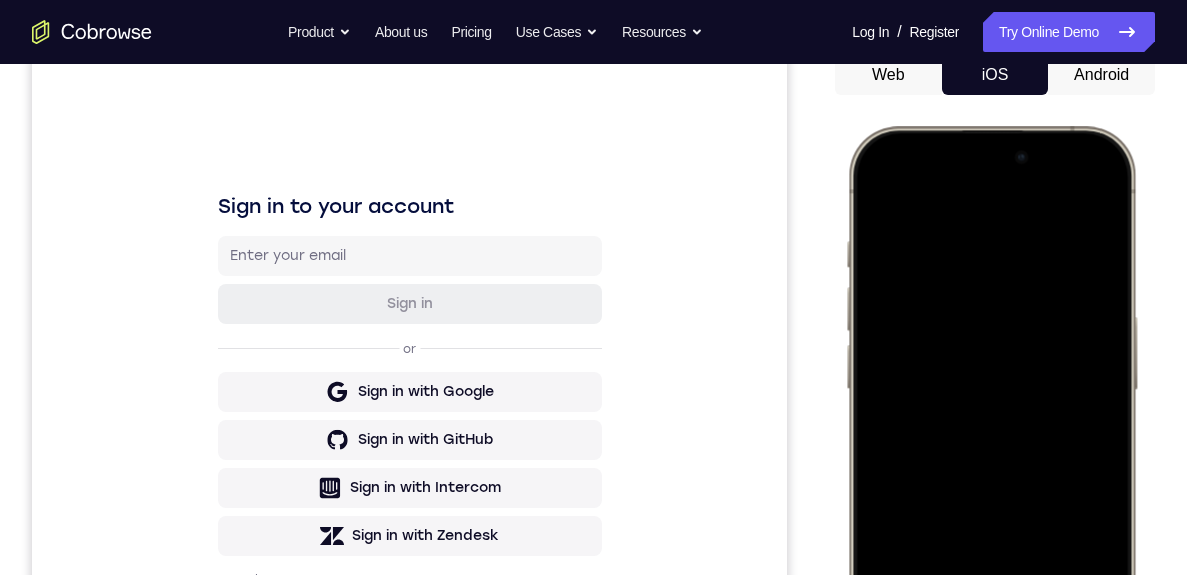 click at bounding box center [991, 422] 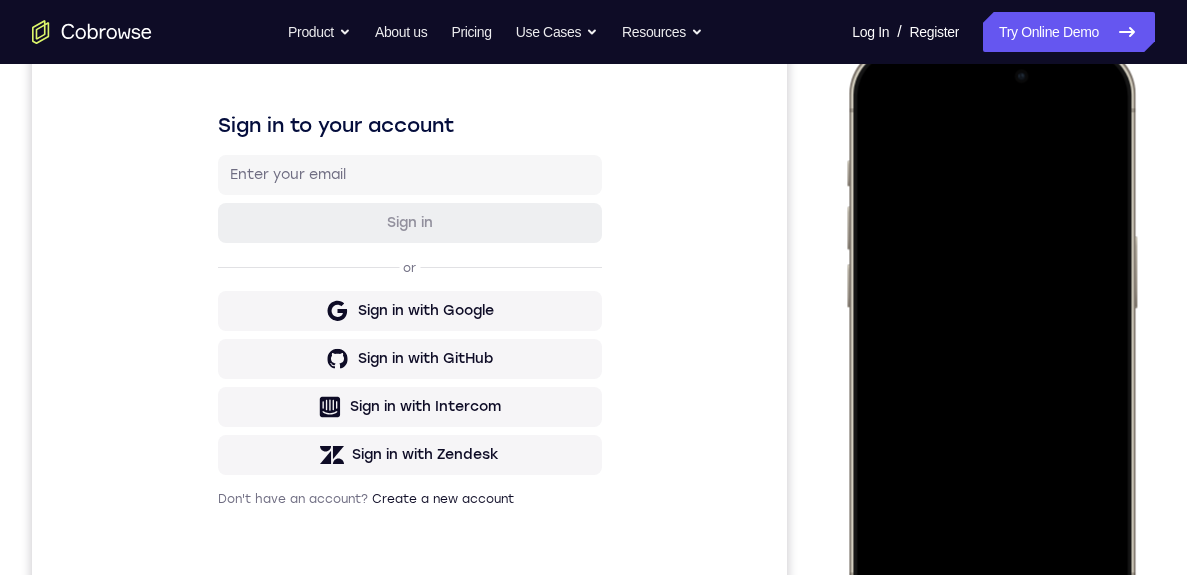 click at bounding box center [991, 341] 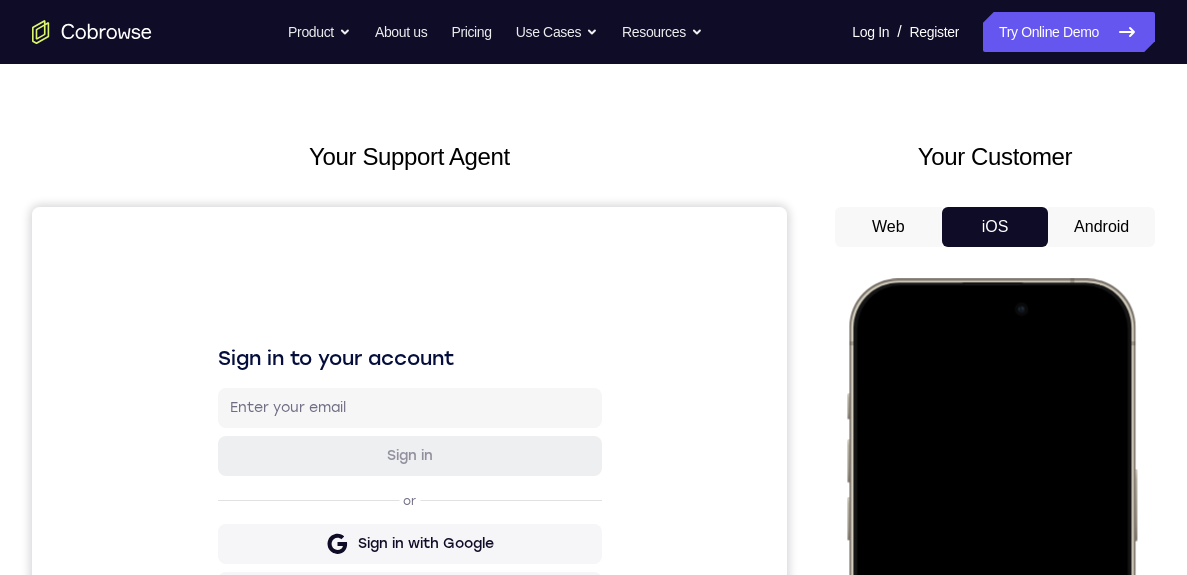 click at bounding box center (991, 574) 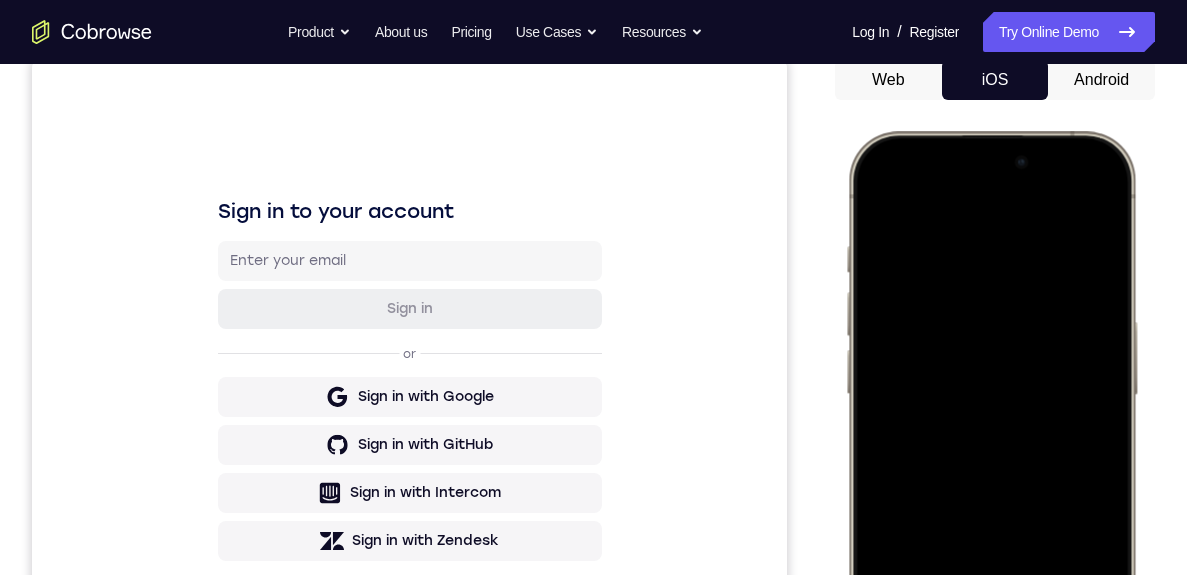 click at bounding box center (991, 427) 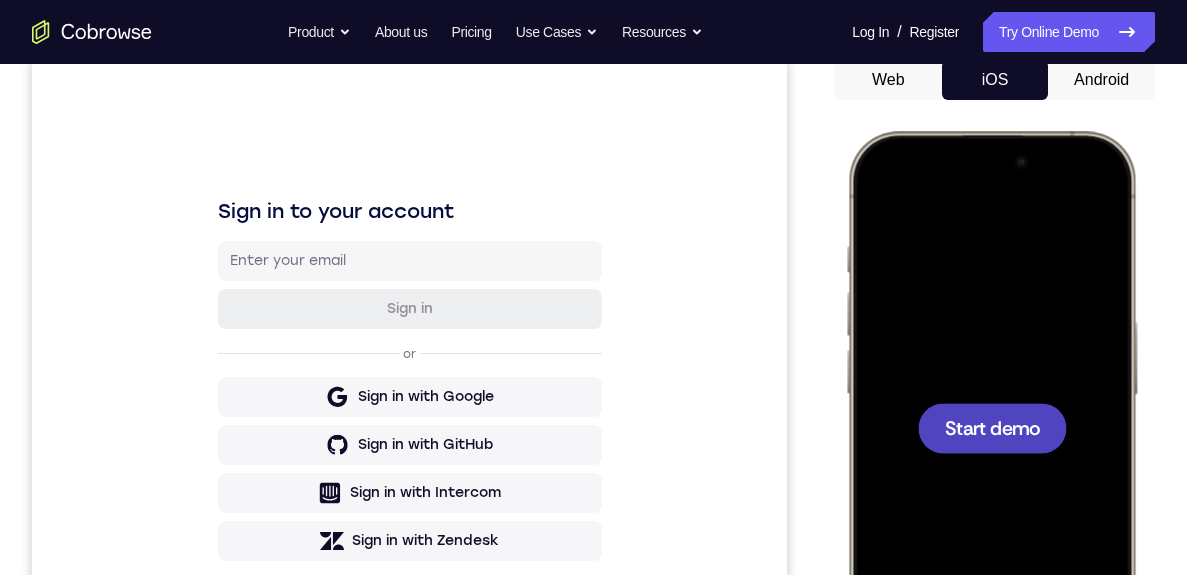 scroll, scrollTop: 232, scrollLeft: 0, axis: vertical 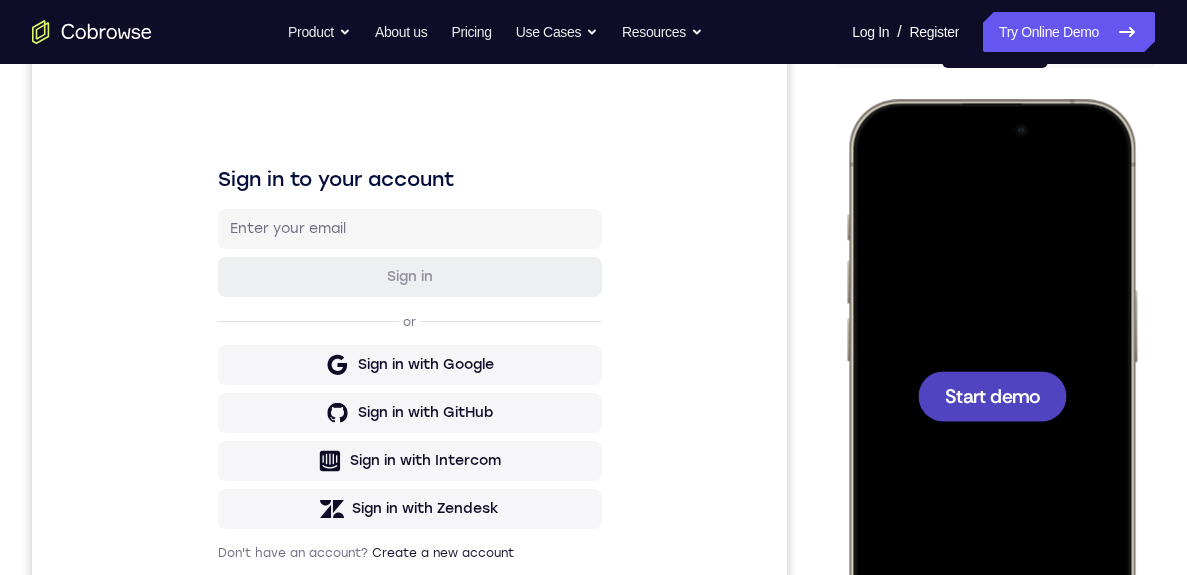 click at bounding box center (992, 396) 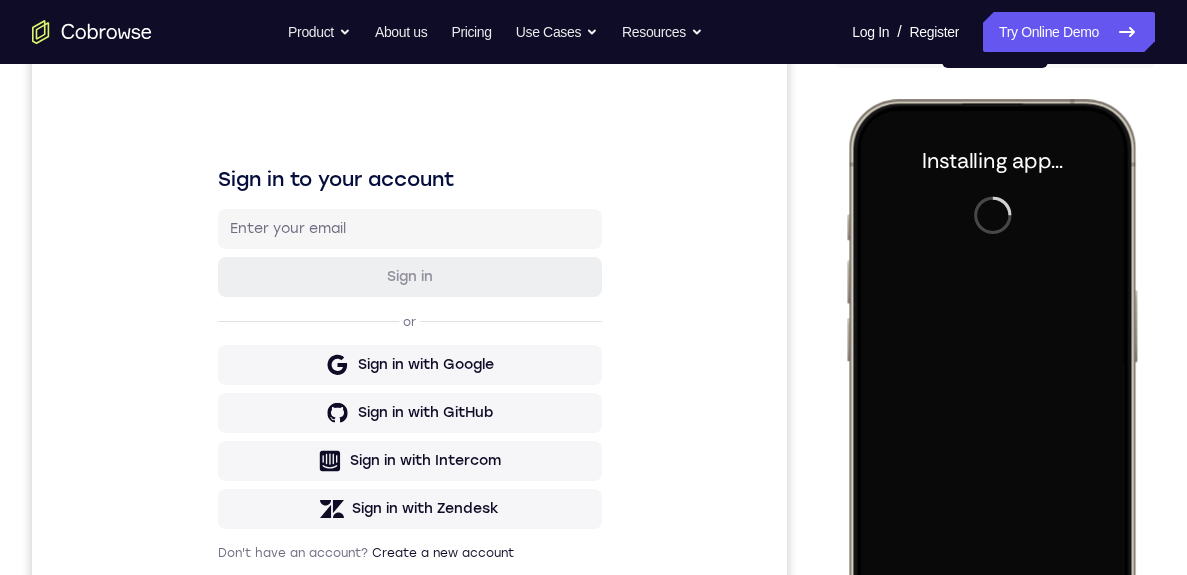 scroll, scrollTop: 233, scrollLeft: 0, axis: vertical 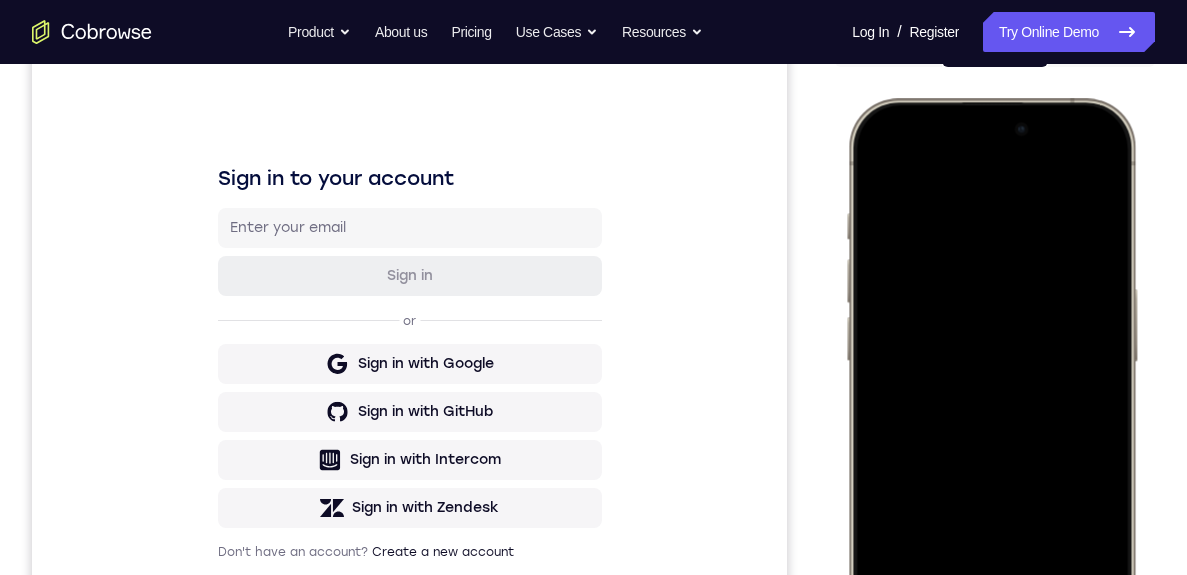 click at bounding box center [991, 394] 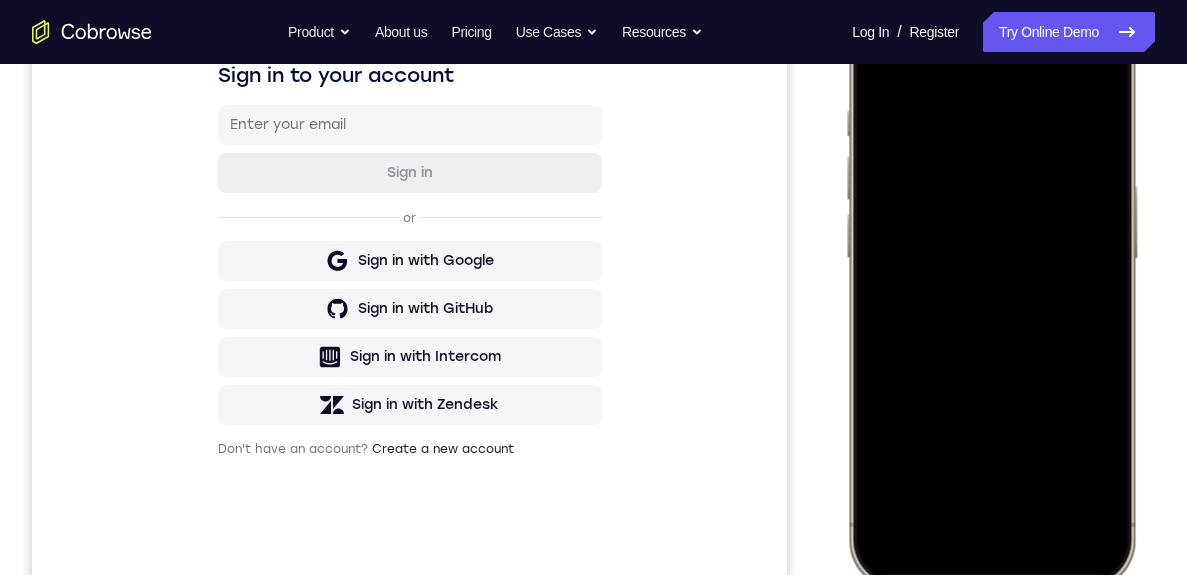 click at bounding box center [991, 291] 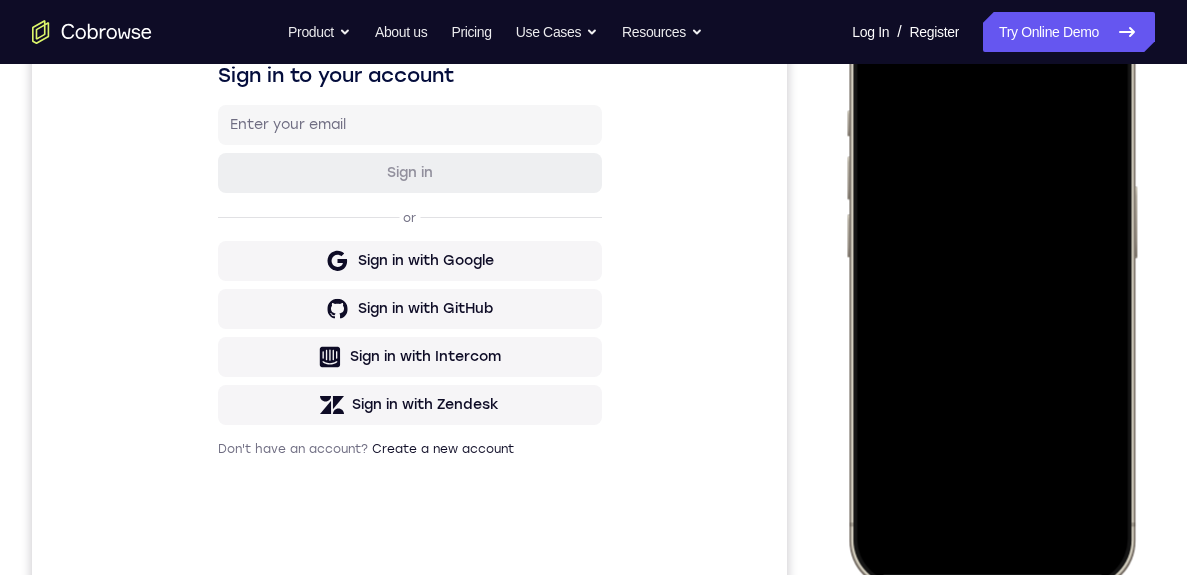 click at bounding box center [991, 291] 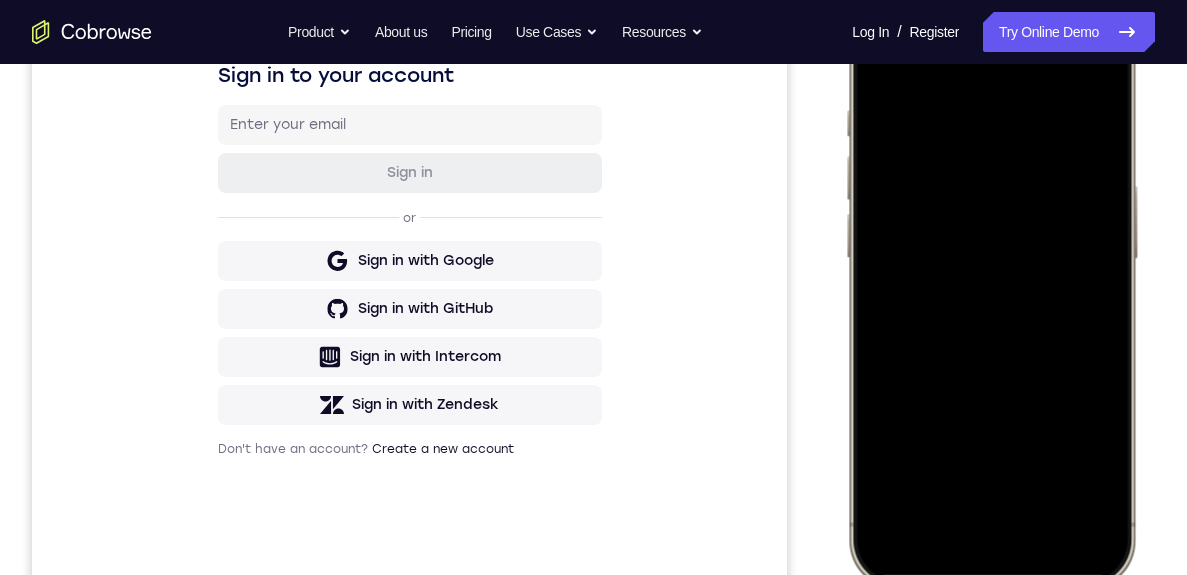 click at bounding box center [991, 291] 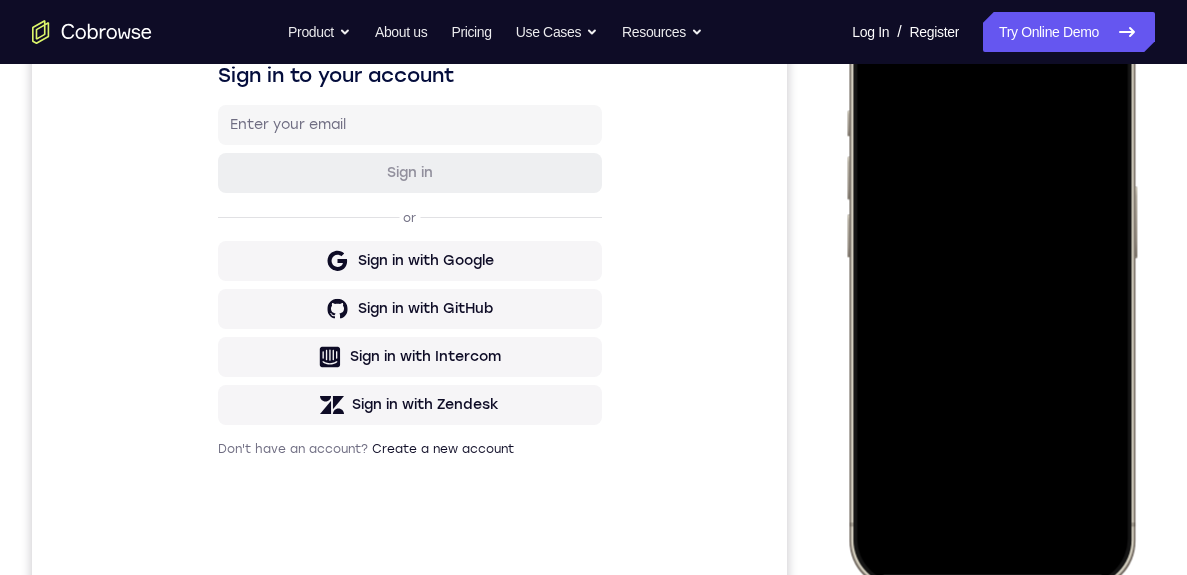 click at bounding box center [991, 291] 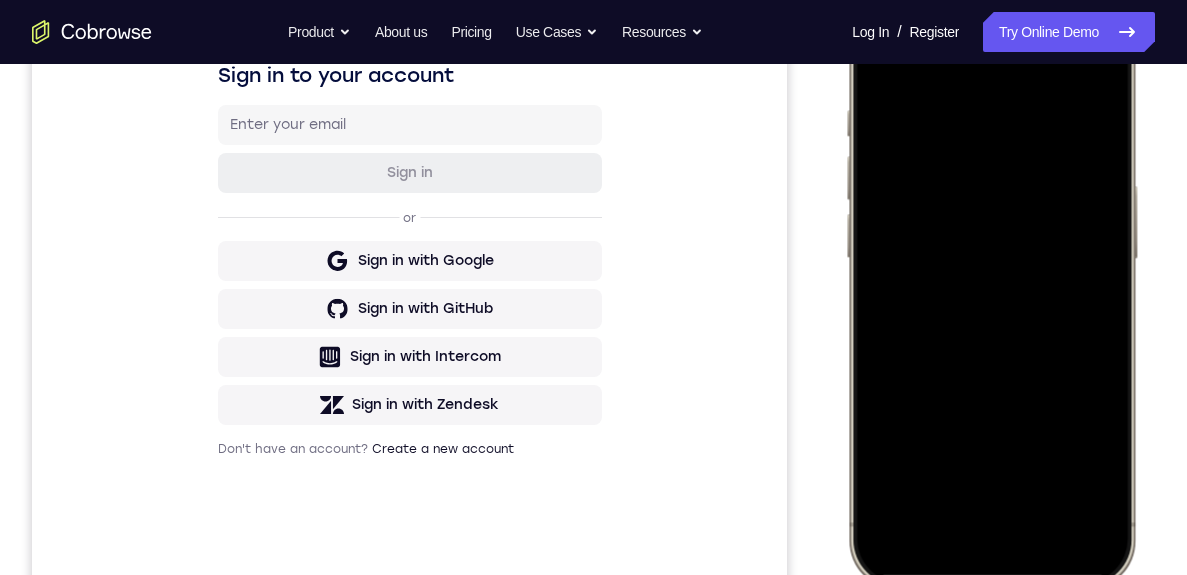 click at bounding box center [991, 291] 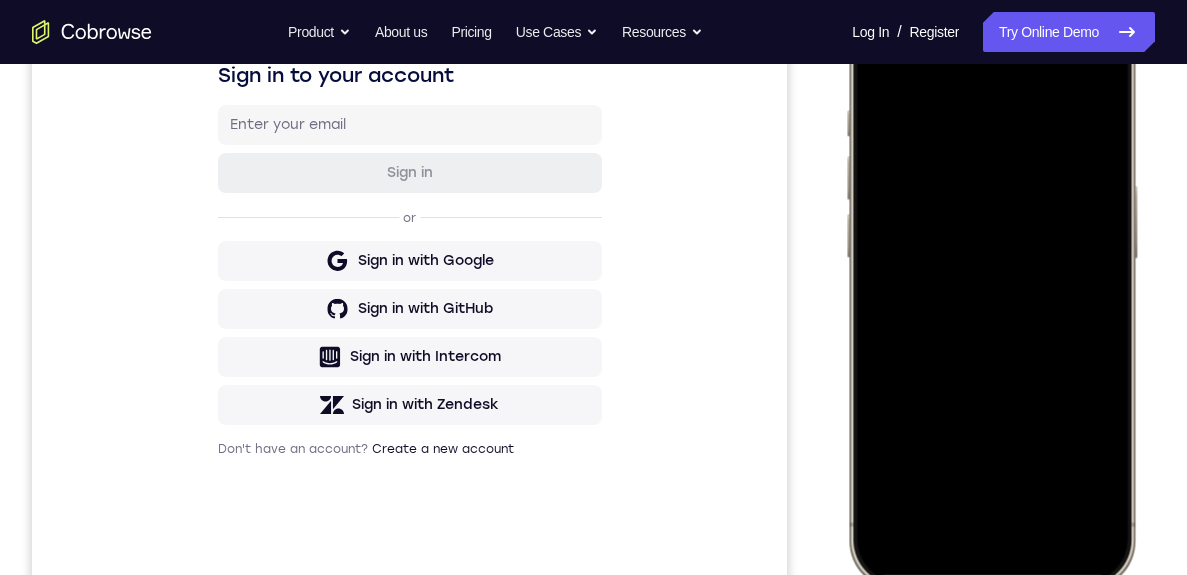 click at bounding box center (991, 291) 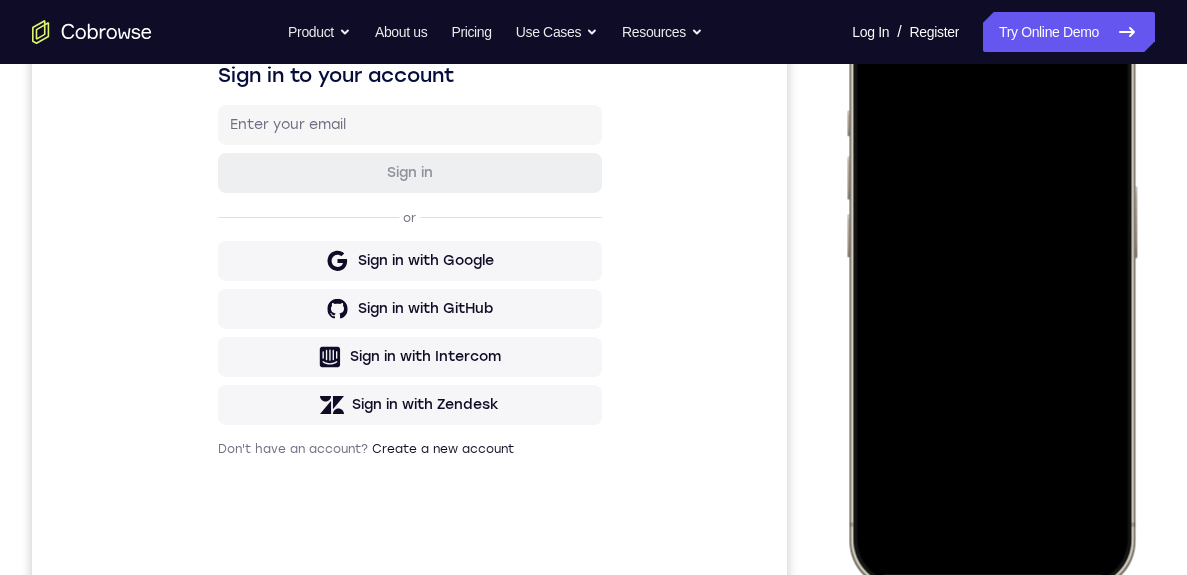 click at bounding box center [991, 291] 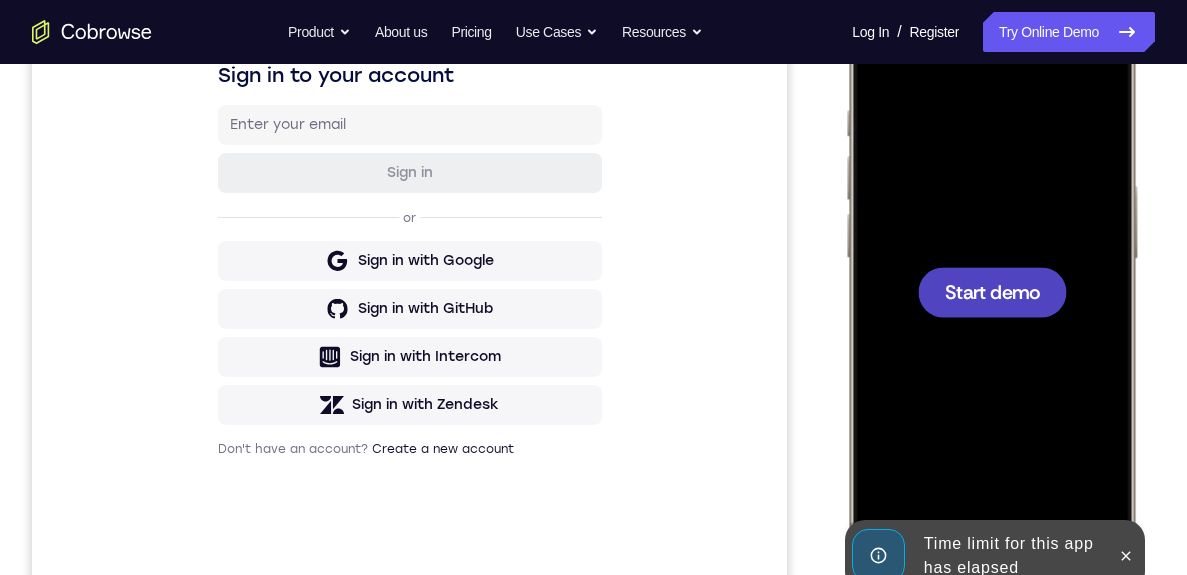 click on "Start demo" at bounding box center [992, 291] 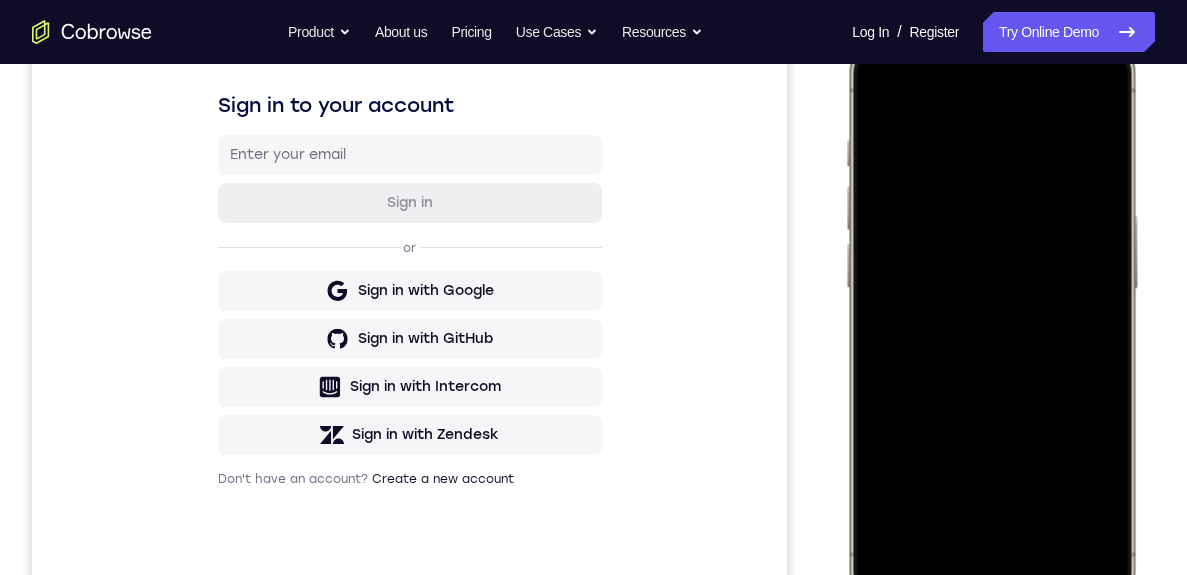 scroll, scrollTop: 295, scrollLeft: 0, axis: vertical 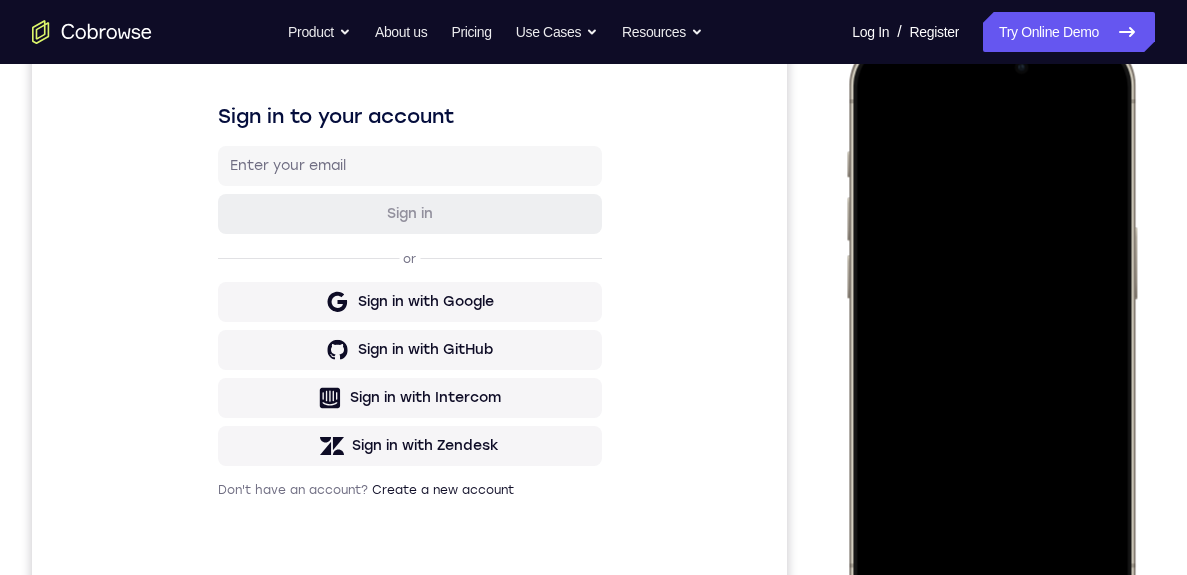 click at bounding box center [991, 332] 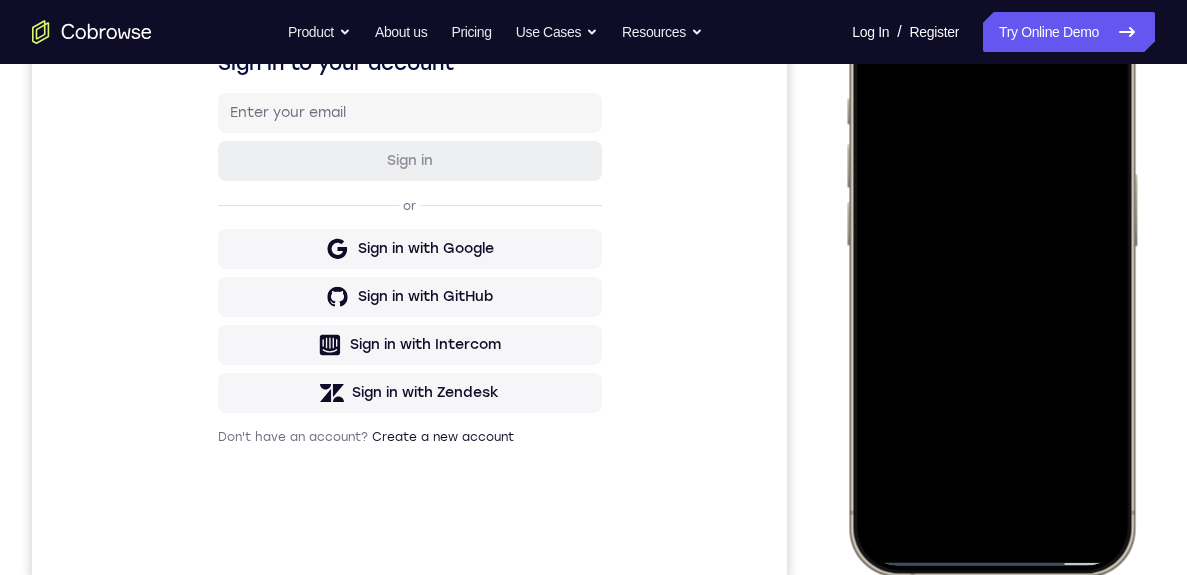 scroll, scrollTop: 364, scrollLeft: 0, axis: vertical 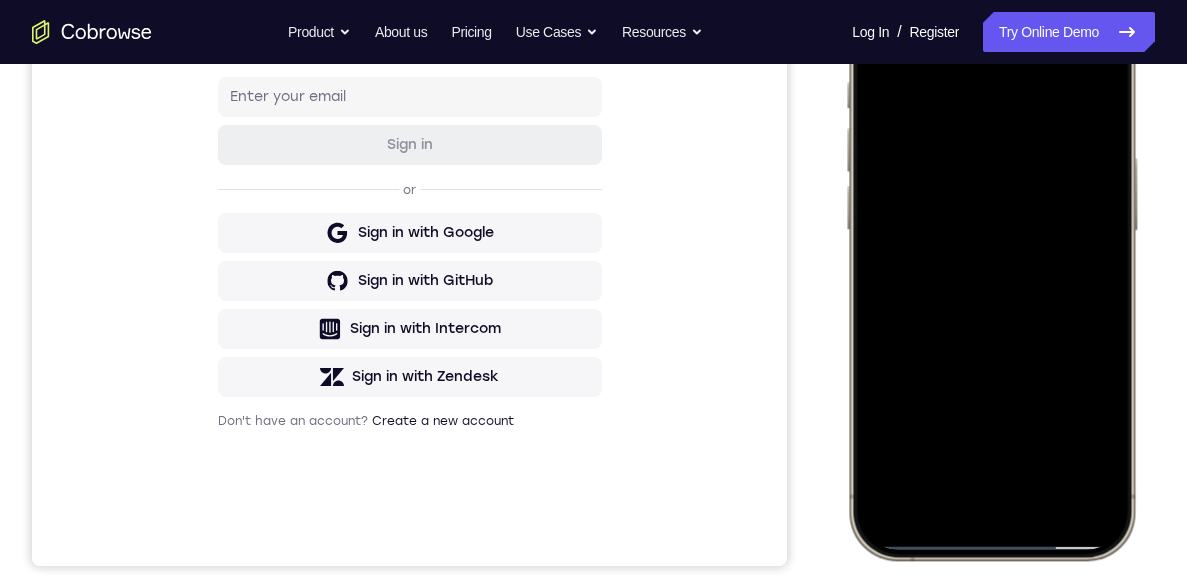 click at bounding box center [991, 263] 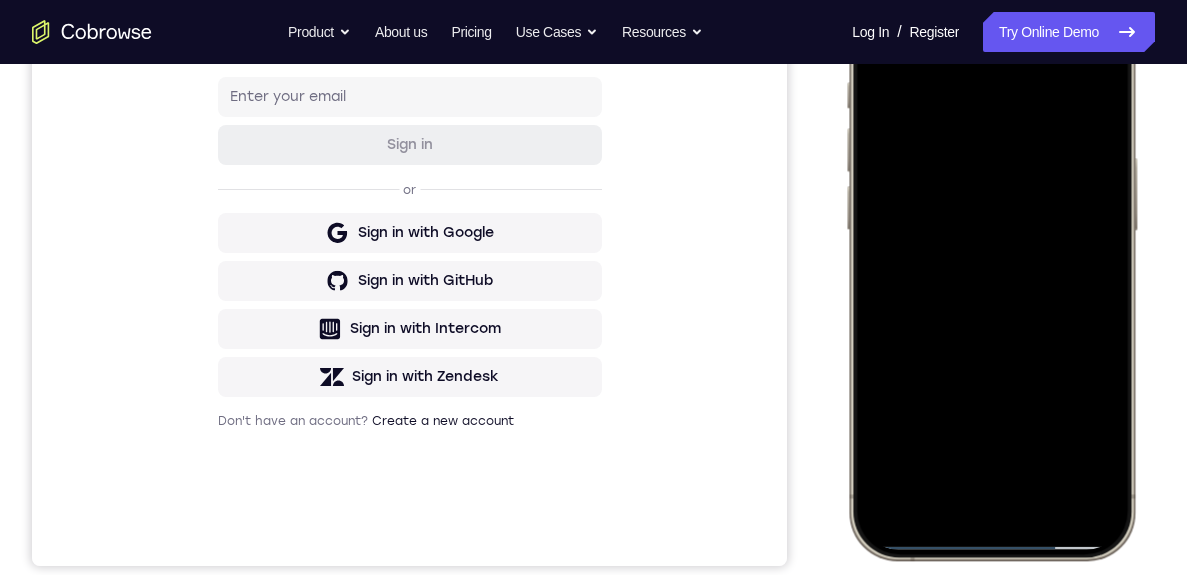 scroll, scrollTop: 364, scrollLeft: 0, axis: vertical 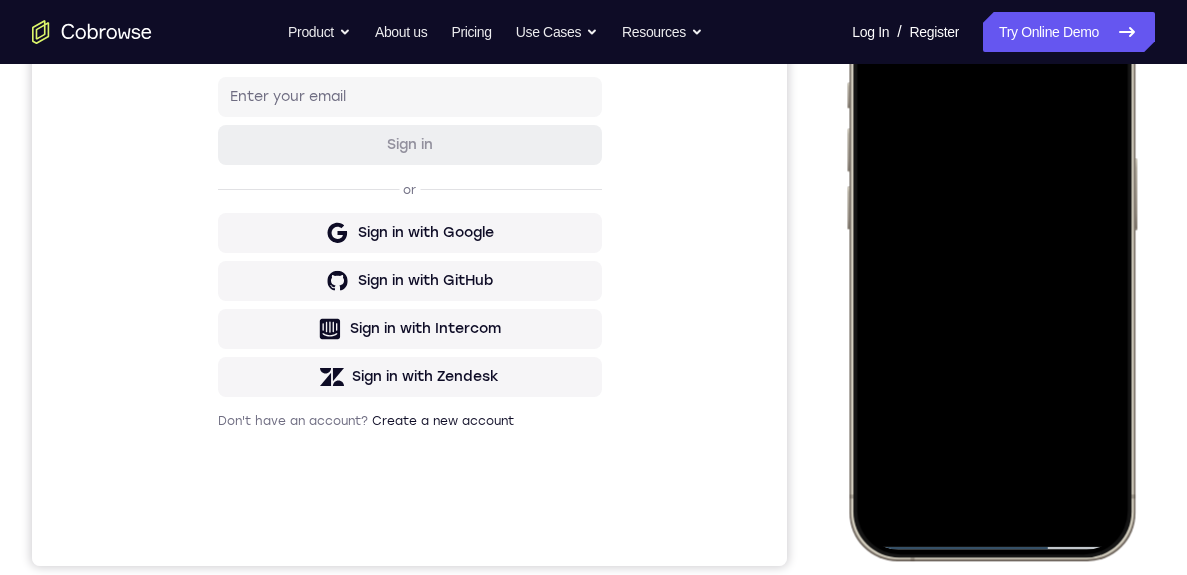 click at bounding box center (991, 263) 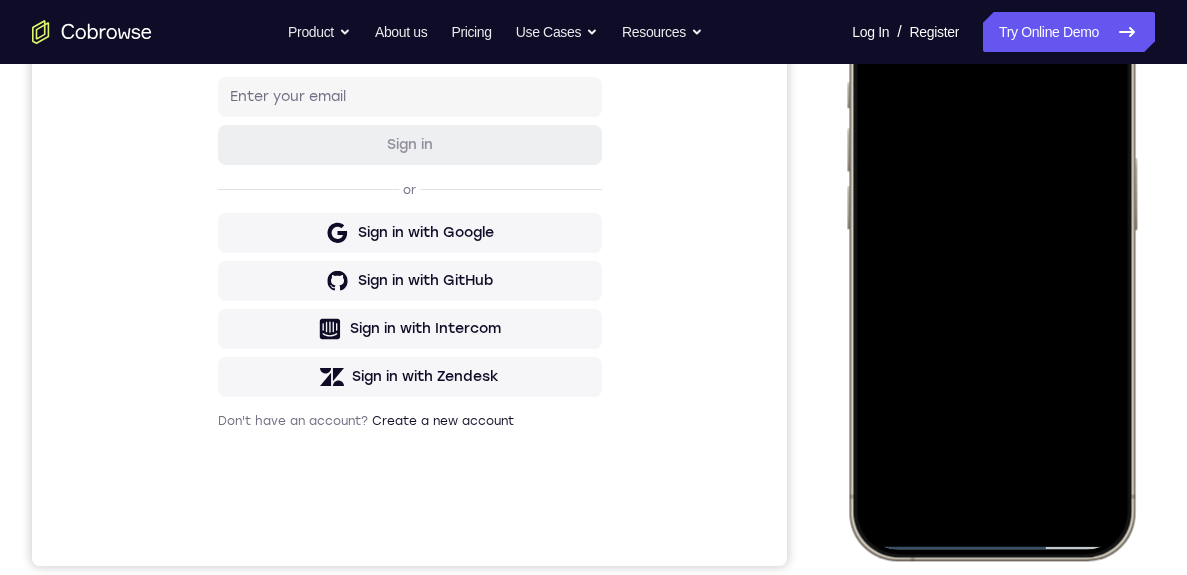 click at bounding box center [991, 263] 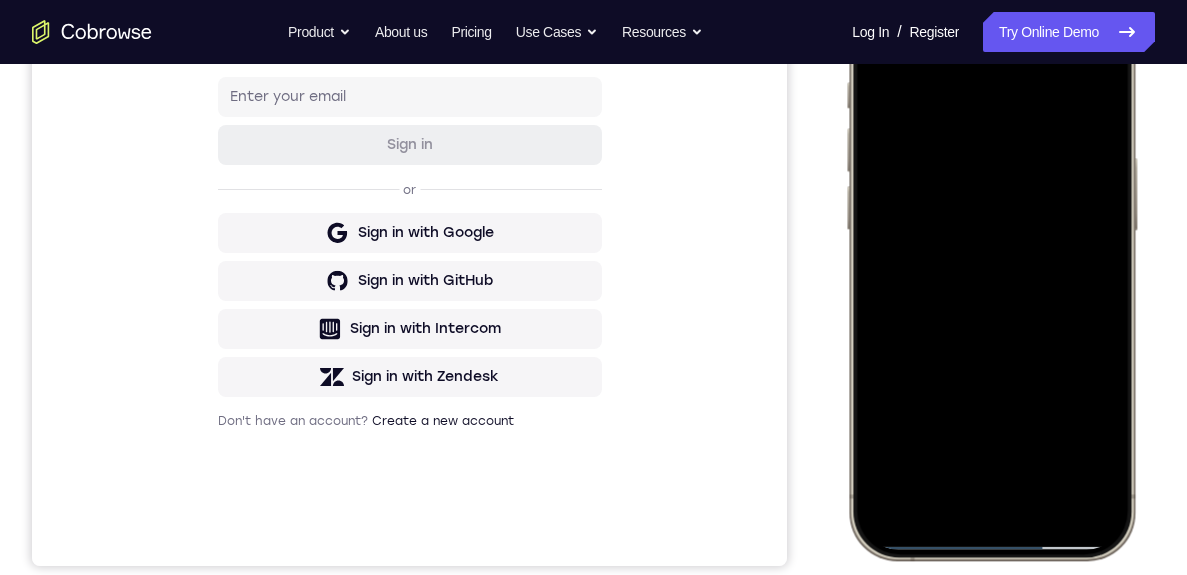 click at bounding box center (991, 263) 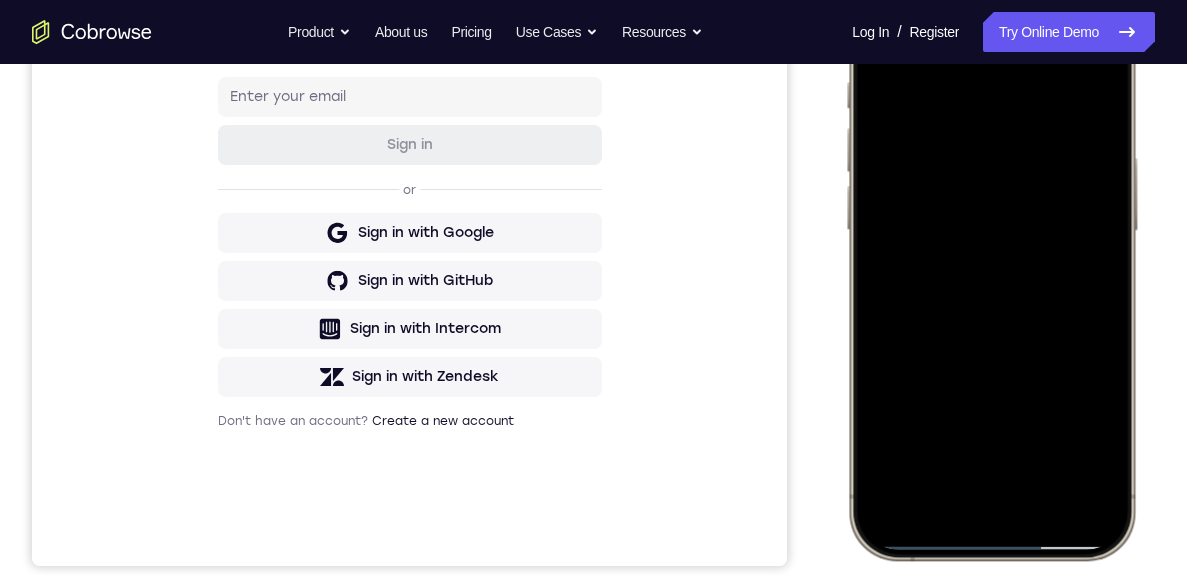 click at bounding box center [991, 263] 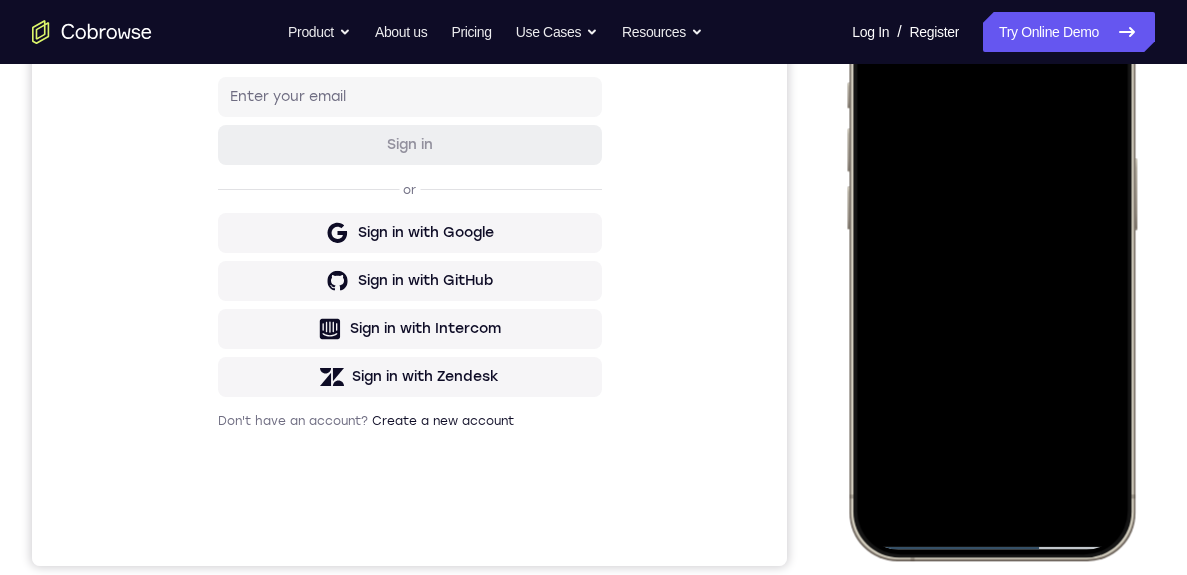 click at bounding box center [991, 263] 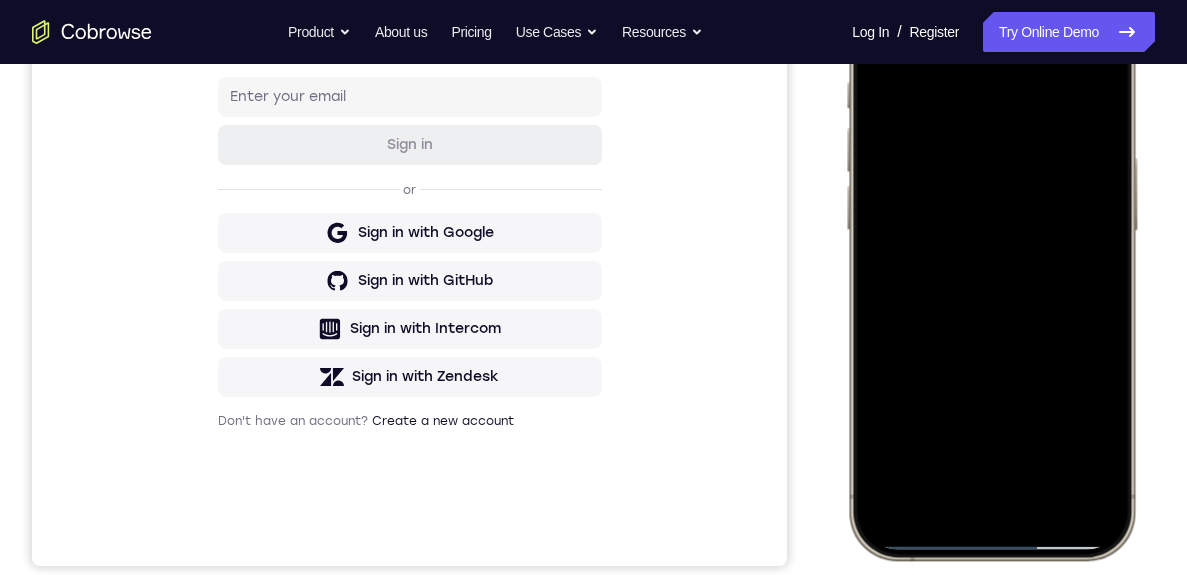 click at bounding box center [991, 263] 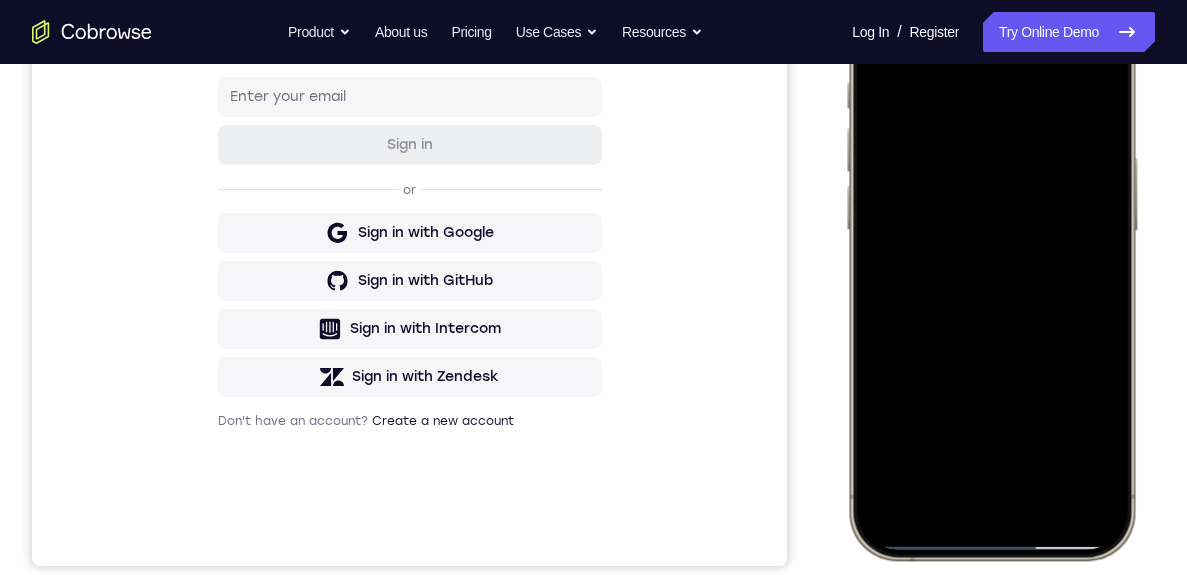 click at bounding box center [991, 263] 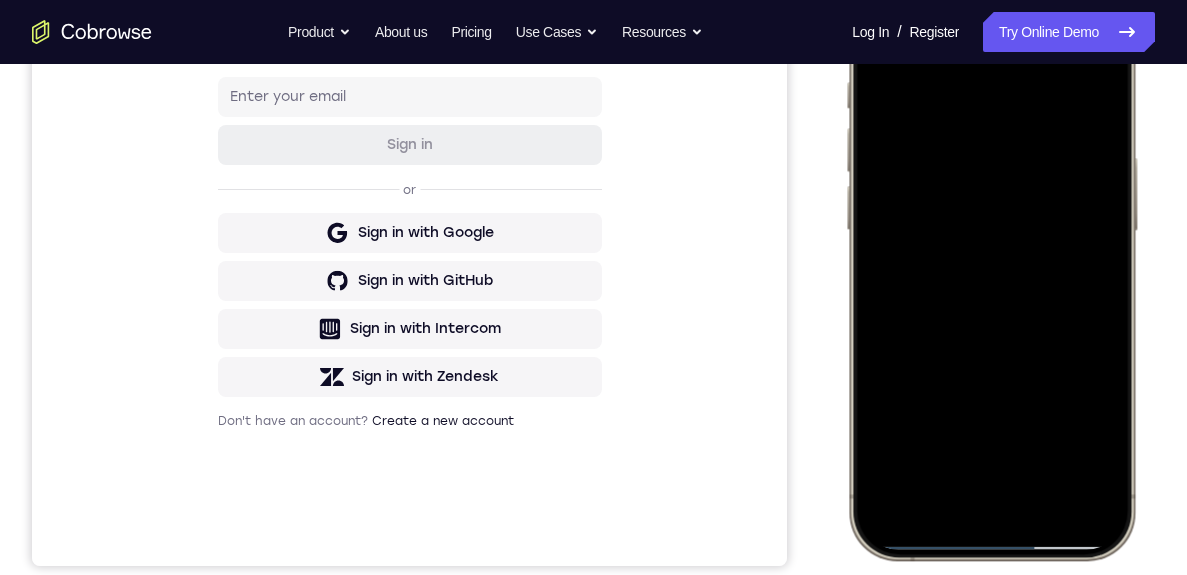 click at bounding box center (991, 263) 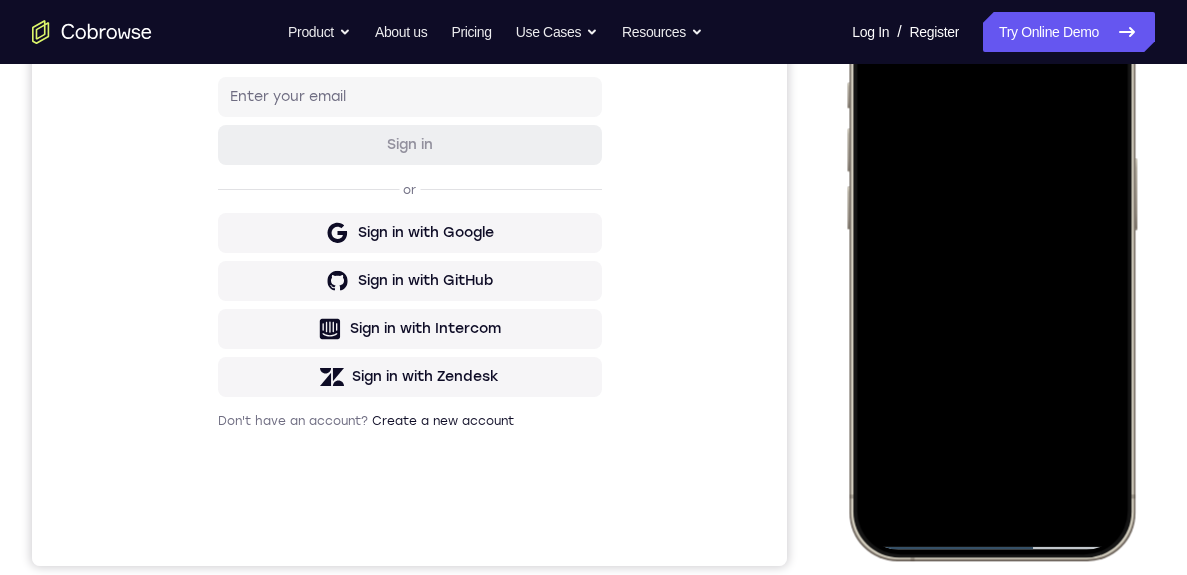 click at bounding box center (991, 263) 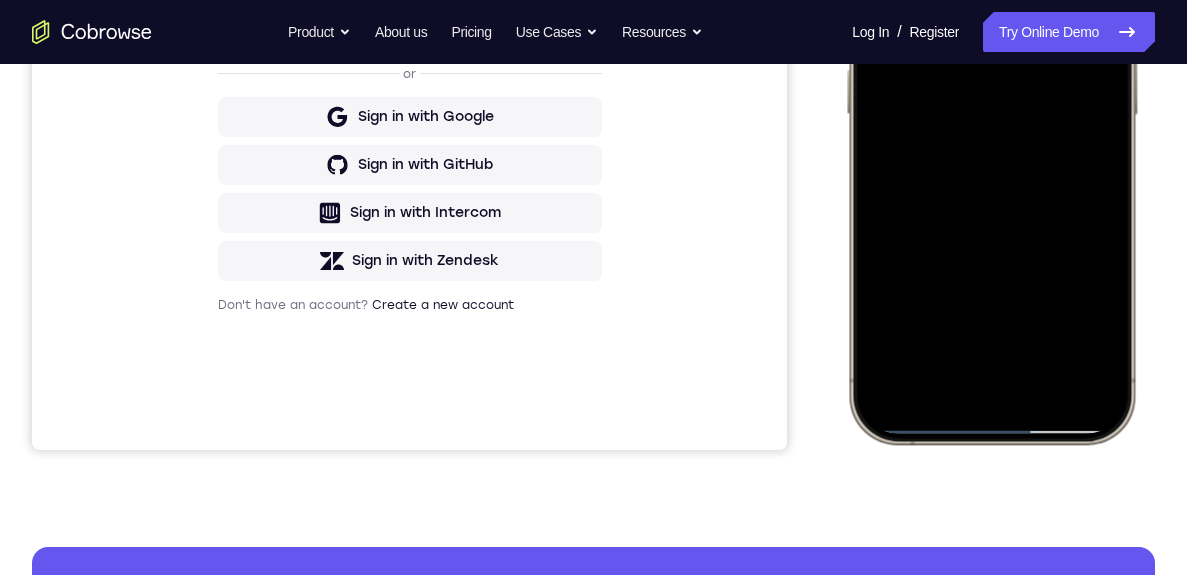 scroll, scrollTop: 488, scrollLeft: 0, axis: vertical 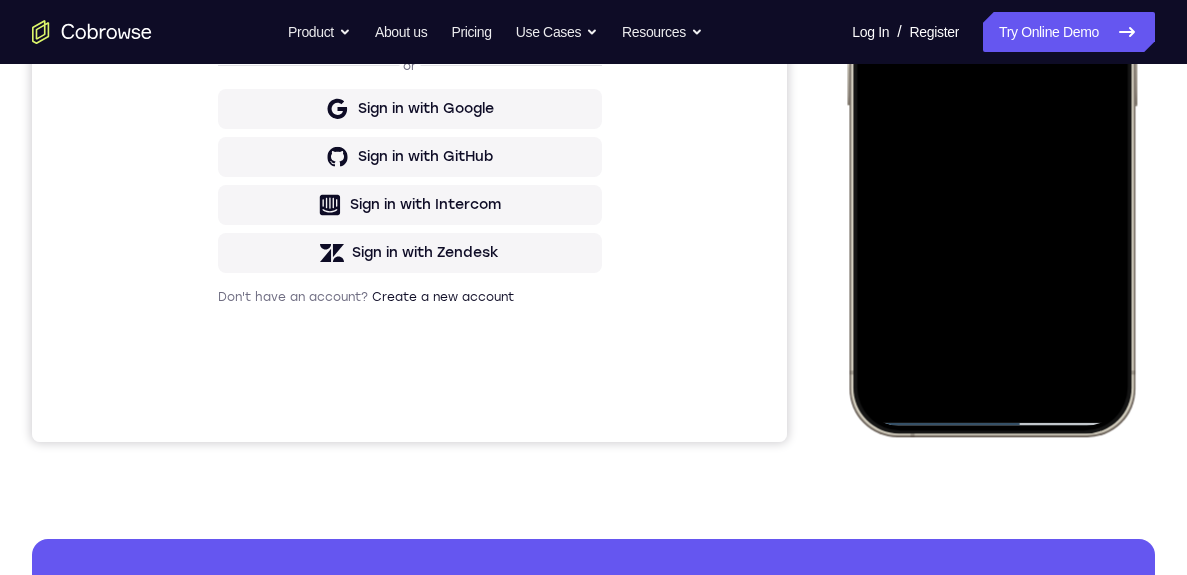 click at bounding box center [991, 139] 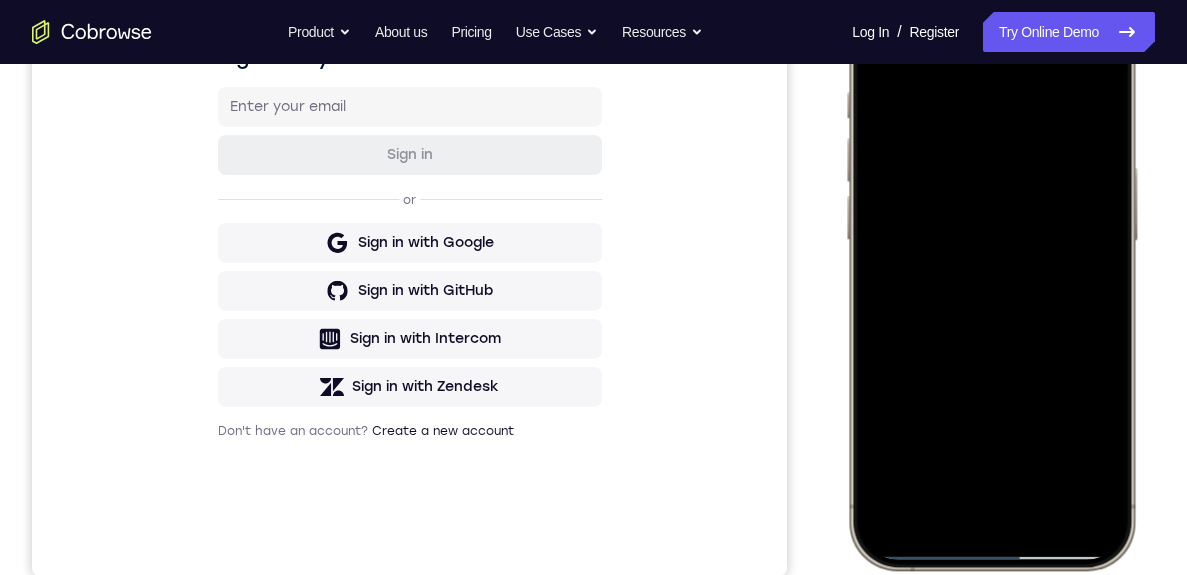 scroll, scrollTop: 319, scrollLeft: 0, axis: vertical 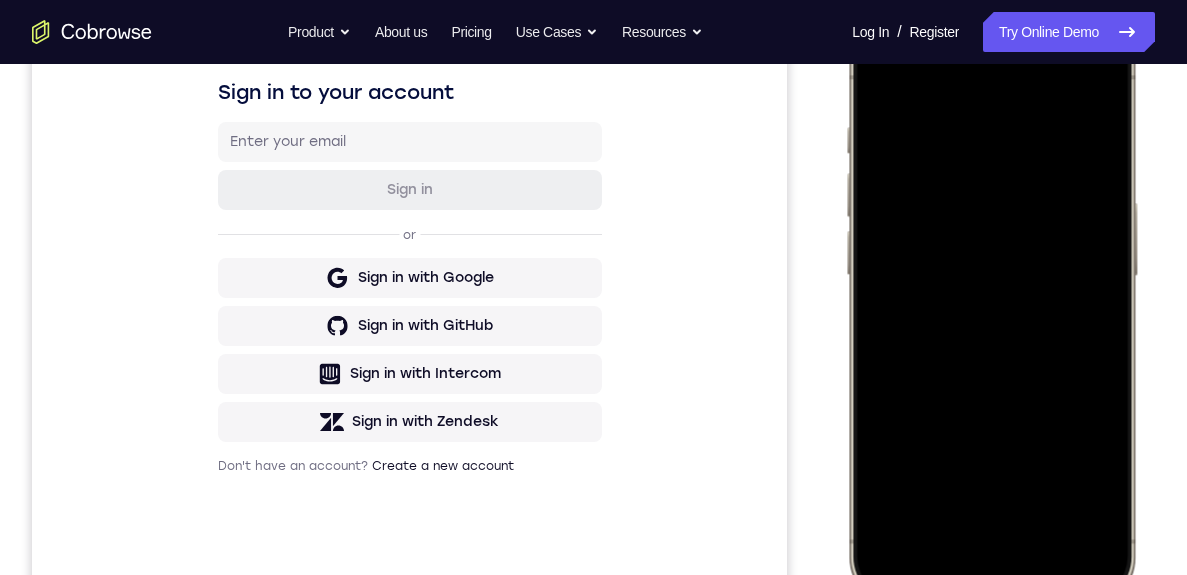 click at bounding box center (991, 308) 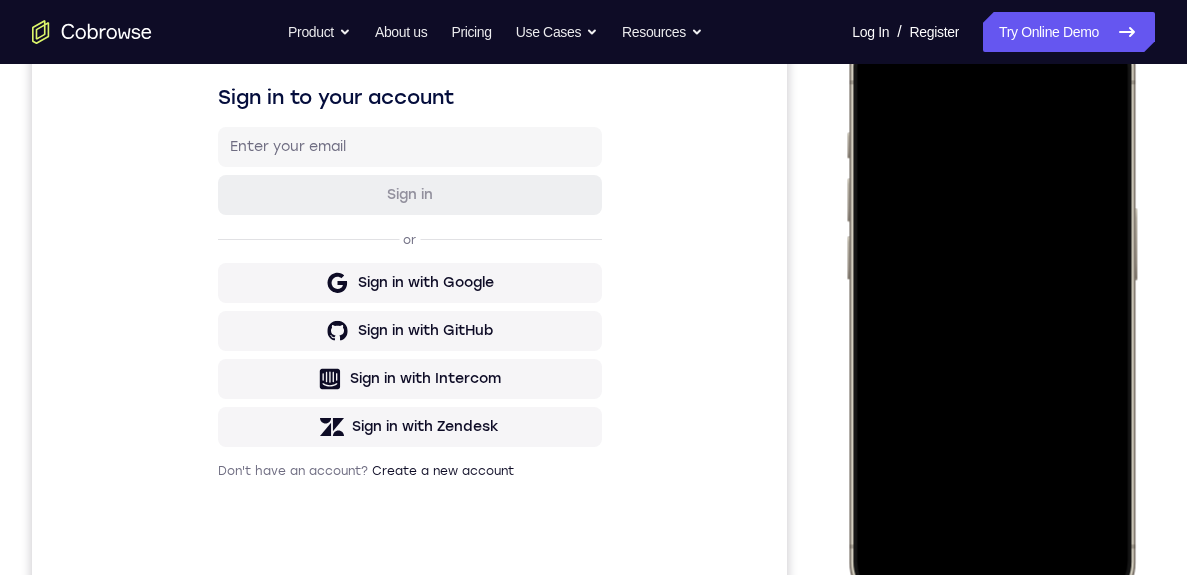click at bounding box center (991, 313) 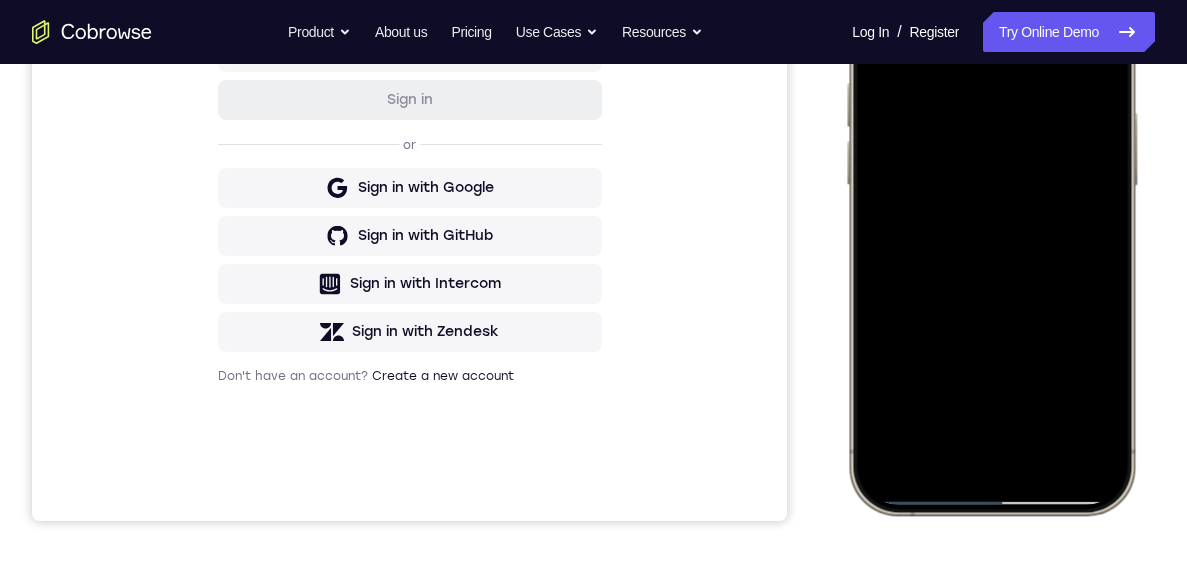 scroll, scrollTop: 410, scrollLeft: 0, axis: vertical 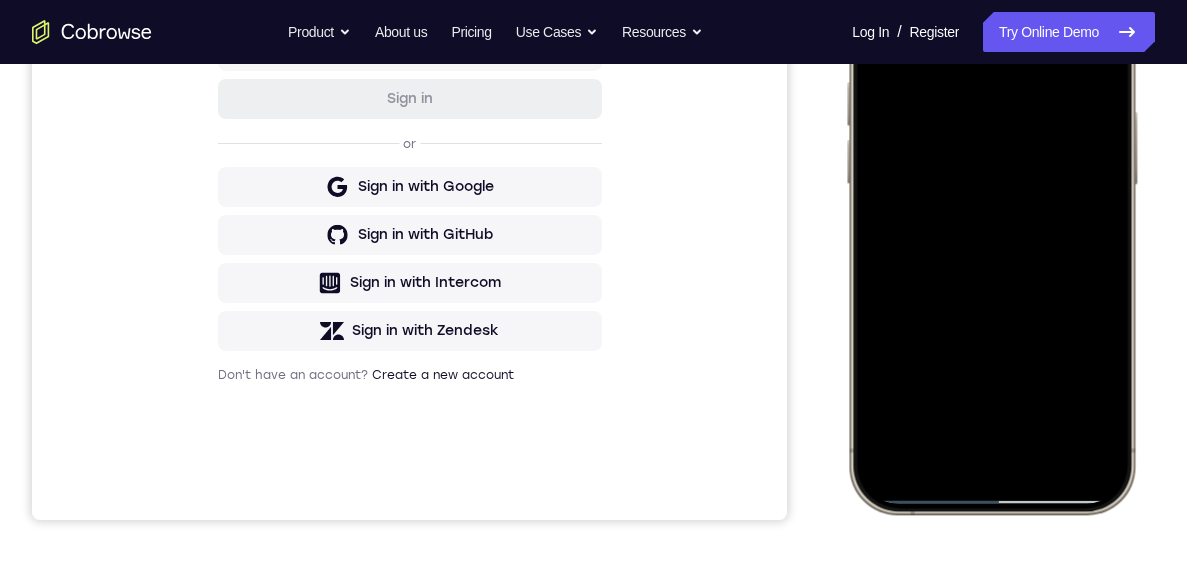 click at bounding box center (991, 217) 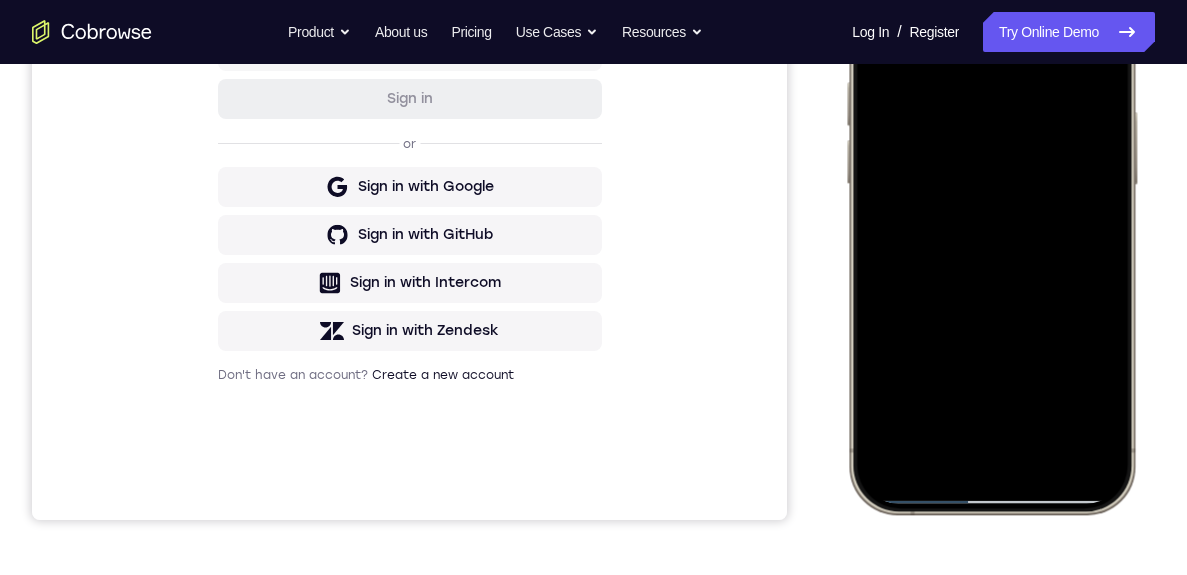 click at bounding box center (991, 217) 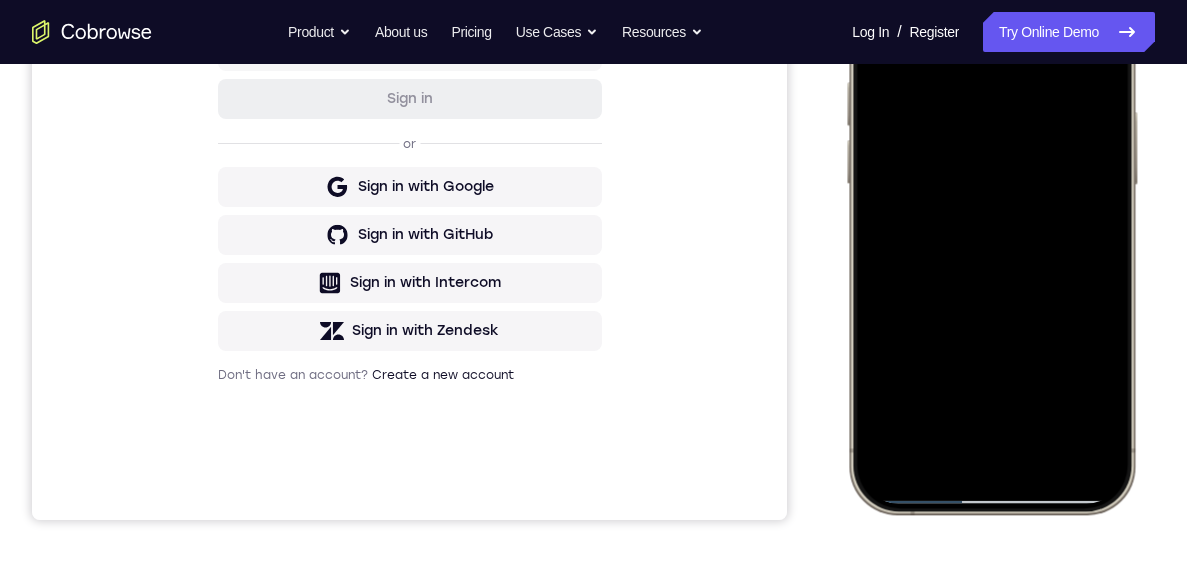 click at bounding box center (991, 217) 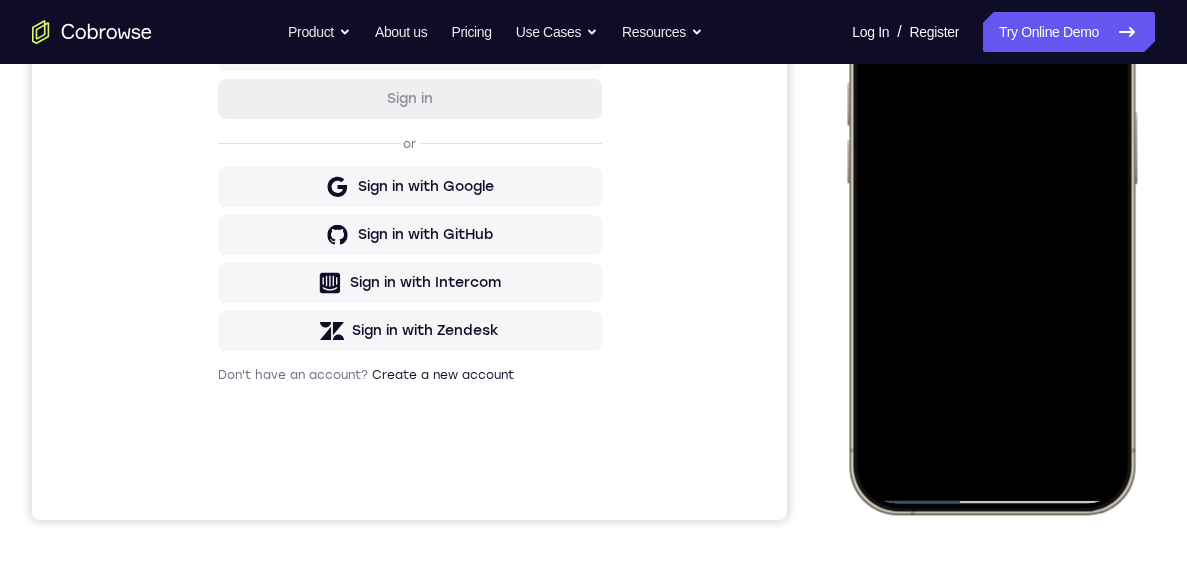 click at bounding box center (991, 217) 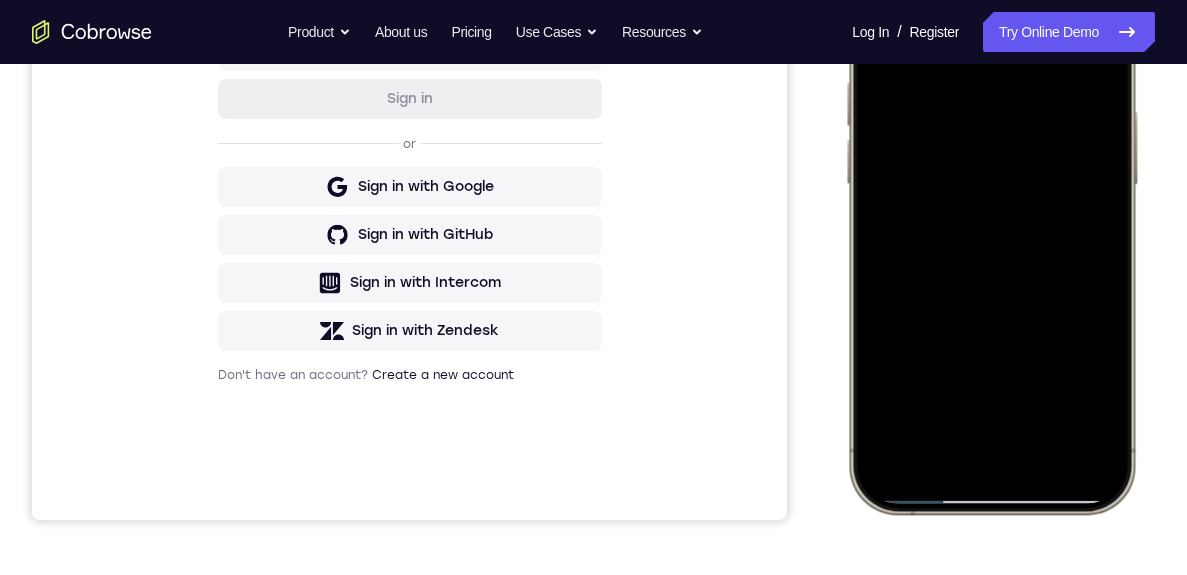 click at bounding box center (991, 217) 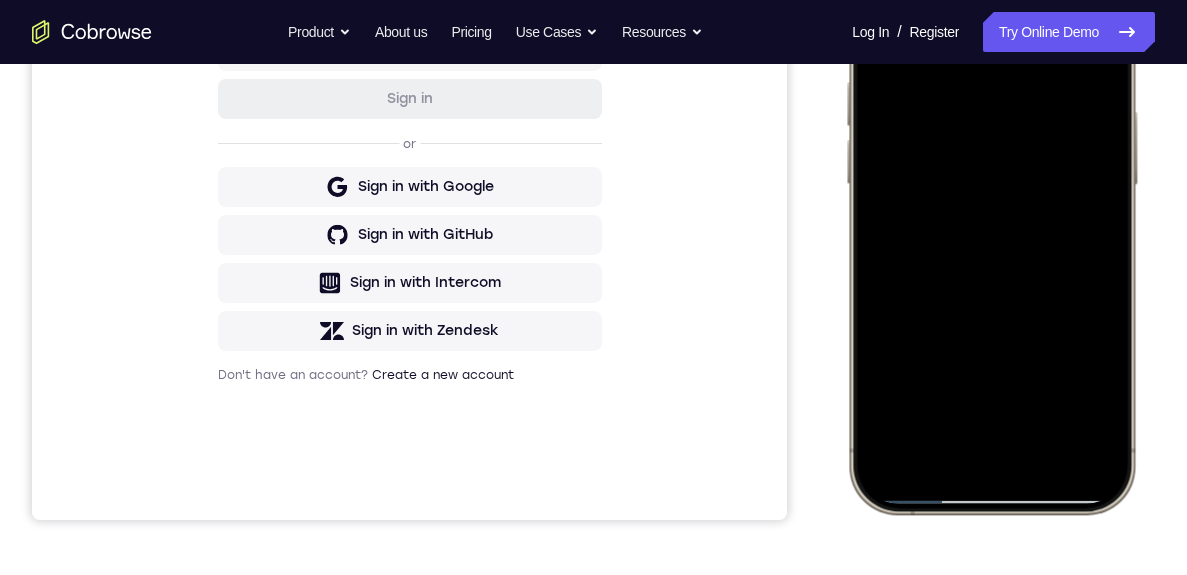 click at bounding box center [991, 217] 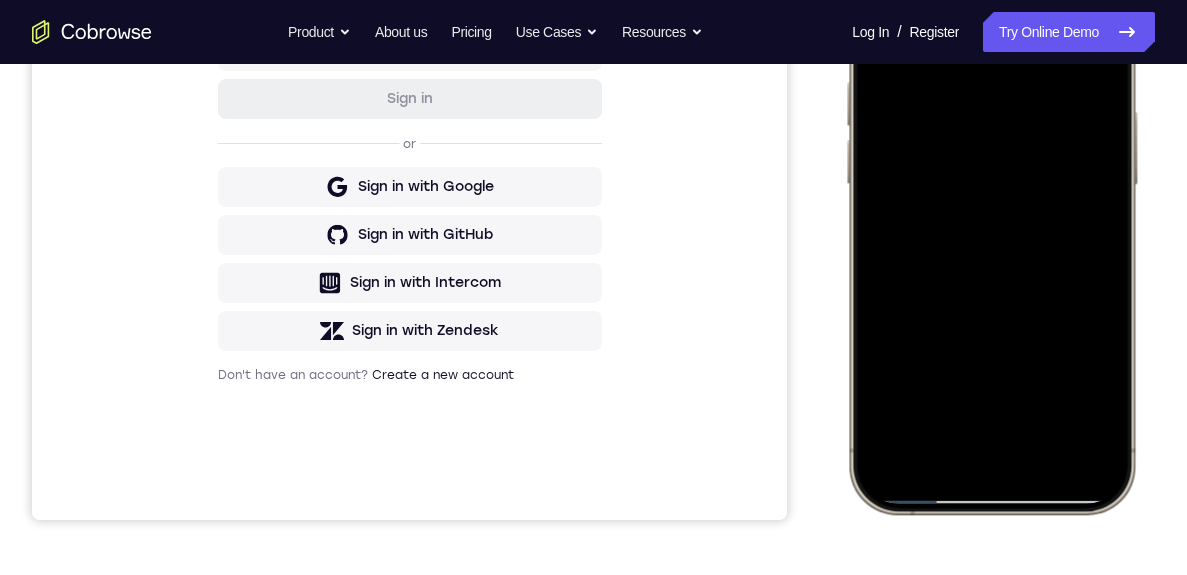 click at bounding box center (991, 217) 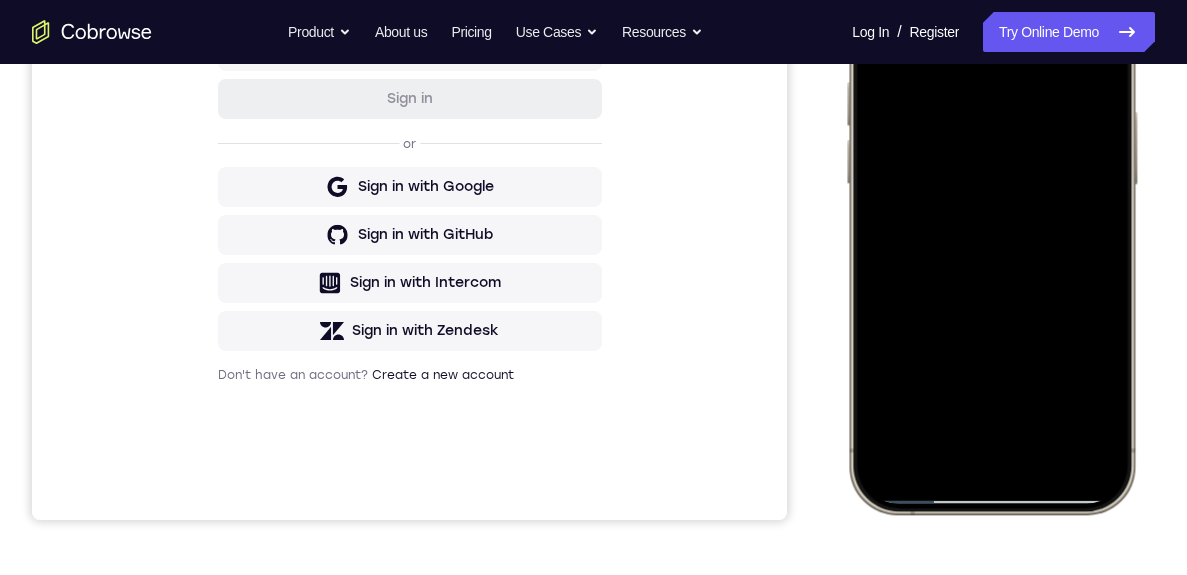 click at bounding box center (991, 217) 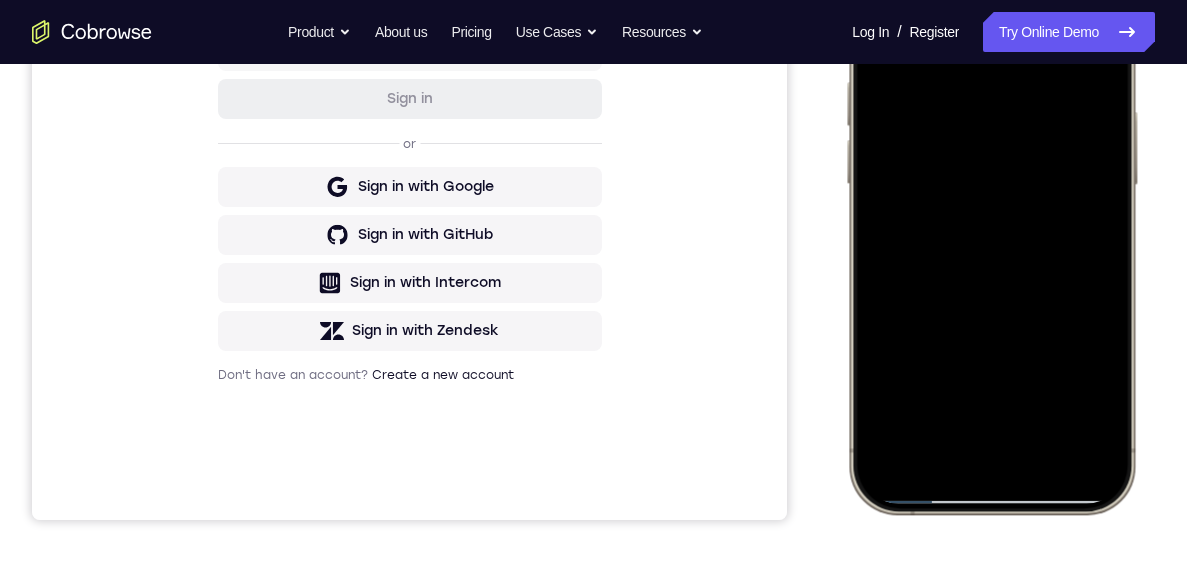 click at bounding box center [991, 217] 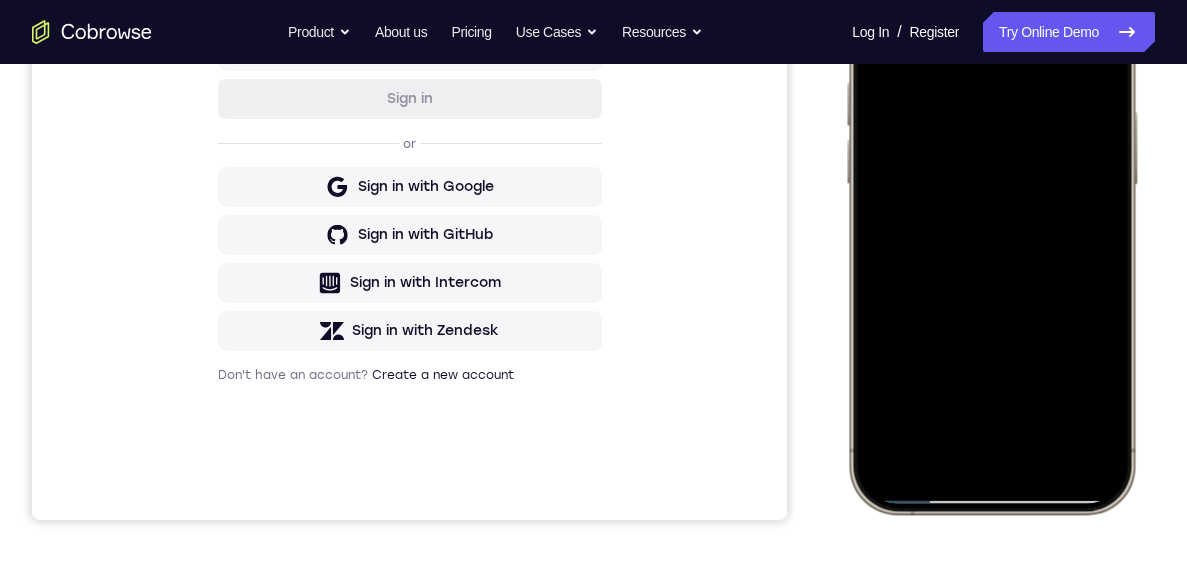 click at bounding box center (991, 217) 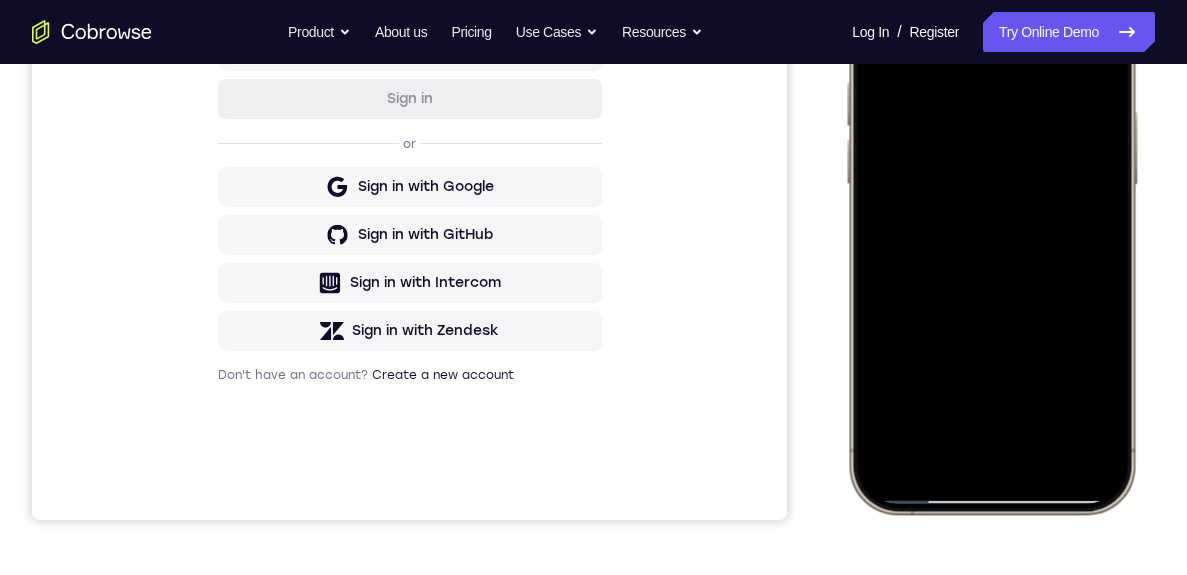 click at bounding box center (991, 217) 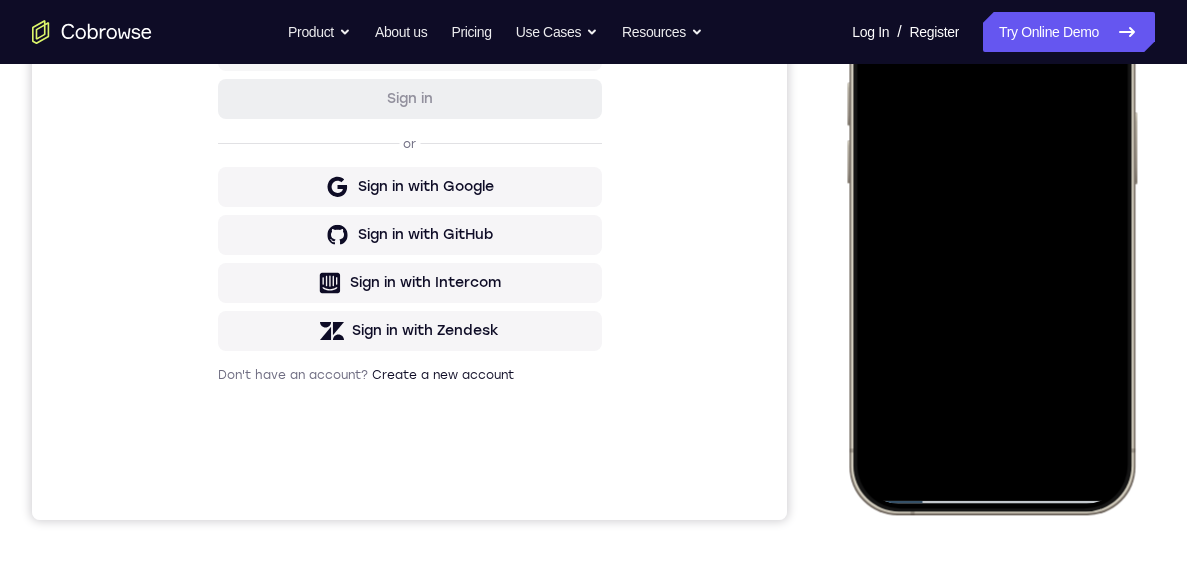 click at bounding box center [991, 217] 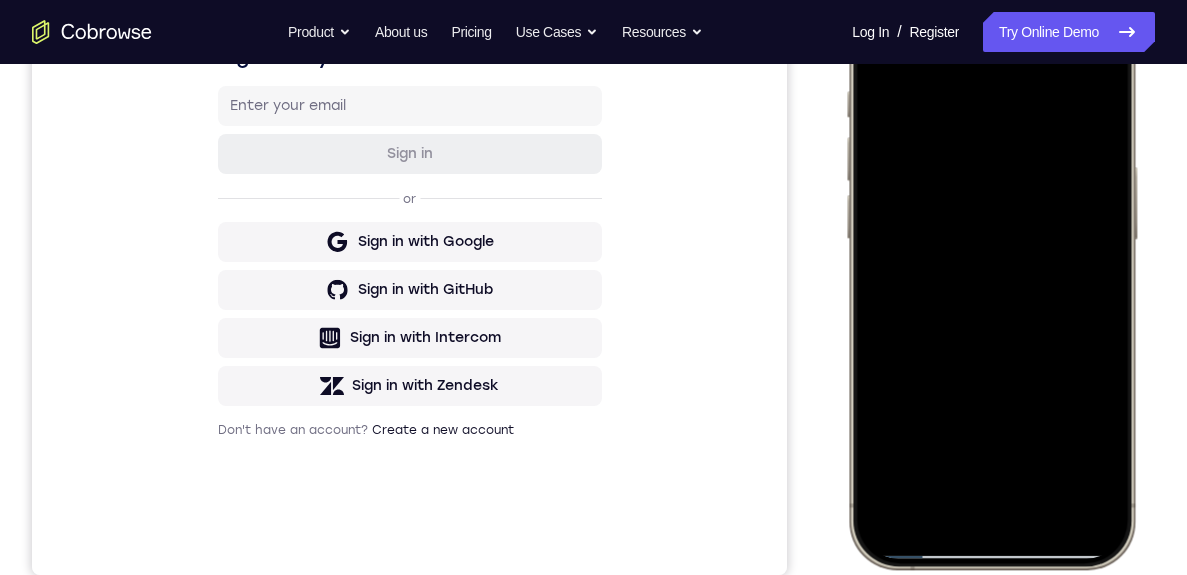 scroll, scrollTop: 353, scrollLeft: 0, axis: vertical 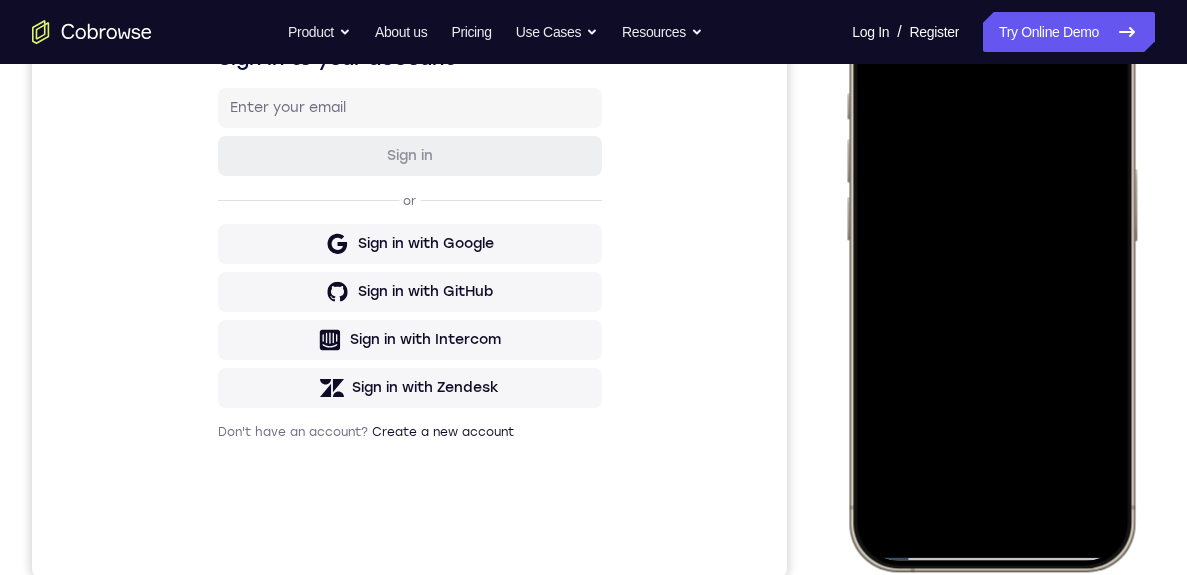 click at bounding box center [991, 274] 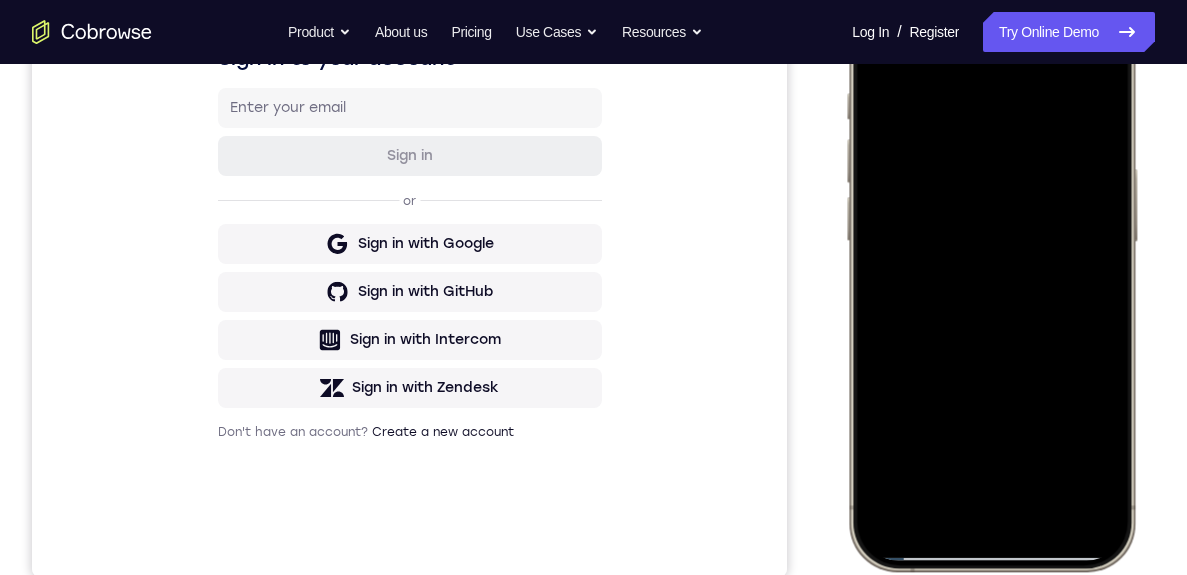 click at bounding box center (991, 274) 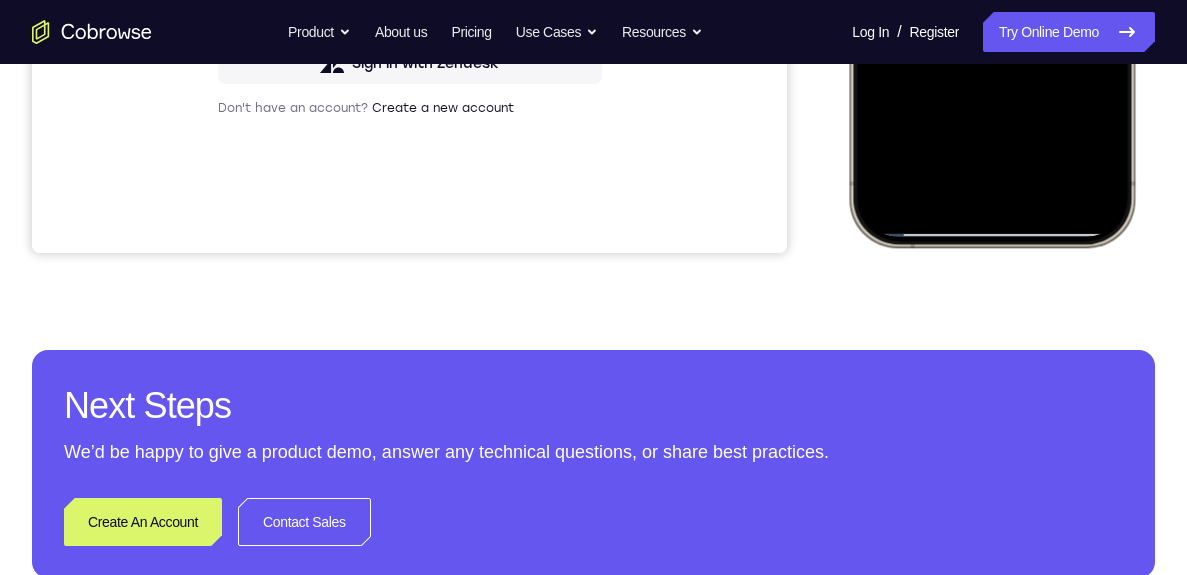 click on "Your Support Agent             Your Customer       Web   iOS   Android                         Next Steps   We’d be happy to give a product demo, answer any technical questions, or share best practices.          Create An Account             Contact Sales" at bounding box center [593, 46] 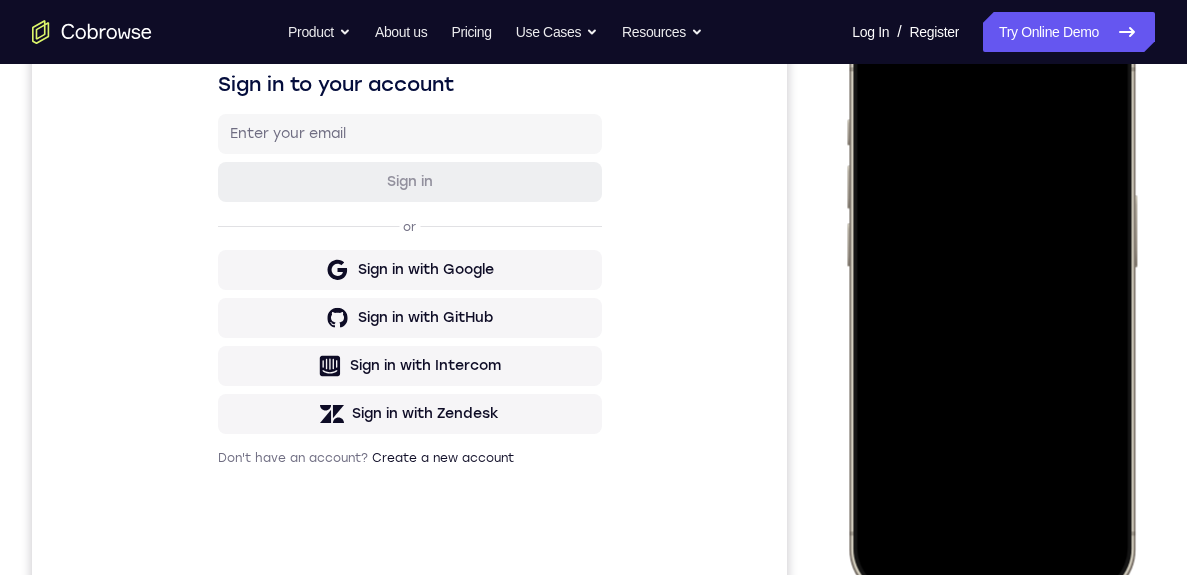 scroll, scrollTop: 399, scrollLeft: 0, axis: vertical 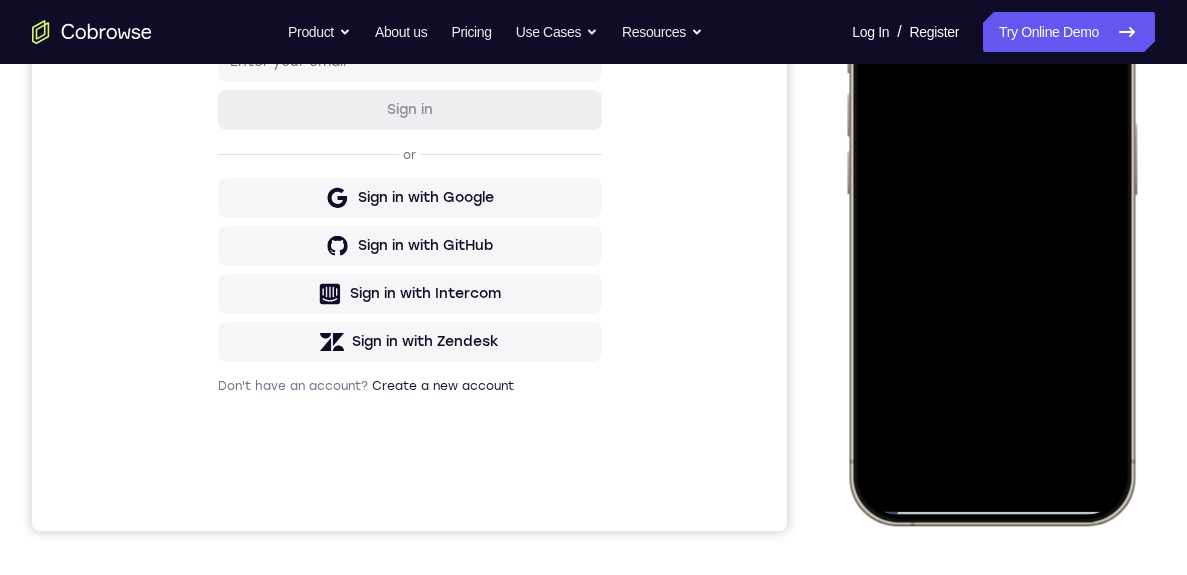 click at bounding box center (991, 228) 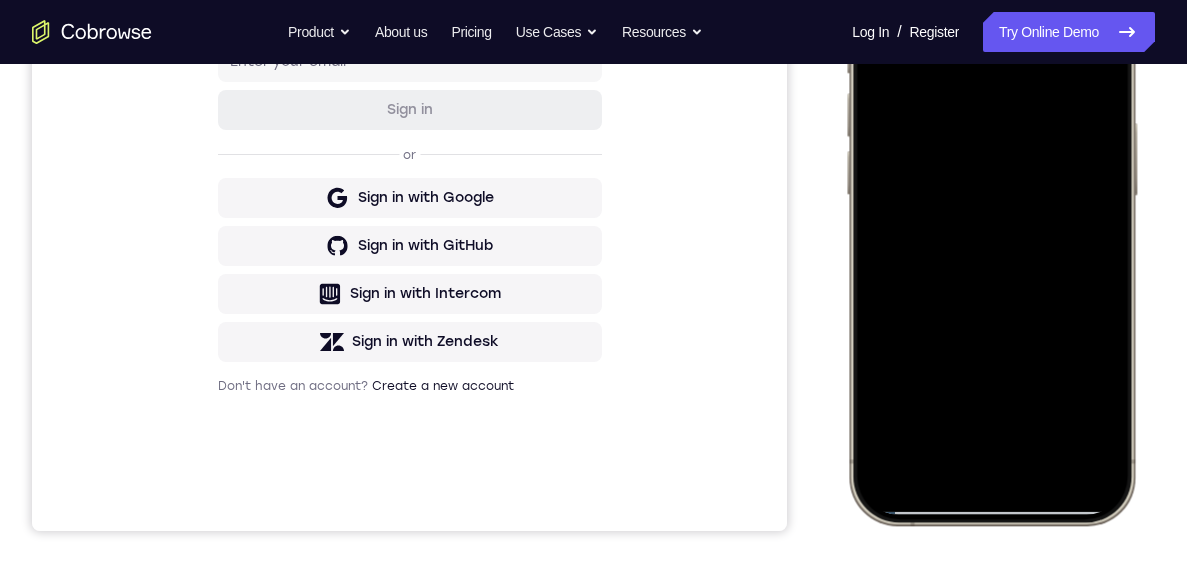 click at bounding box center [991, 228] 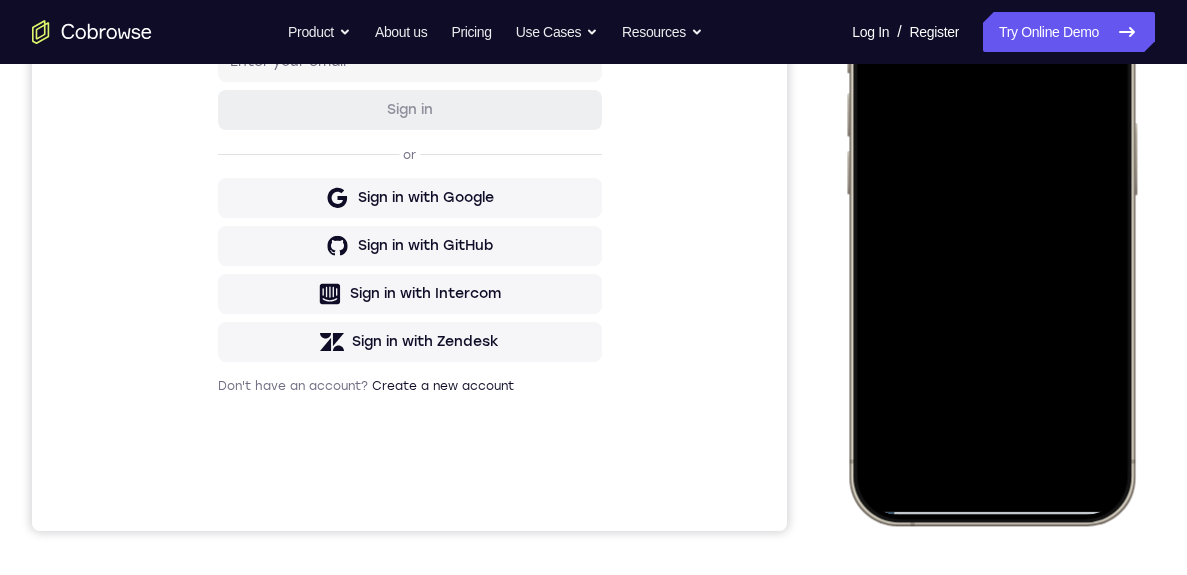 click at bounding box center (991, 228) 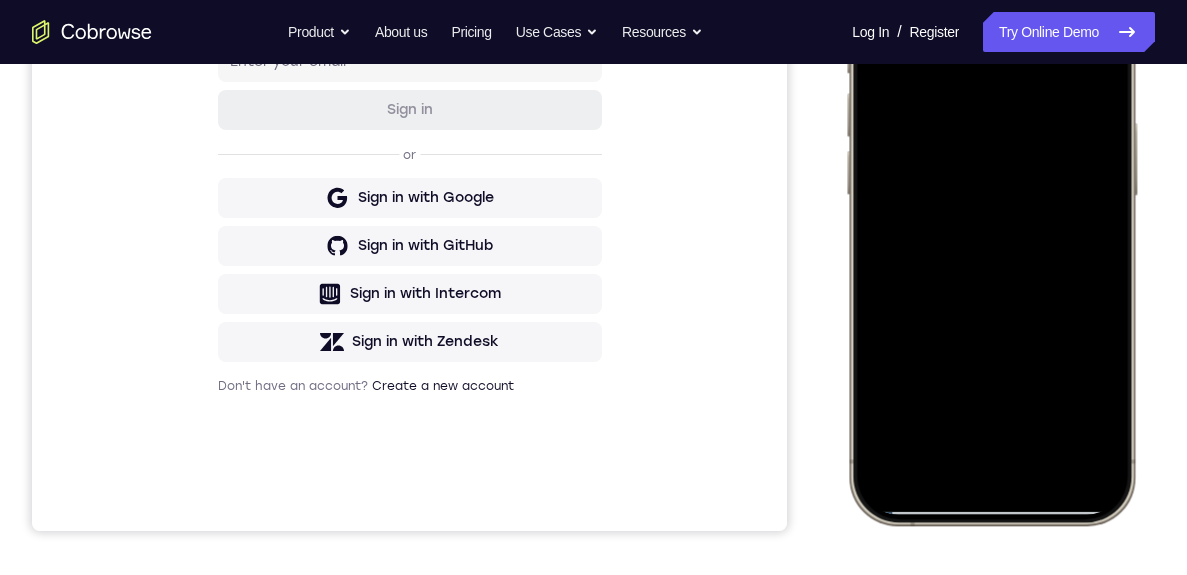 click at bounding box center [991, 228] 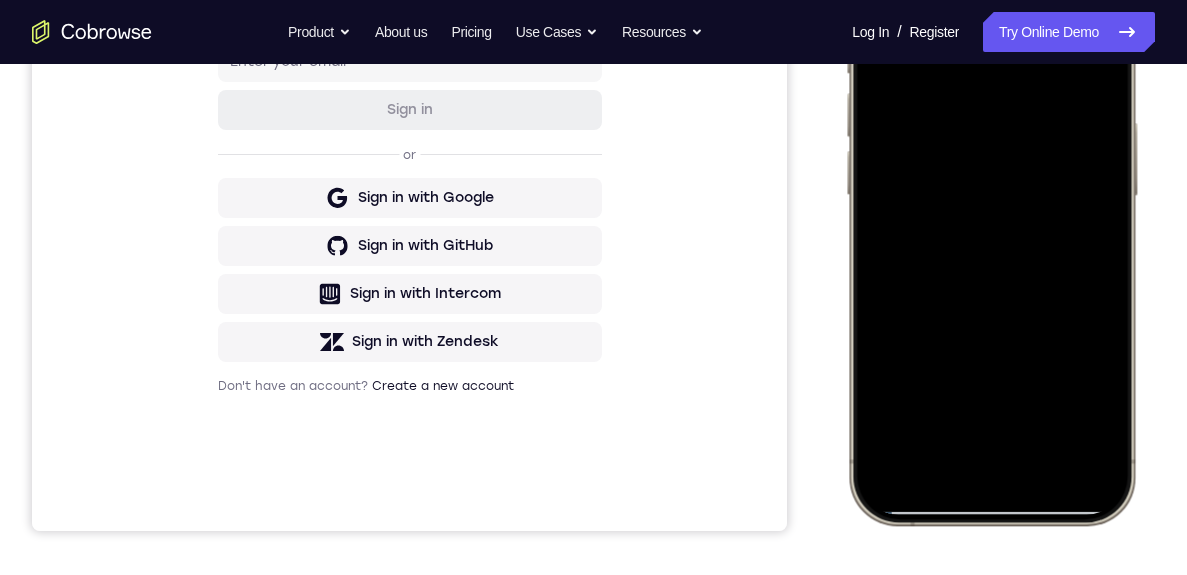click at bounding box center (991, 228) 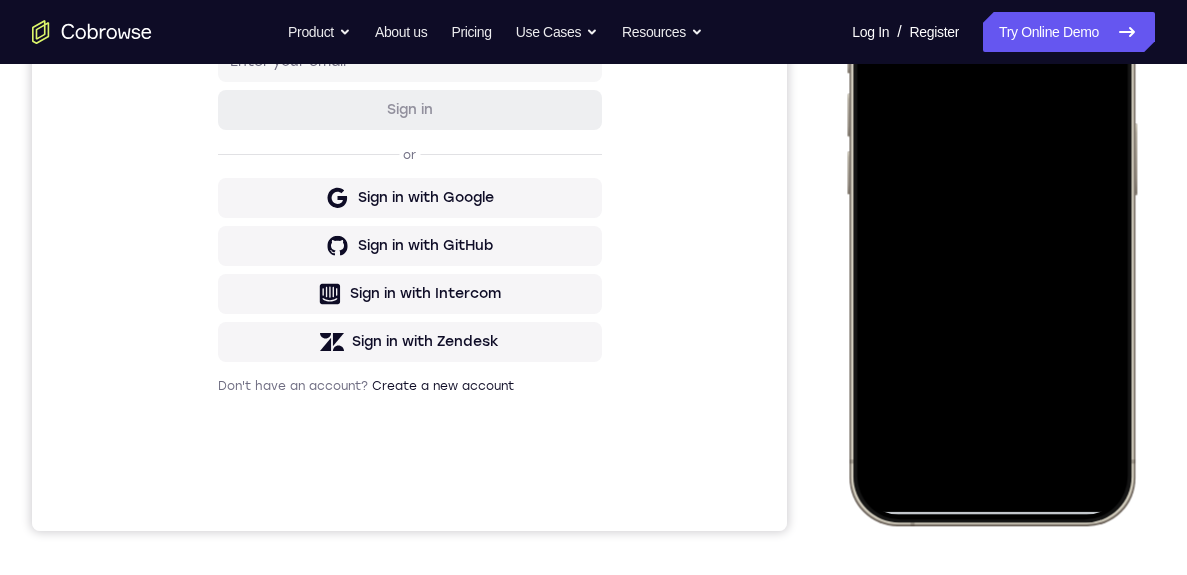 click at bounding box center (991, 228) 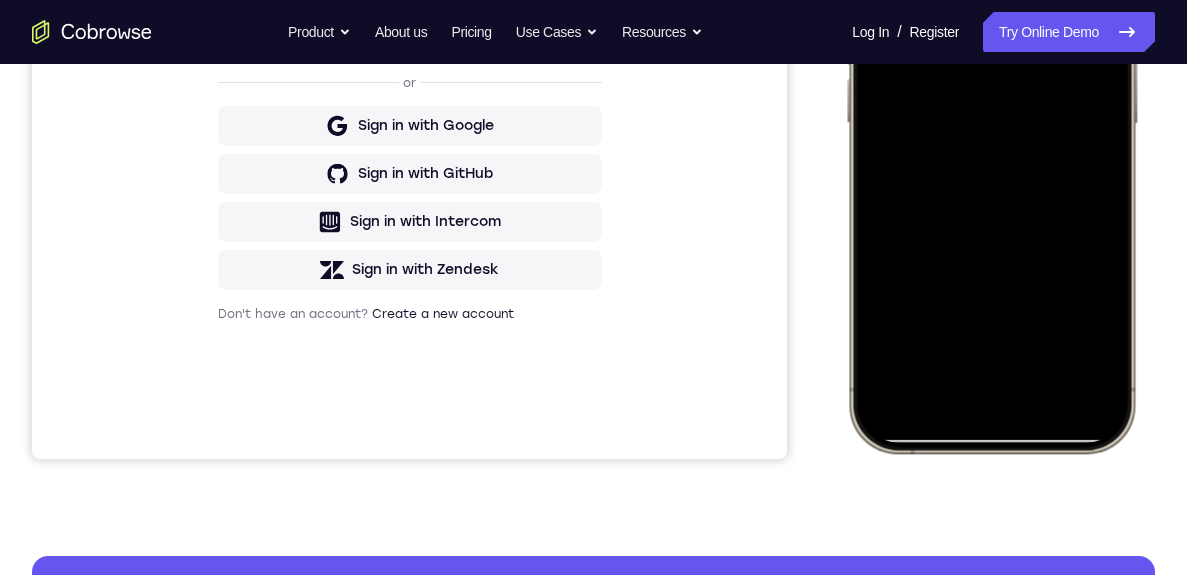 click at bounding box center [991, 156] 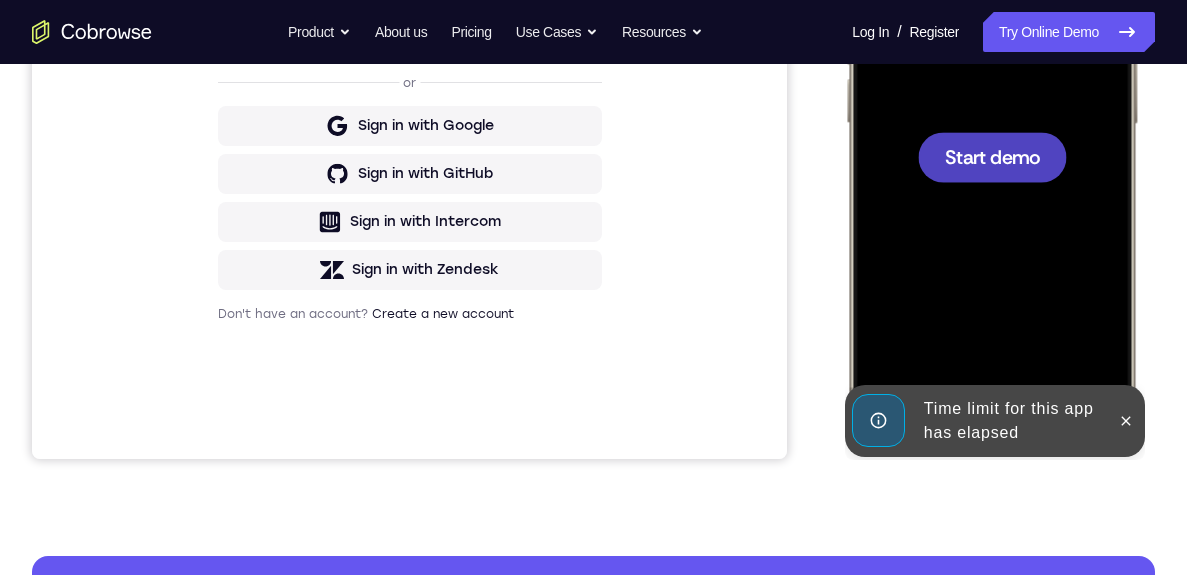 click at bounding box center (991, 156) 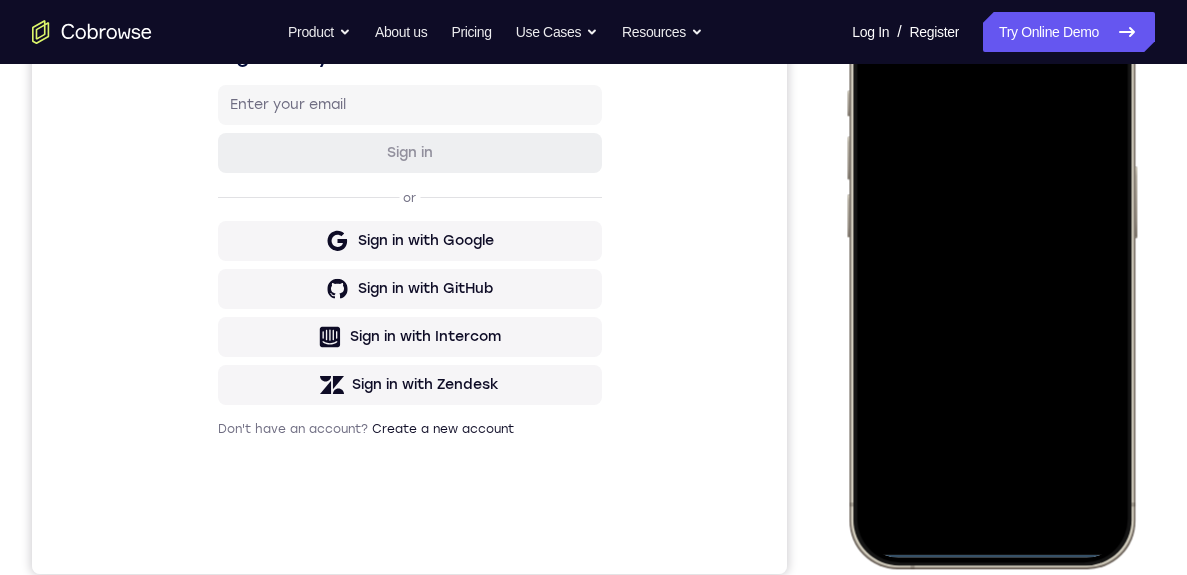scroll, scrollTop: 256, scrollLeft: 0, axis: vertical 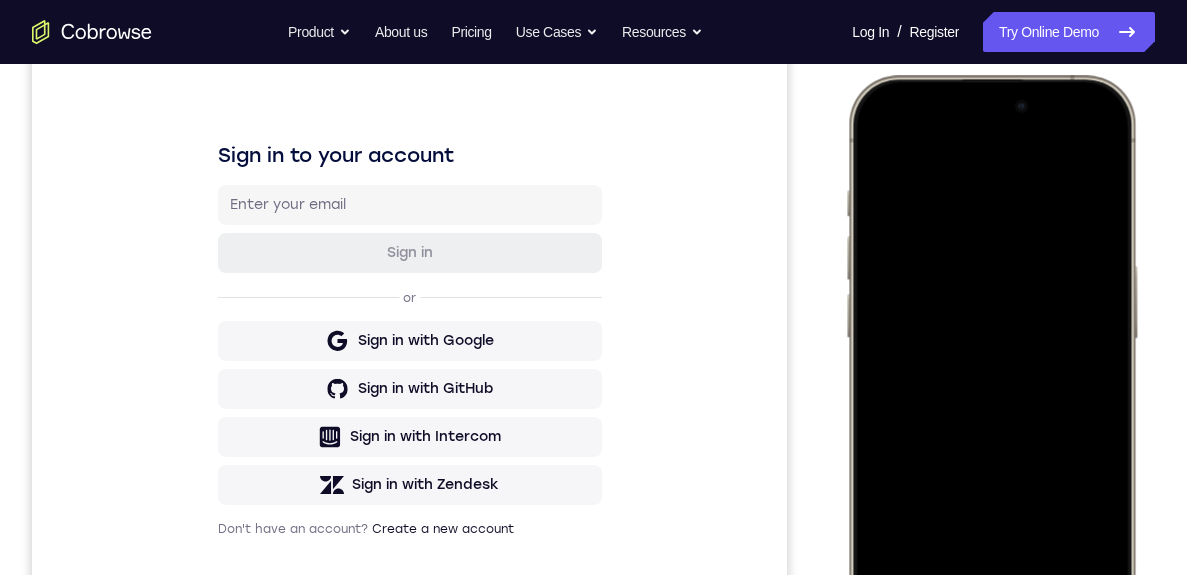 click at bounding box center [991, 371] 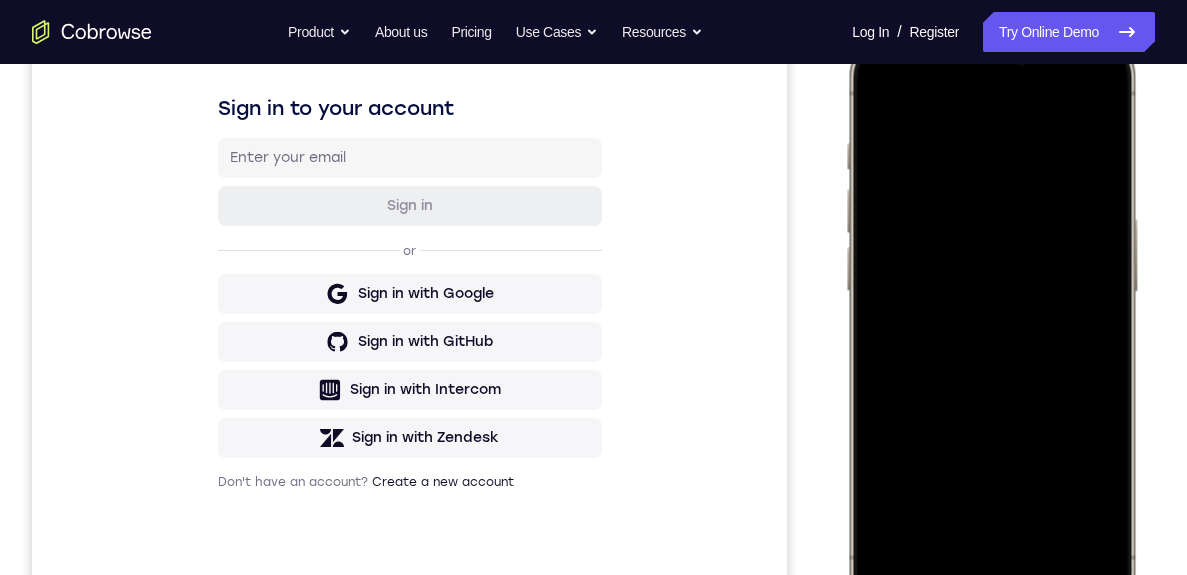 scroll, scrollTop: 349, scrollLeft: 0, axis: vertical 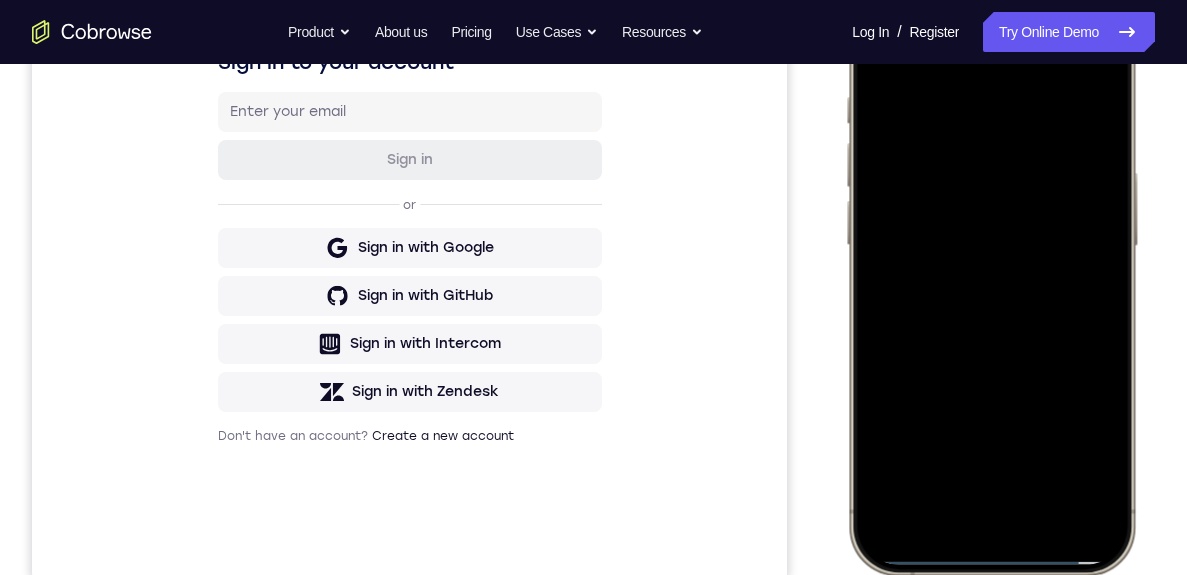 click at bounding box center [991, 278] 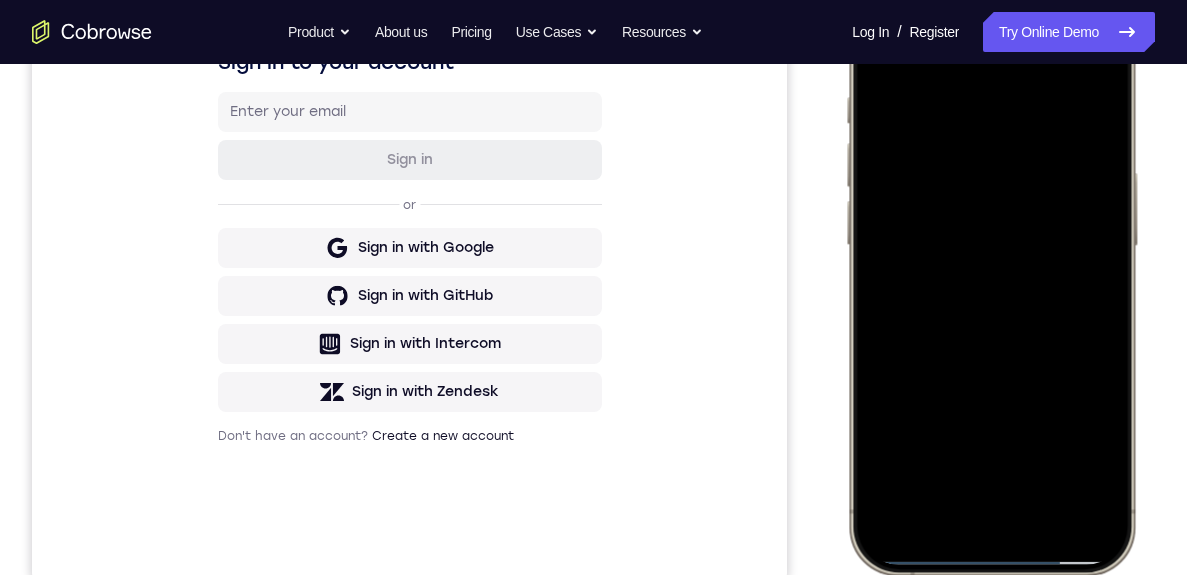 click at bounding box center [991, 278] 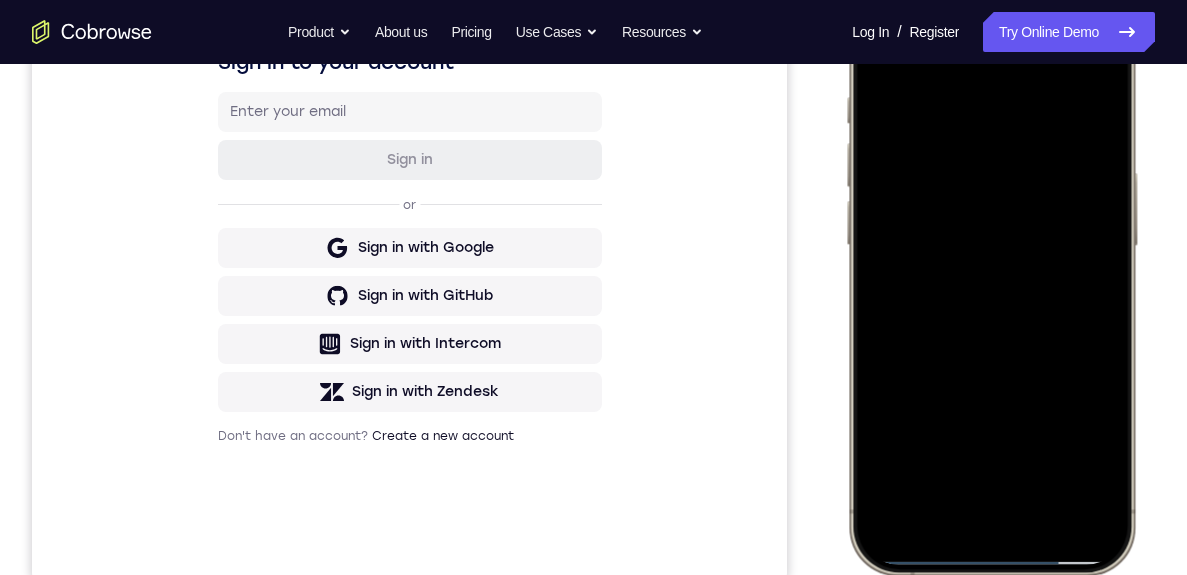 click at bounding box center [991, 278] 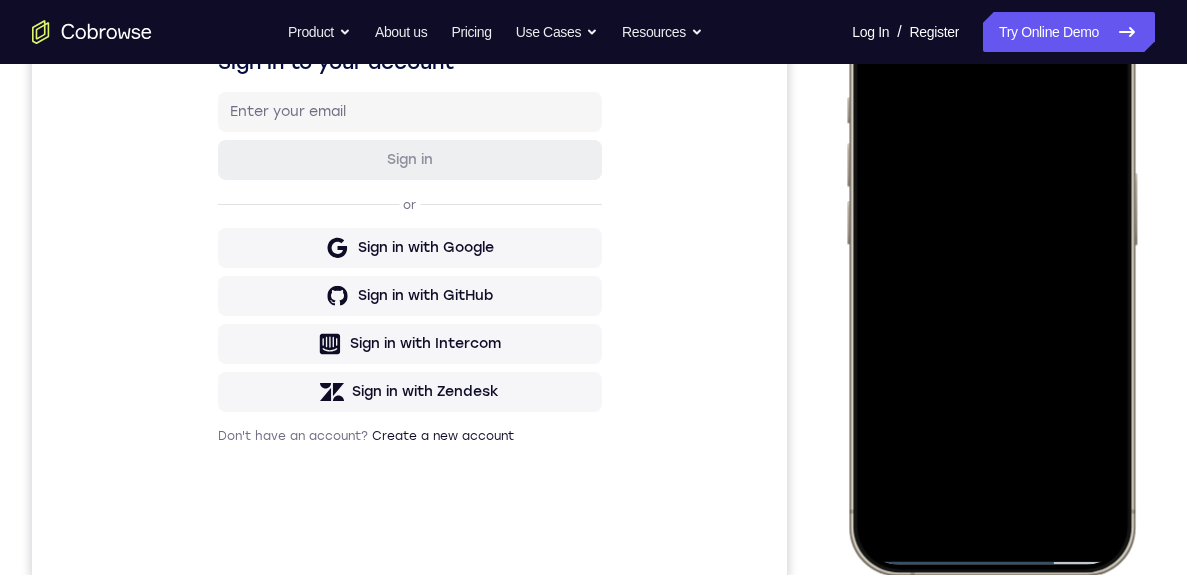click at bounding box center (991, 278) 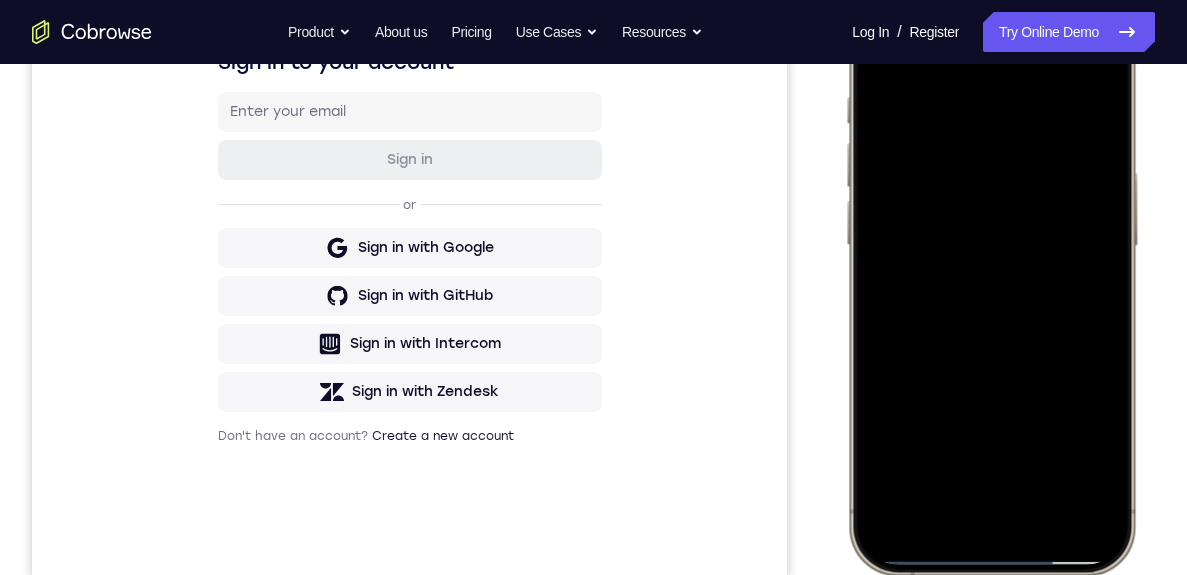 click at bounding box center (991, 278) 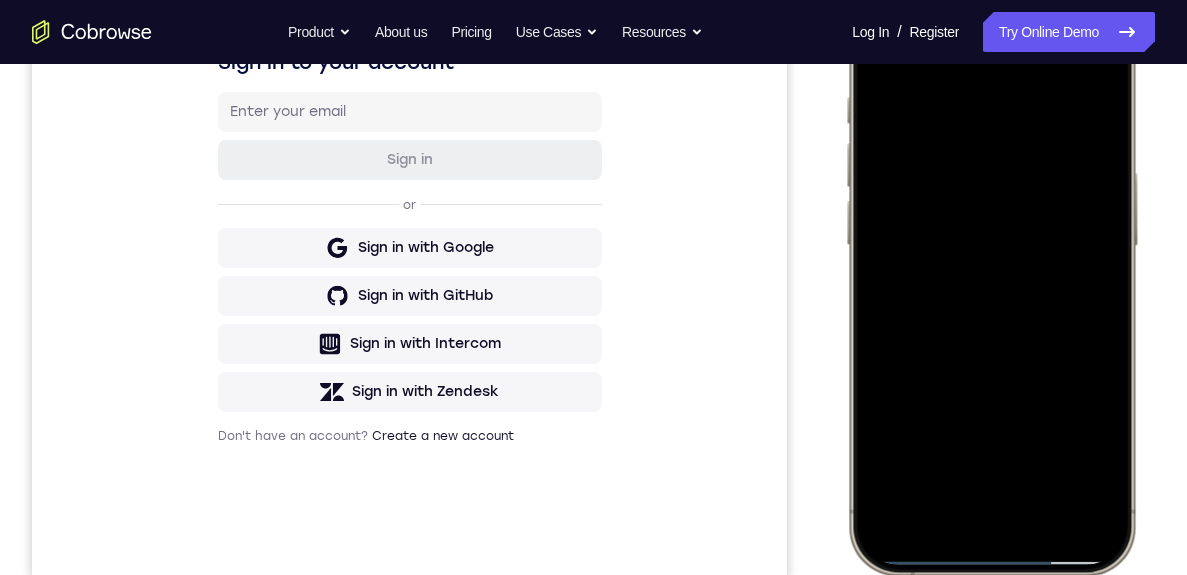 click at bounding box center (991, 278) 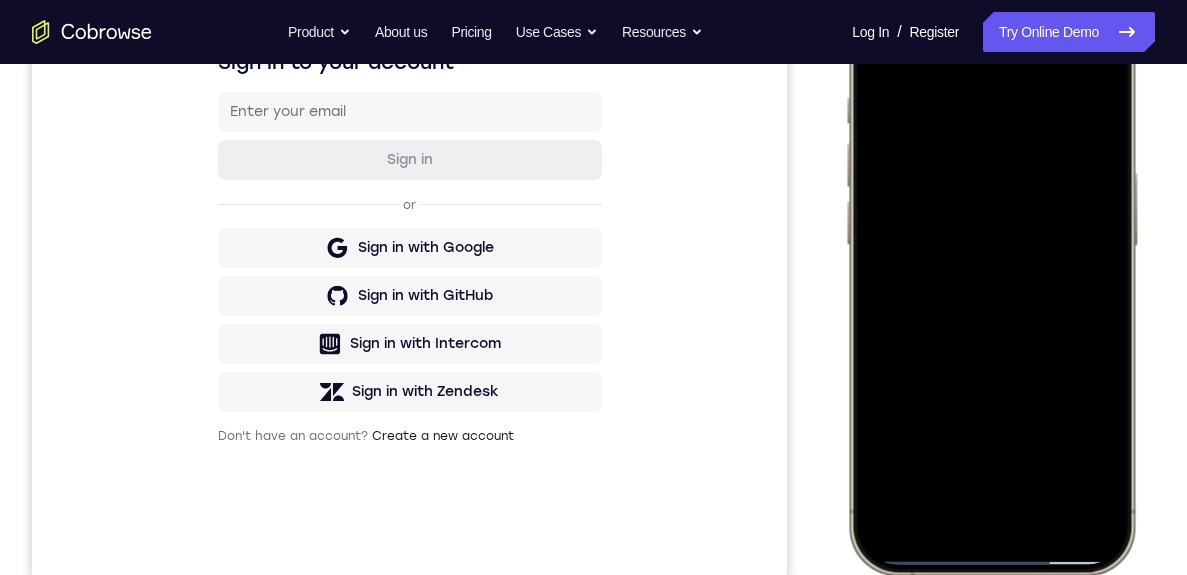 click at bounding box center (991, 278) 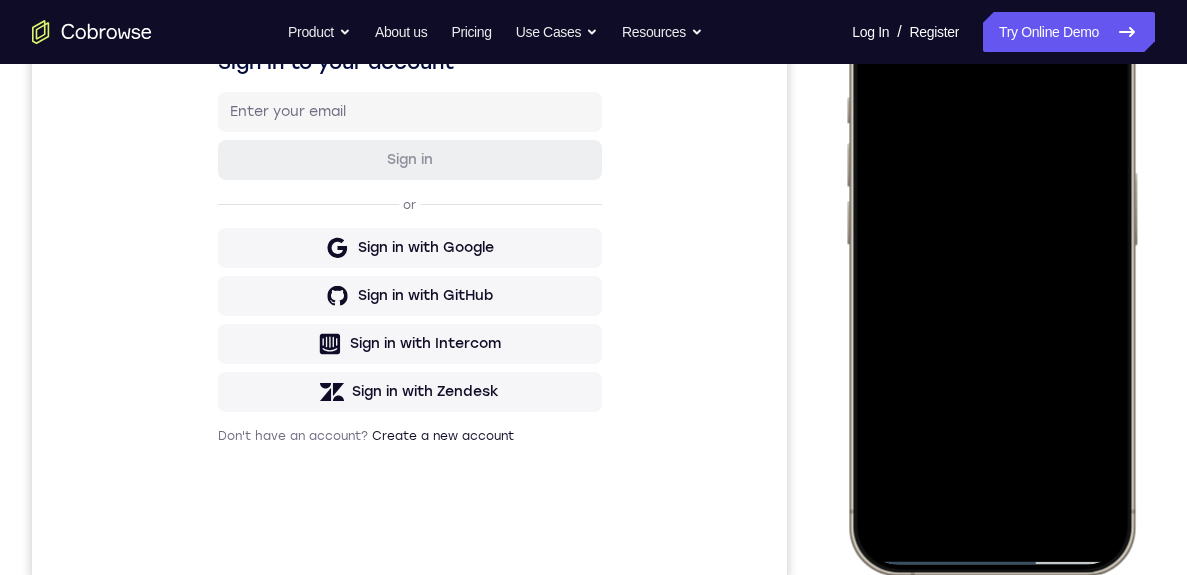 click at bounding box center (991, 278) 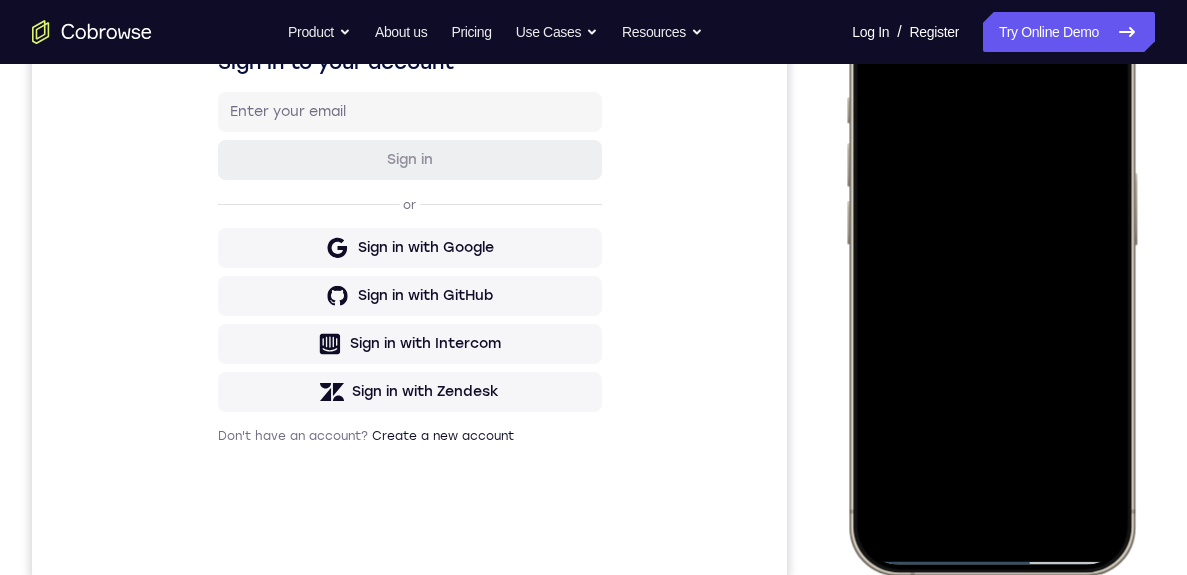 click at bounding box center (991, 278) 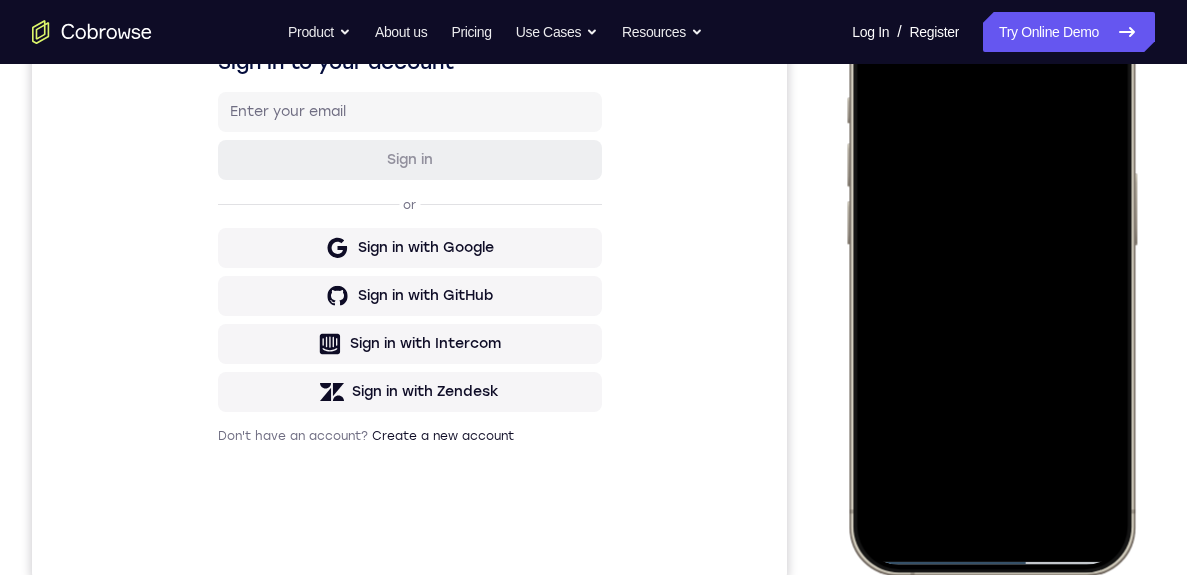 click at bounding box center [991, 278] 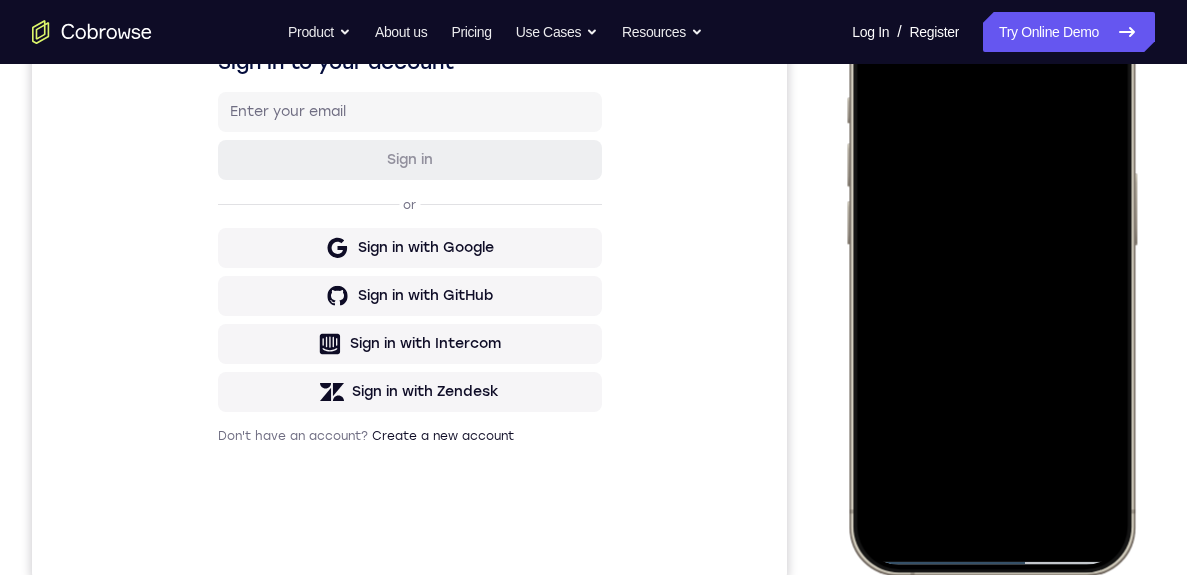 click at bounding box center [991, 278] 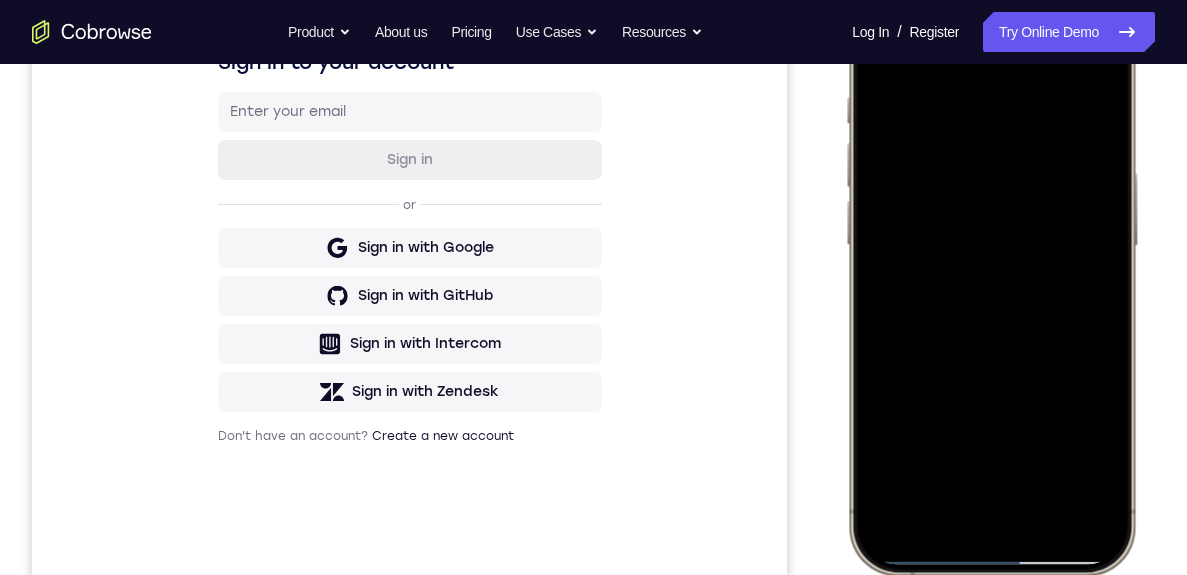 click at bounding box center (991, 278) 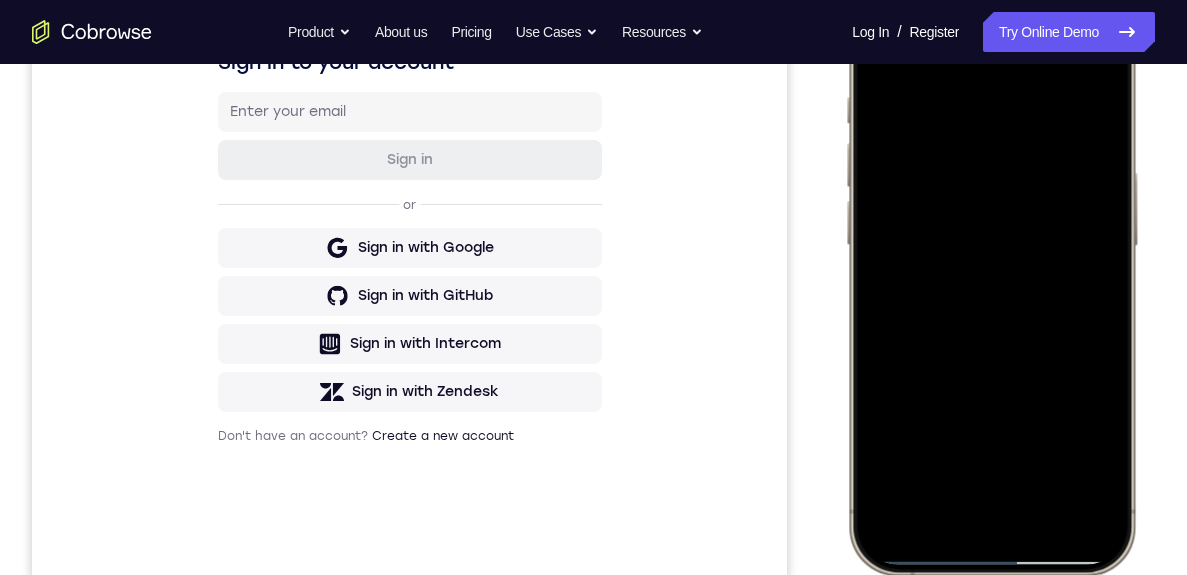 click at bounding box center (991, 278) 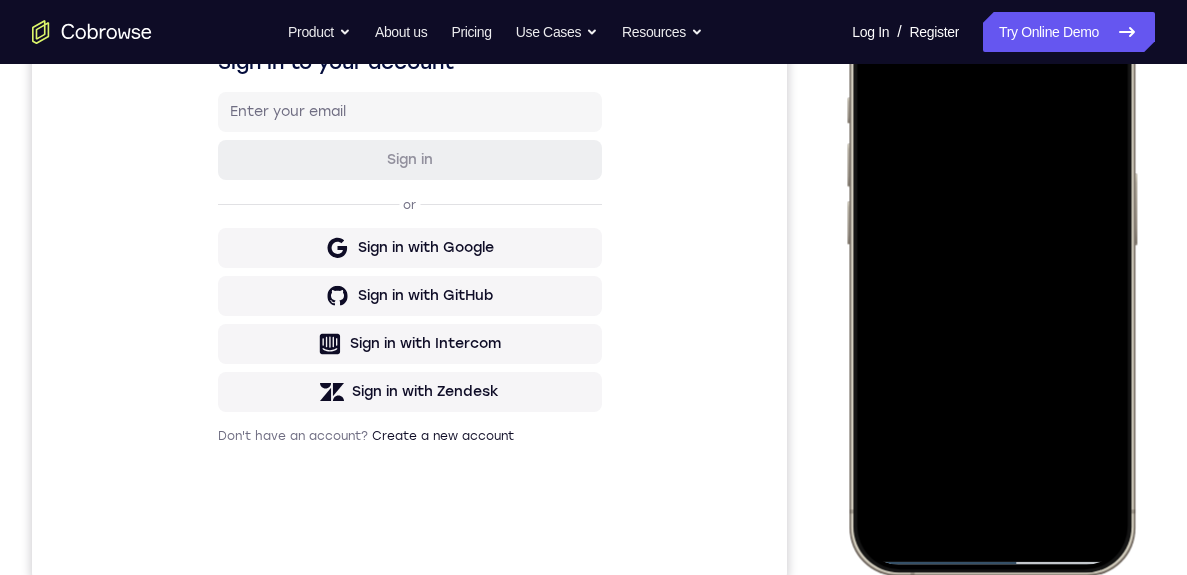 click at bounding box center [991, 278] 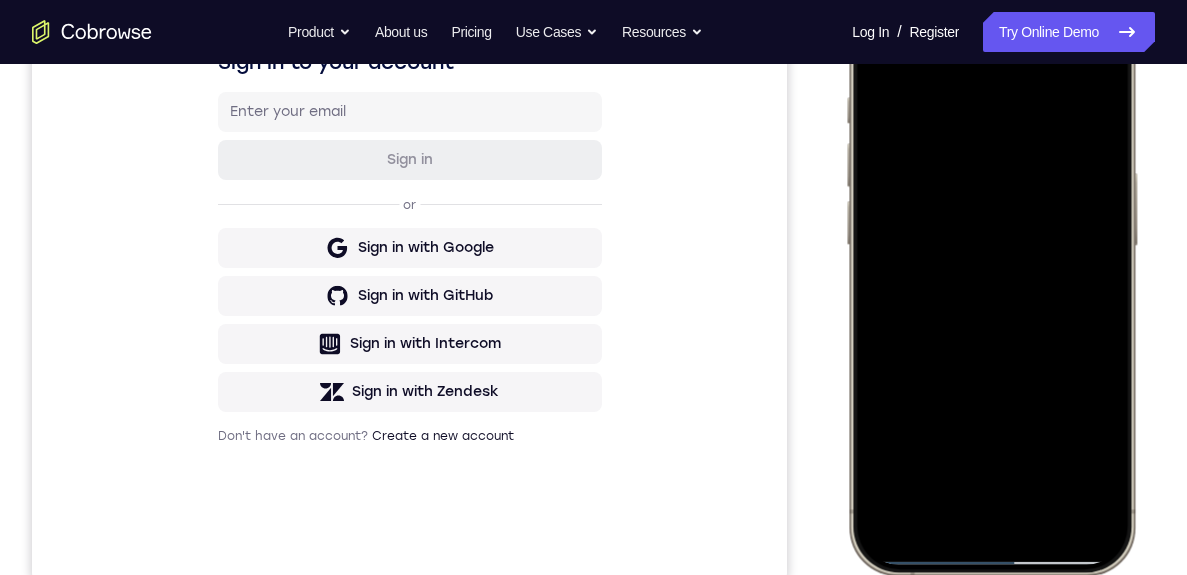 click at bounding box center (991, 278) 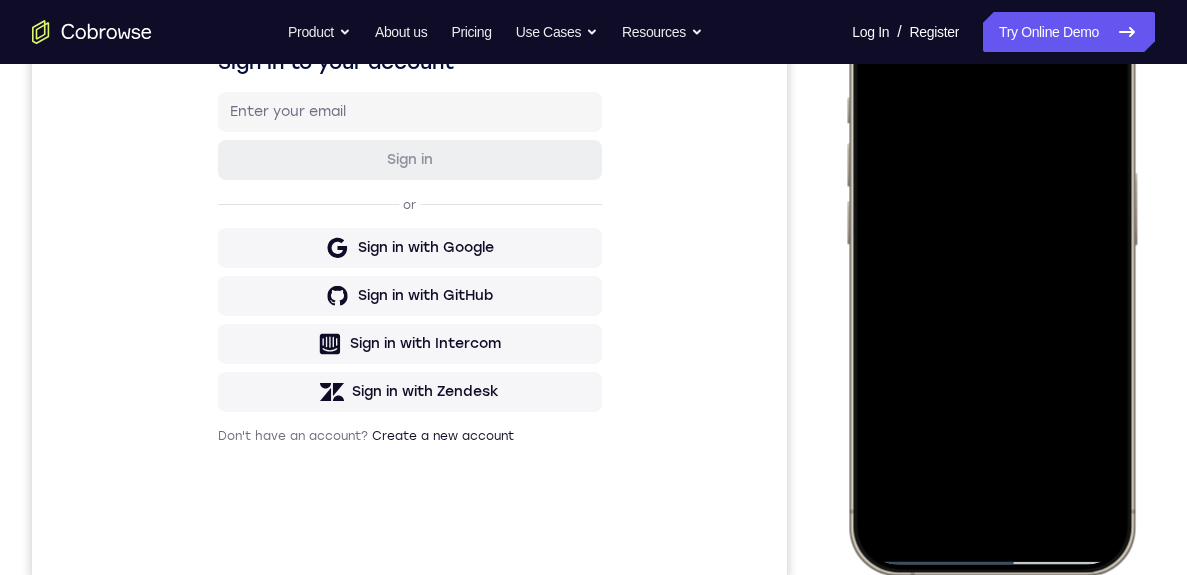 click at bounding box center (991, 278) 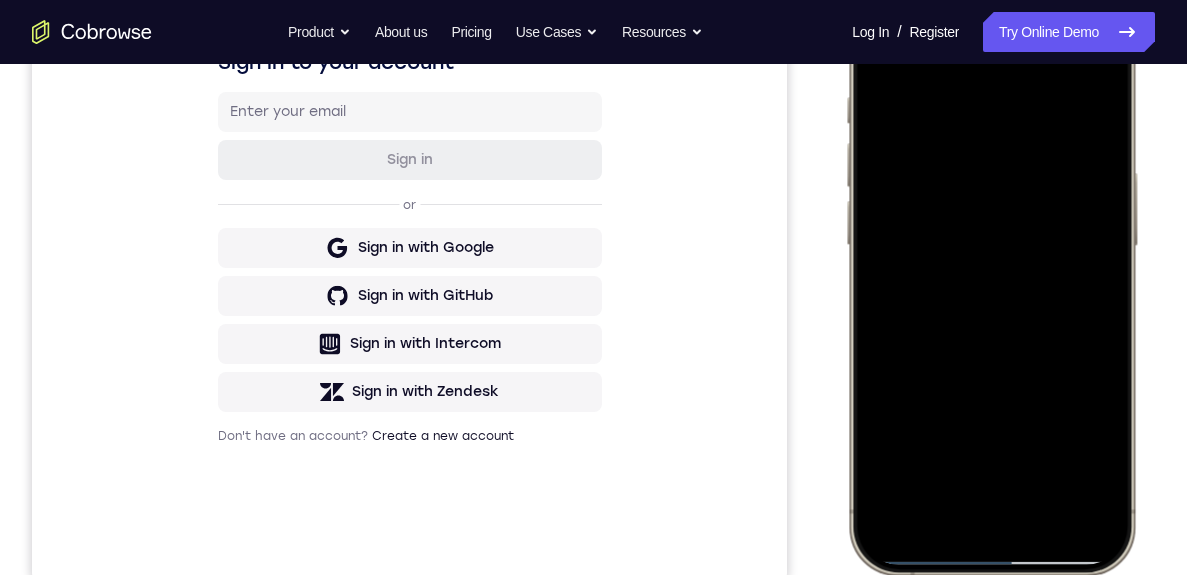click at bounding box center (991, 278) 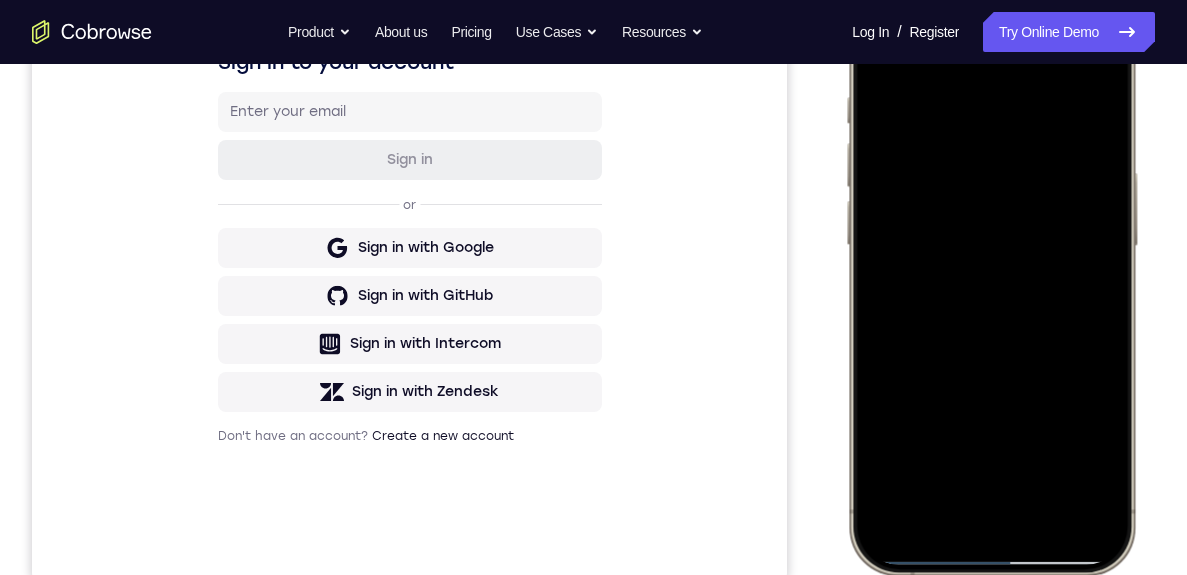 click at bounding box center [991, 278] 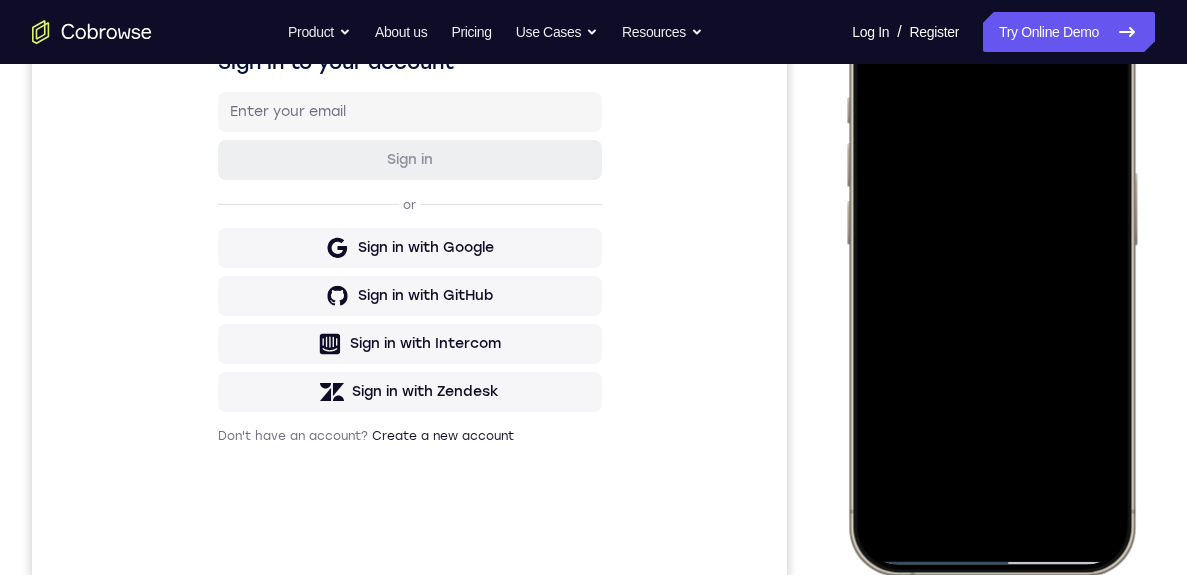 click at bounding box center [991, 278] 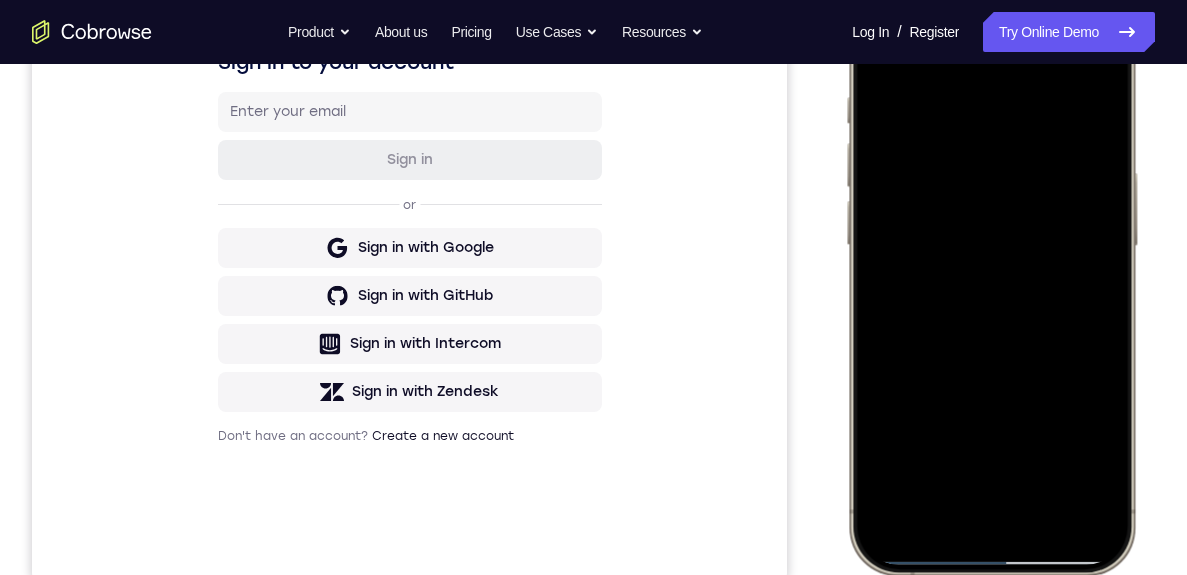 scroll, scrollTop: 380, scrollLeft: 0, axis: vertical 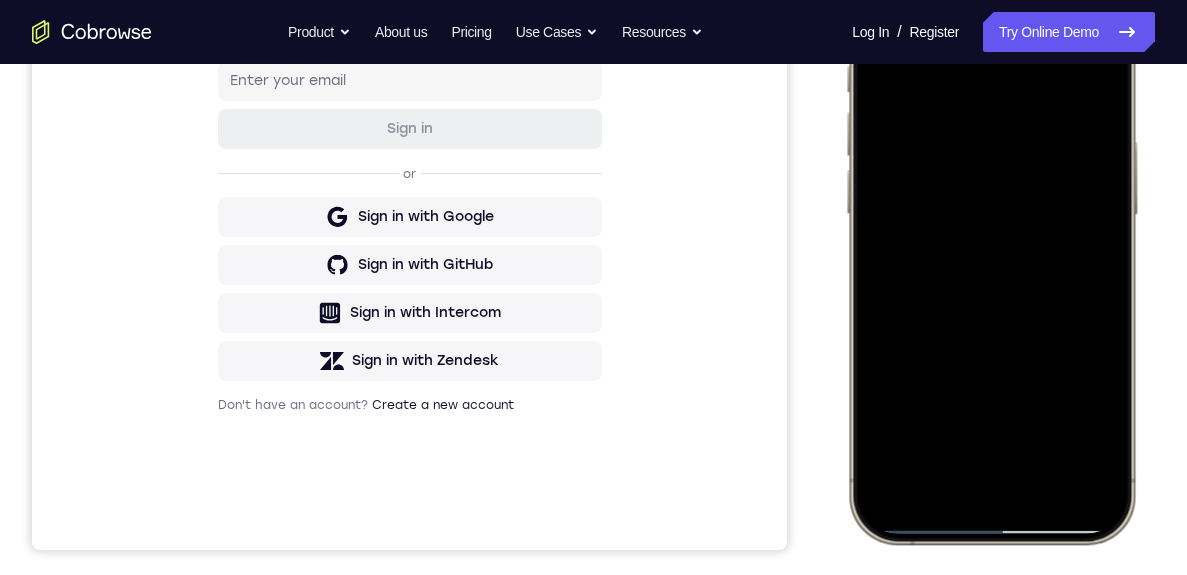 click at bounding box center [991, 247] 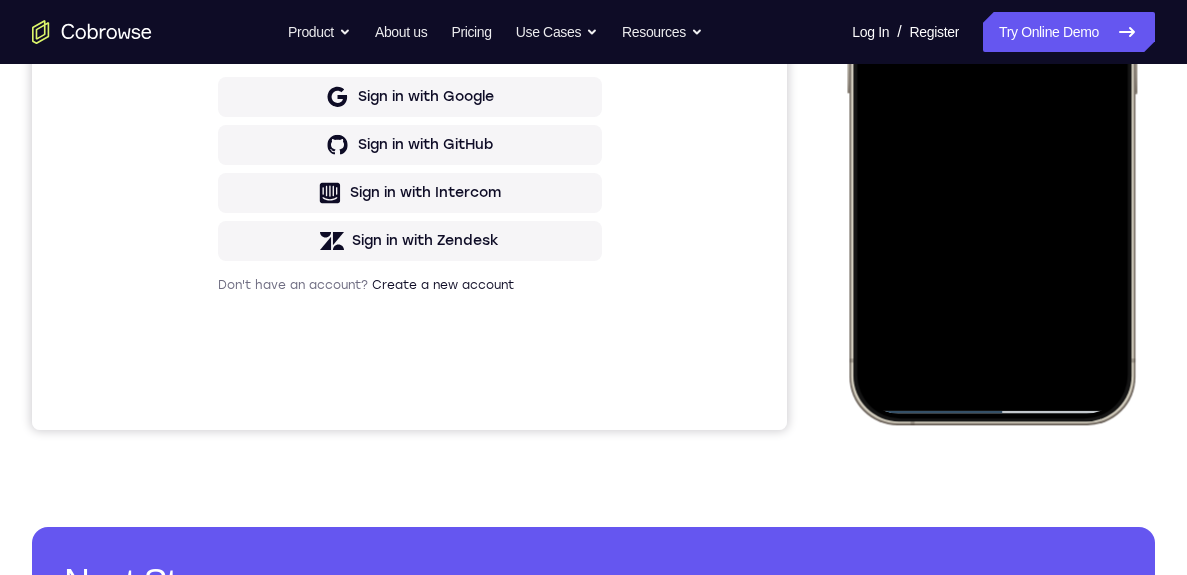 scroll, scrollTop: 474, scrollLeft: 0, axis: vertical 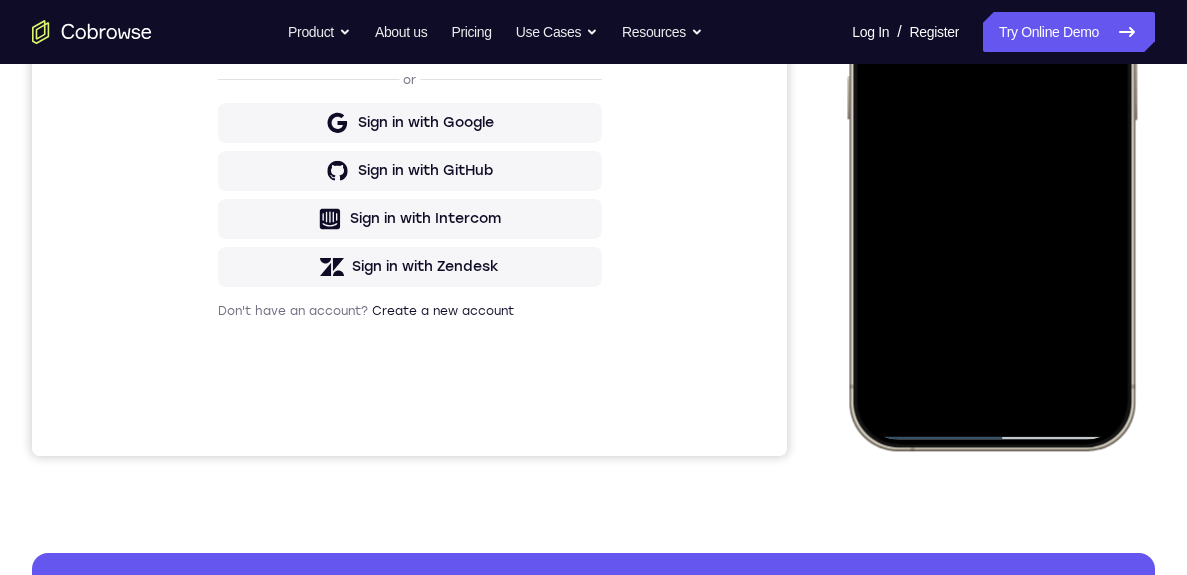 click at bounding box center [995, 149] 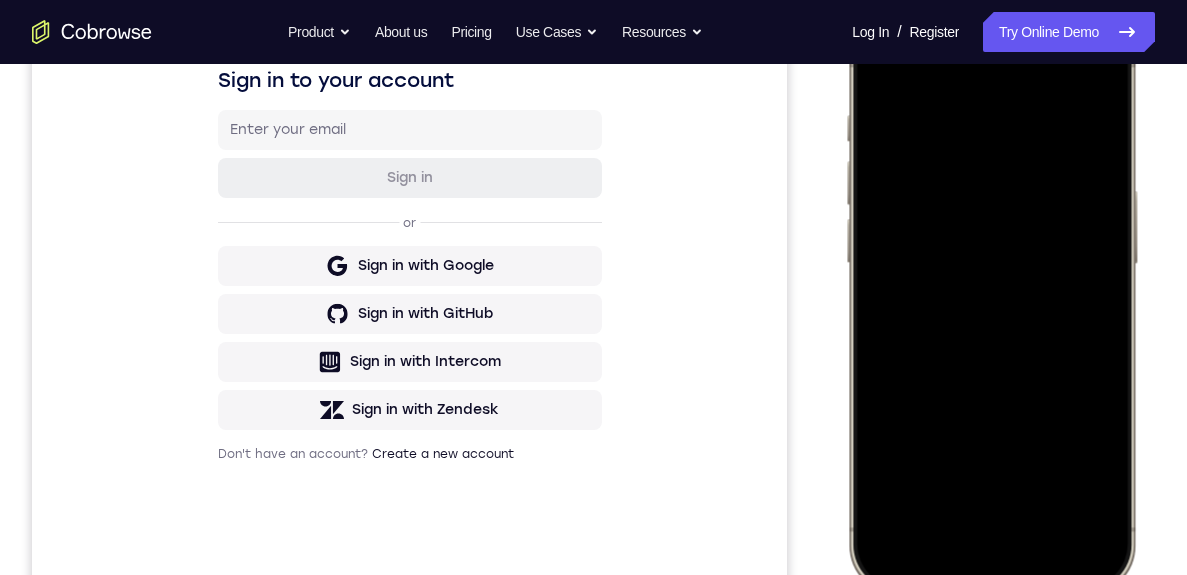scroll, scrollTop: 303, scrollLeft: 0, axis: vertical 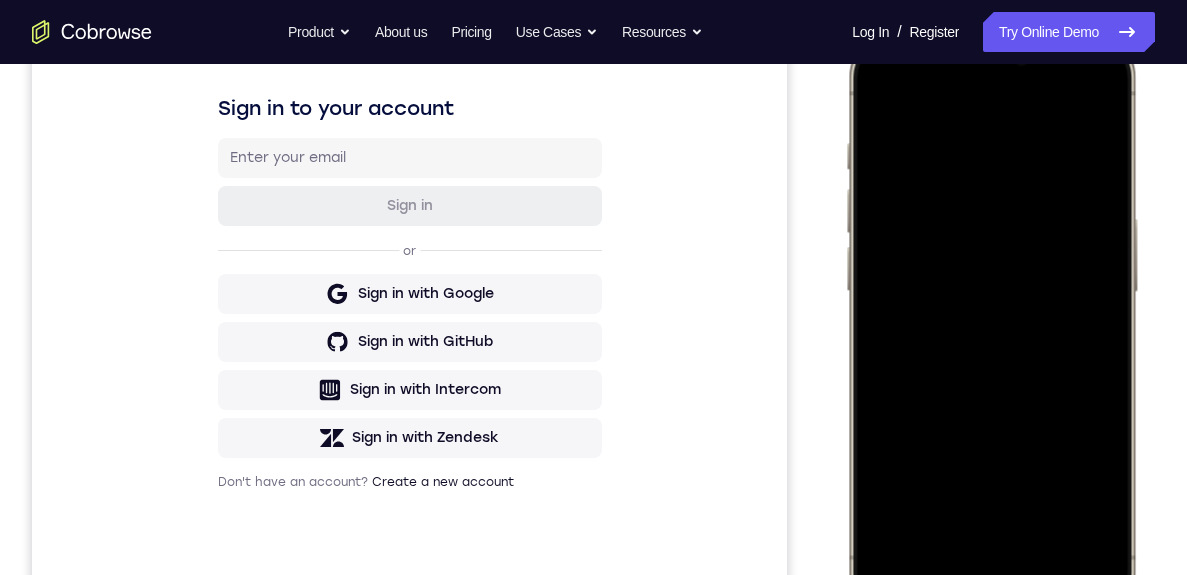 click at bounding box center [991, 324] 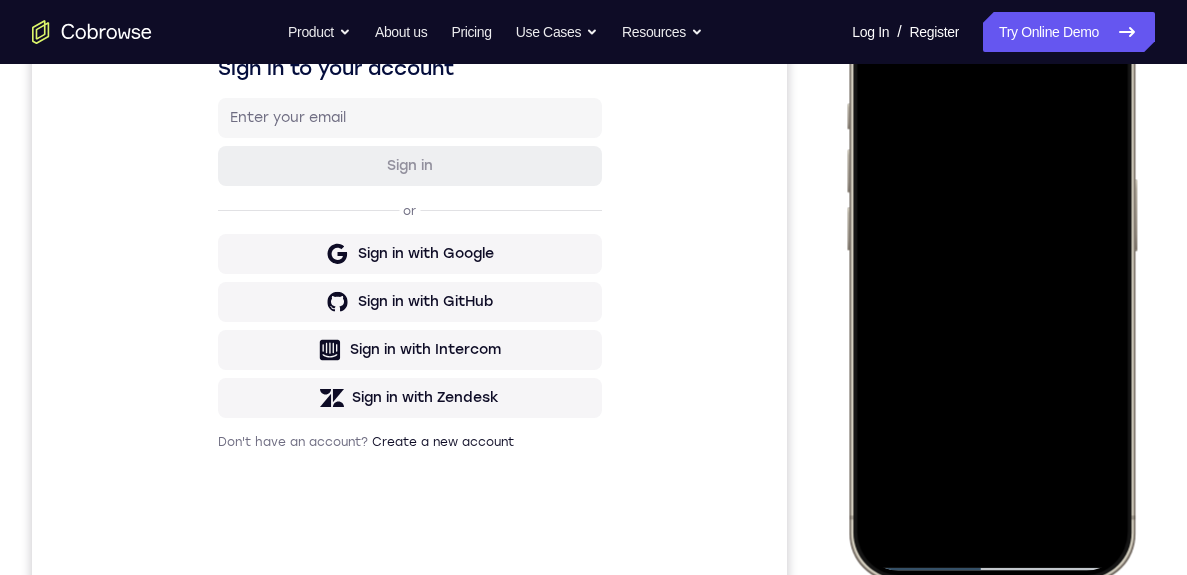scroll, scrollTop: 348, scrollLeft: 0, axis: vertical 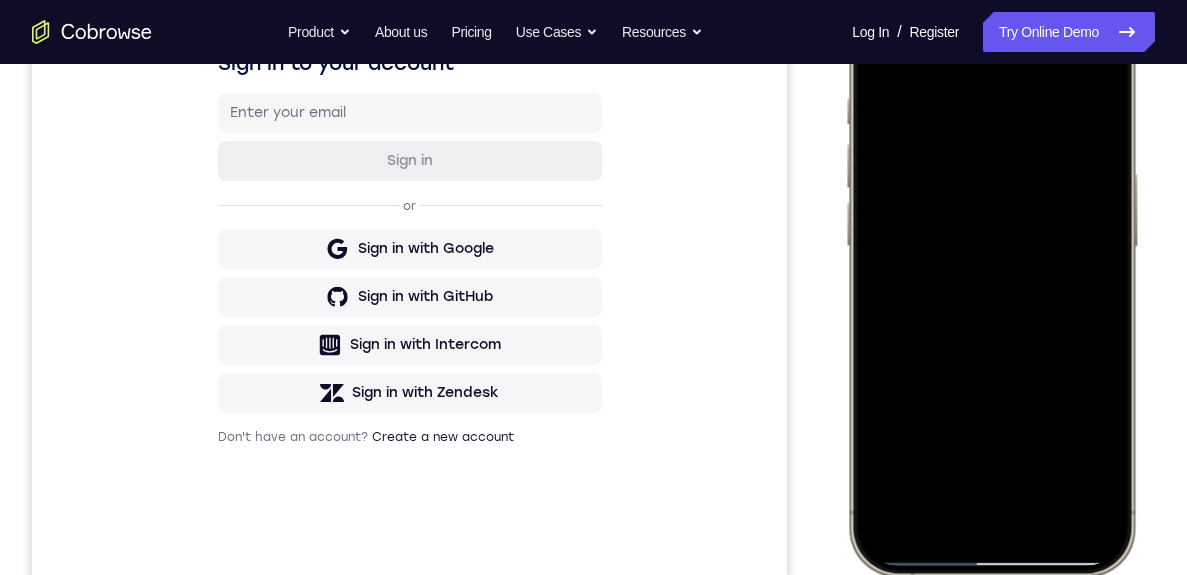 click at bounding box center (991, 279) 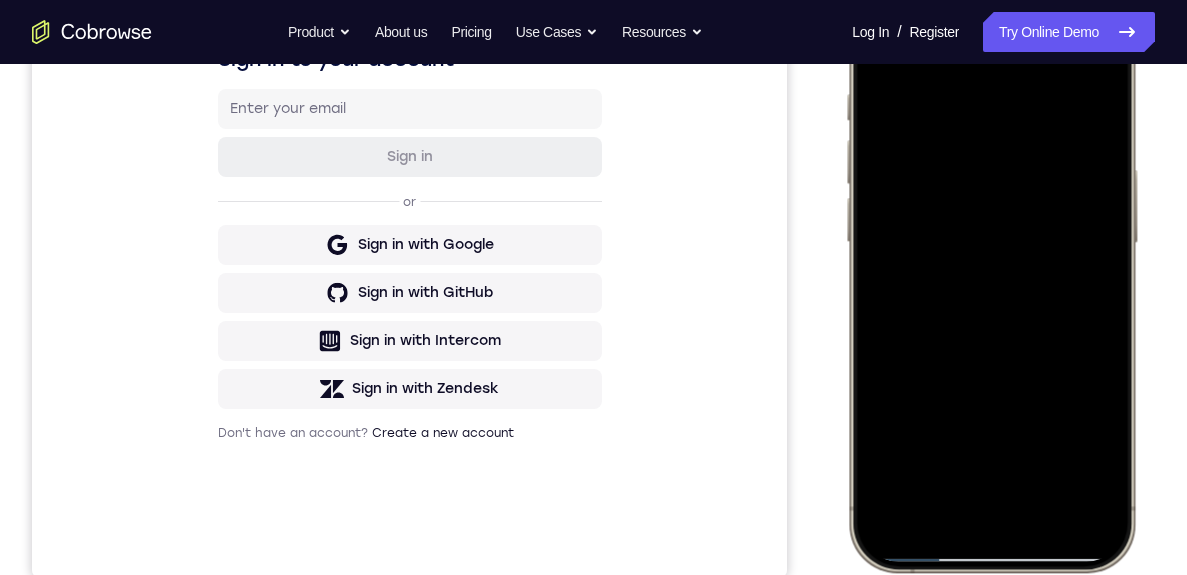 scroll, scrollTop: 278, scrollLeft: 0, axis: vertical 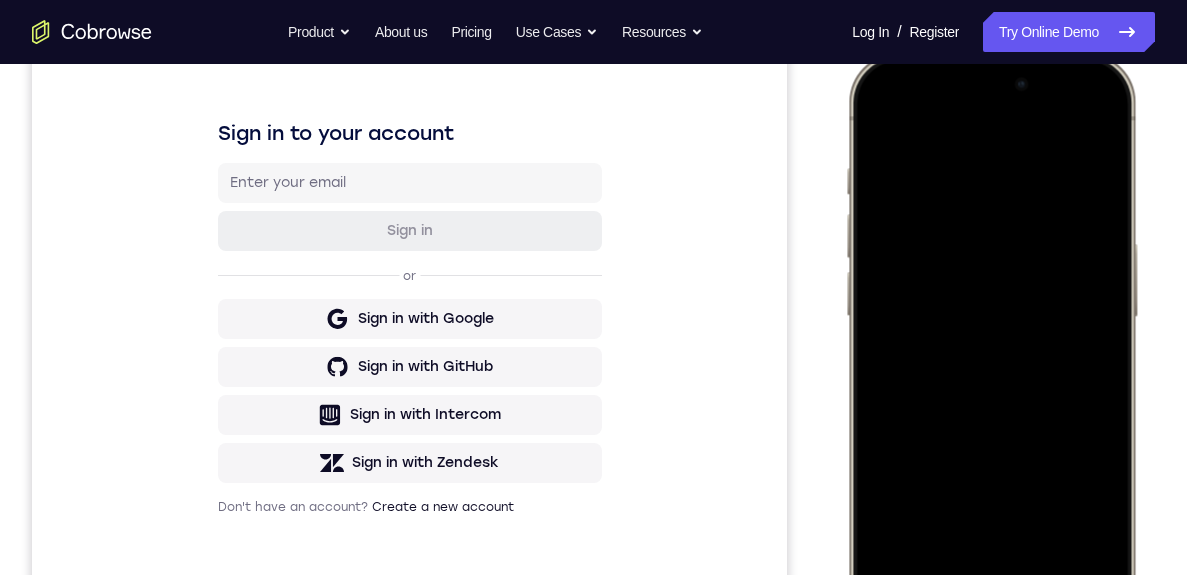 click at bounding box center (991, 349) 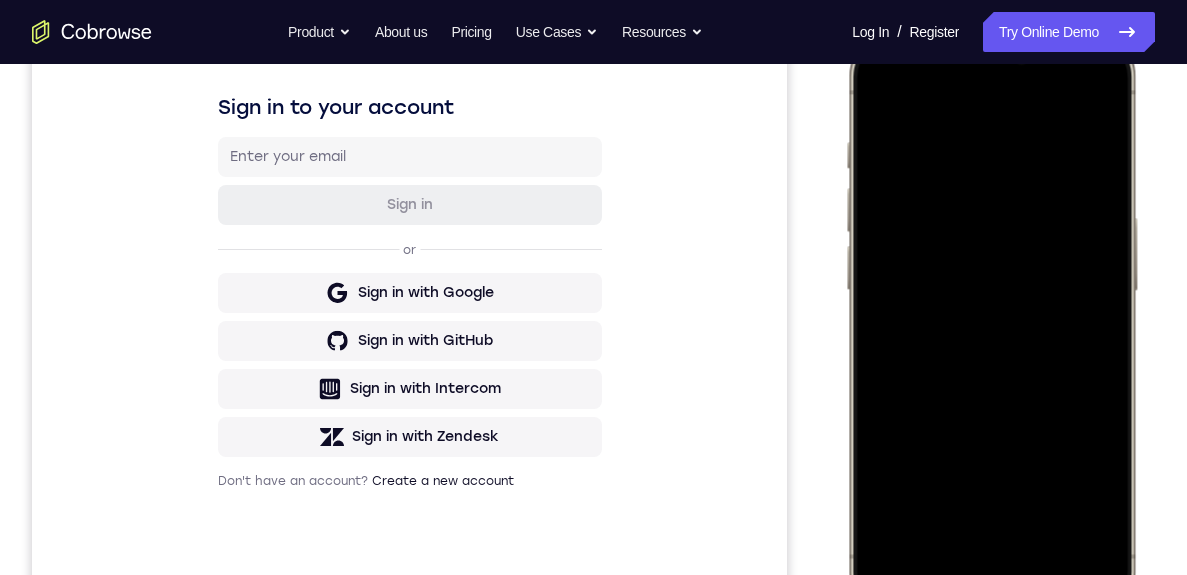 scroll, scrollTop: 284, scrollLeft: 0, axis: vertical 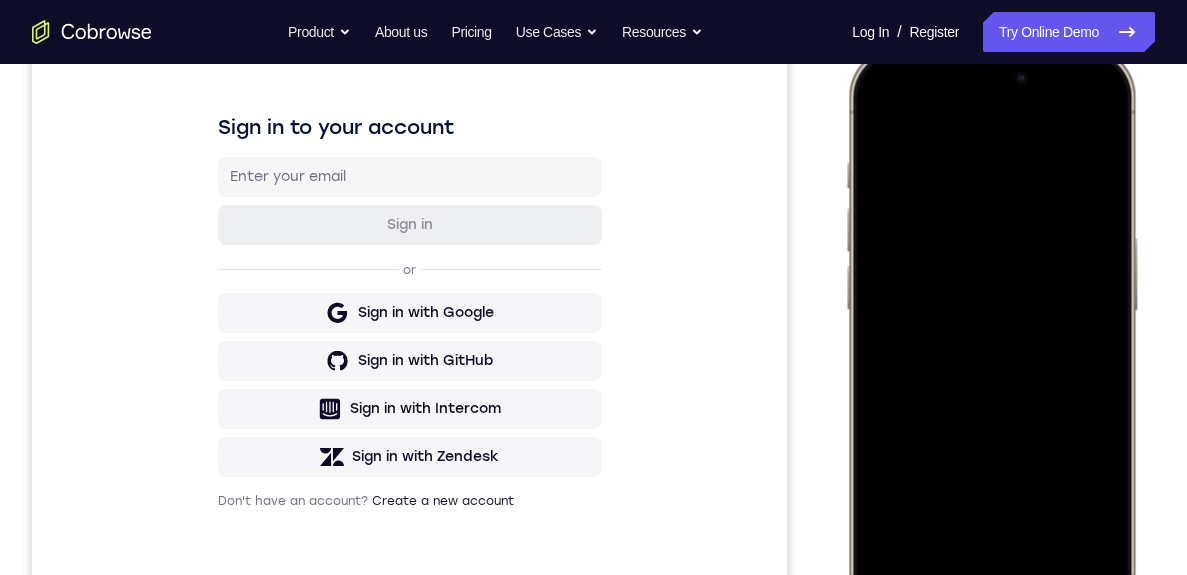 click at bounding box center (991, 343) 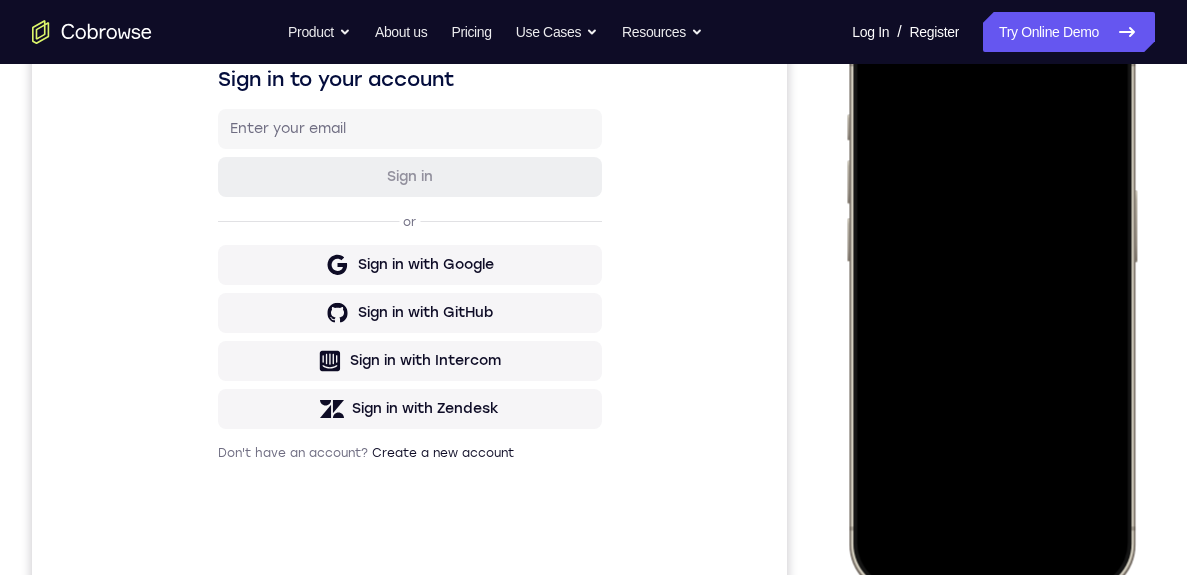 scroll, scrollTop: 315, scrollLeft: 0, axis: vertical 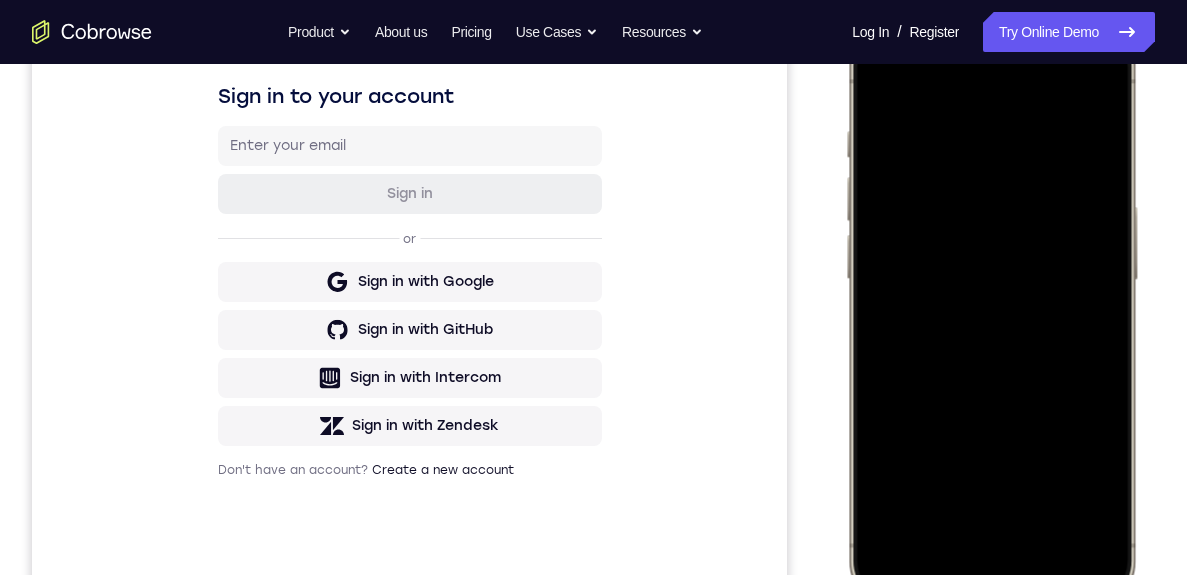 click at bounding box center [991, 312] 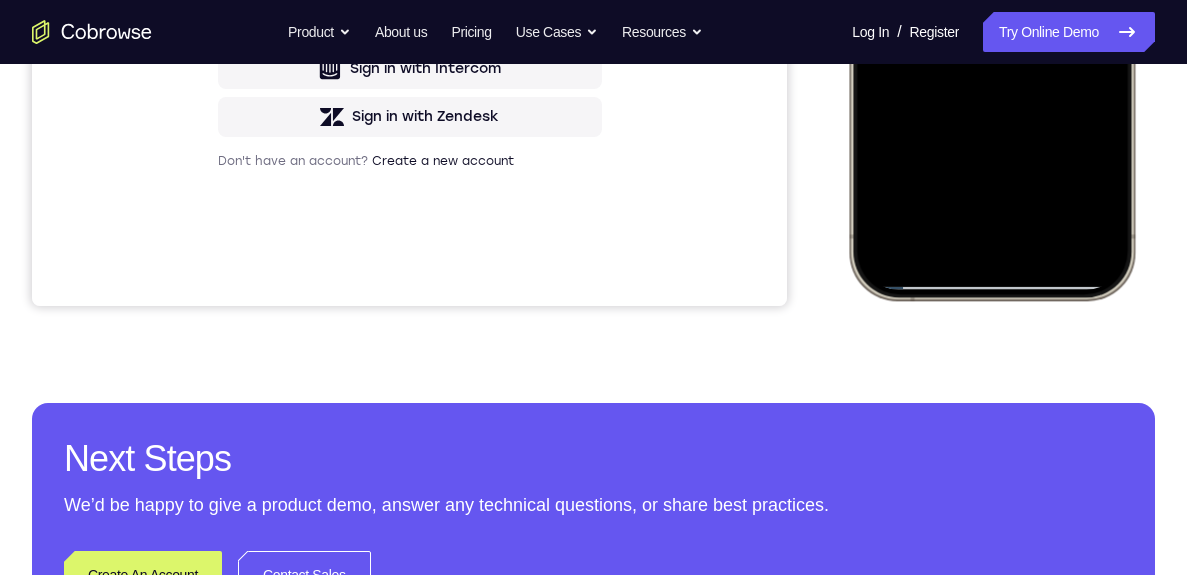click at bounding box center [995, 7] 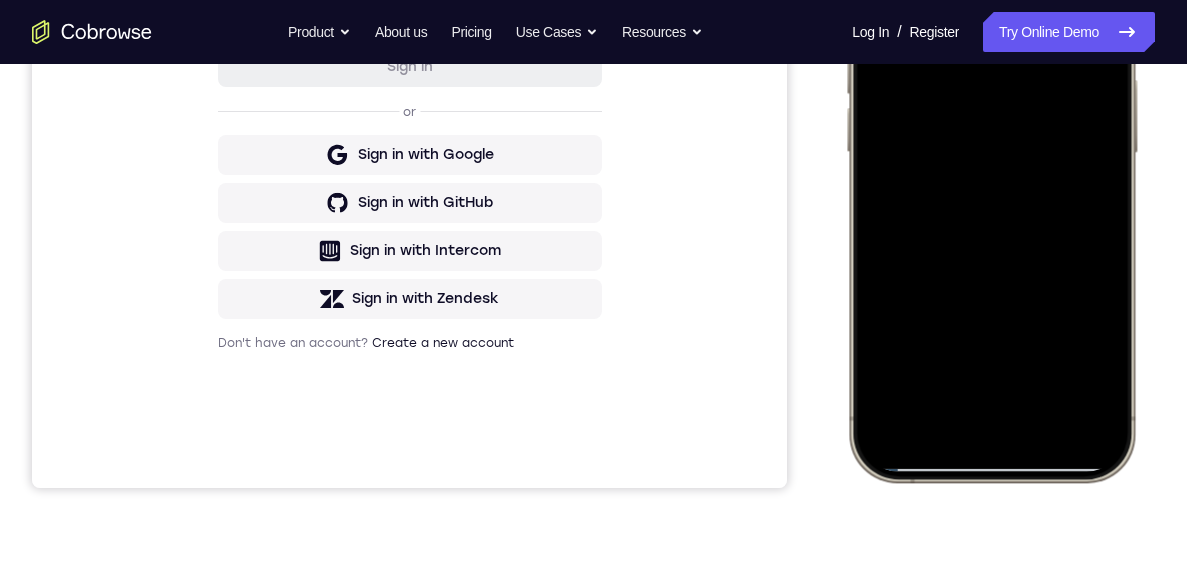 scroll, scrollTop: 424, scrollLeft: 0, axis: vertical 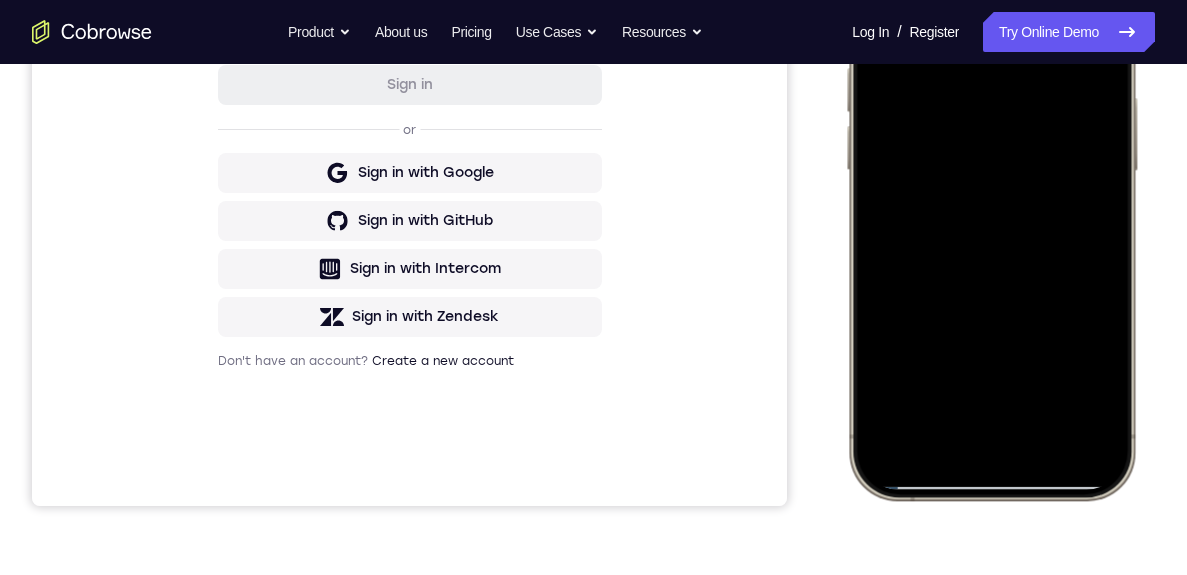 click at bounding box center (991, 203) 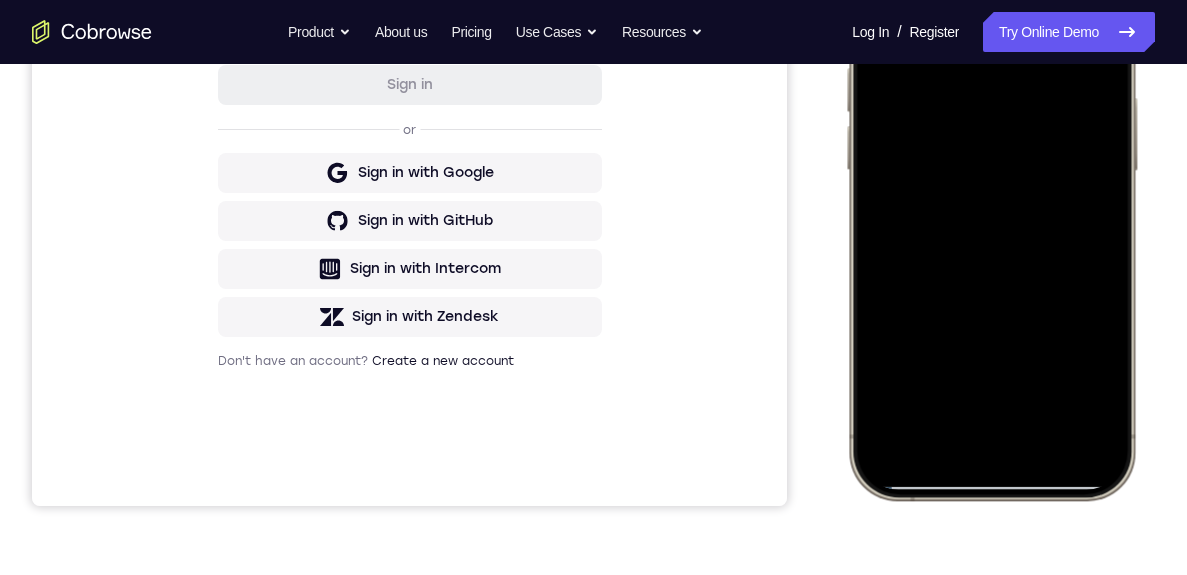 click at bounding box center (991, 203) 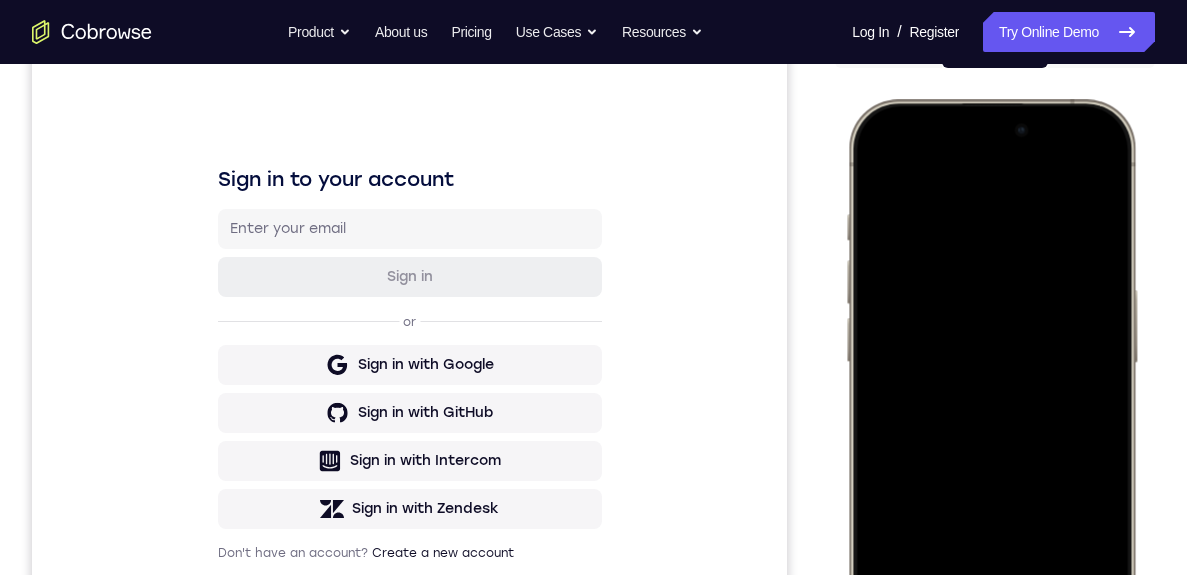 scroll, scrollTop: 236, scrollLeft: 0, axis: vertical 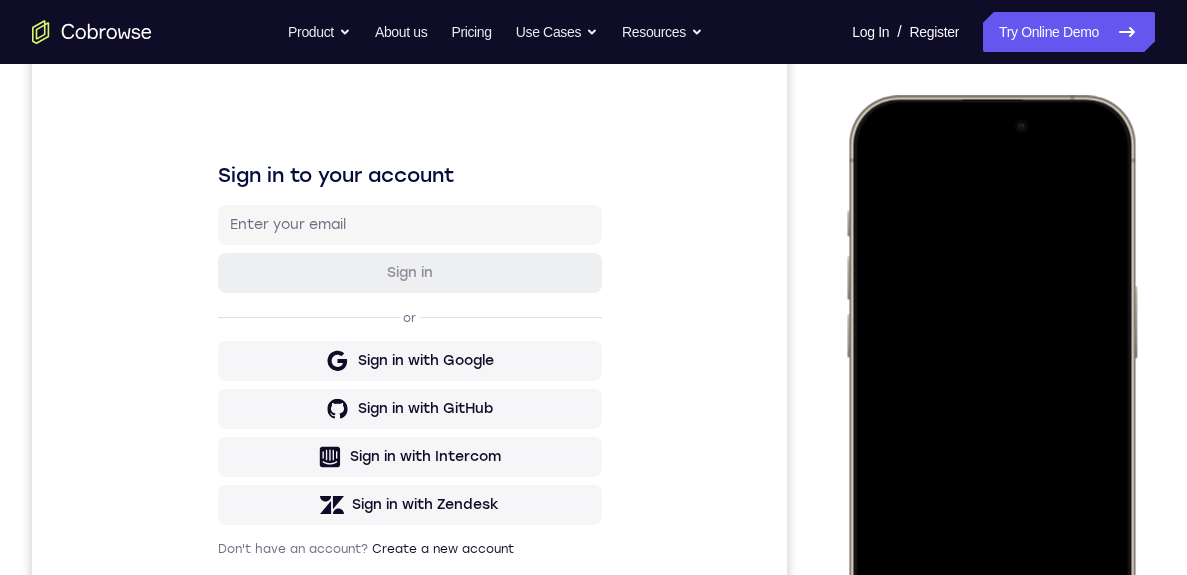 click at bounding box center [991, 391] 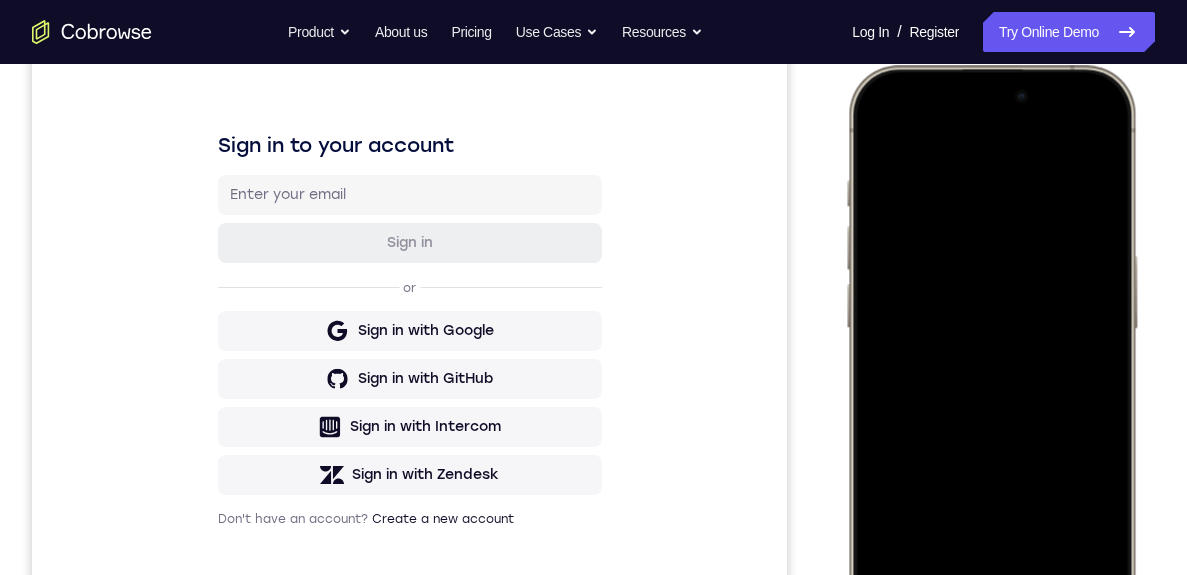 click at bounding box center [991, 361] 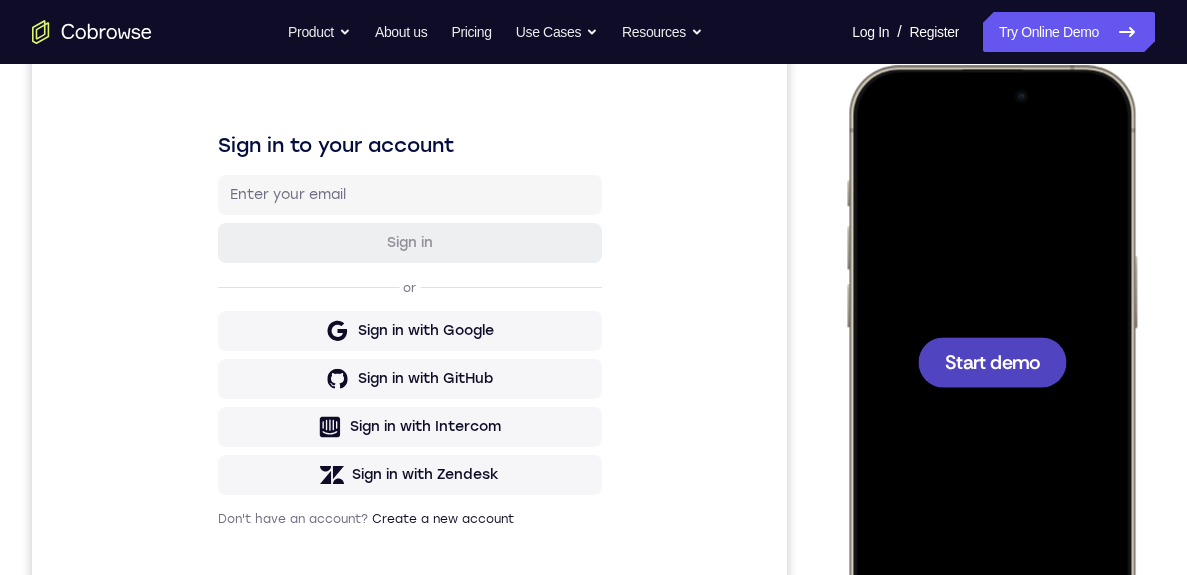 click on "Start demo" at bounding box center (992, 361) 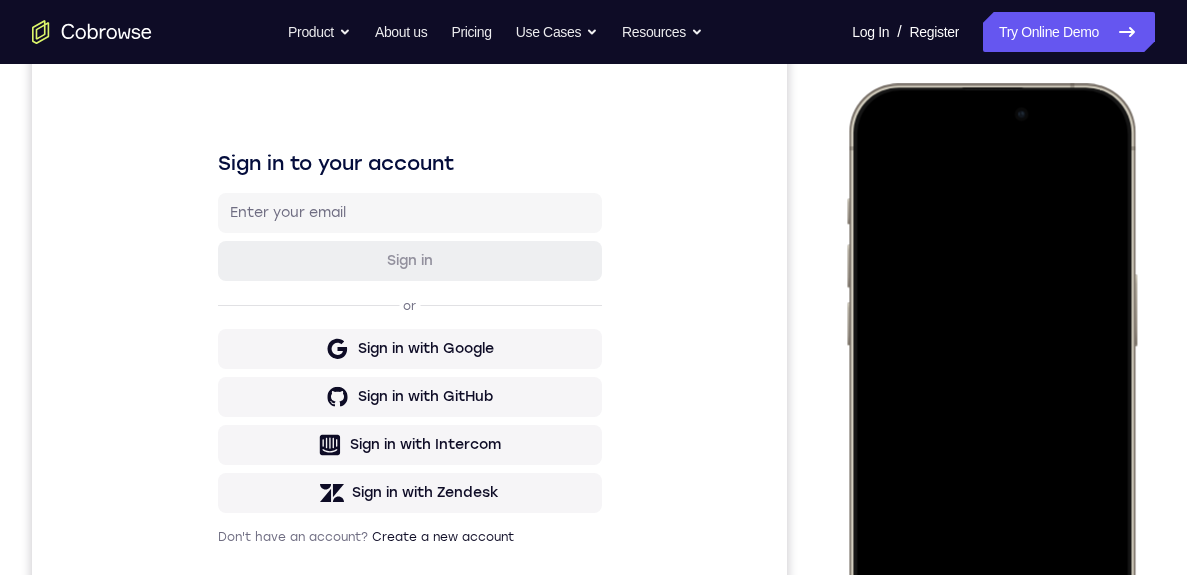 scroll, scrollTop: 247, scrollLeft: 0, axis: vertical 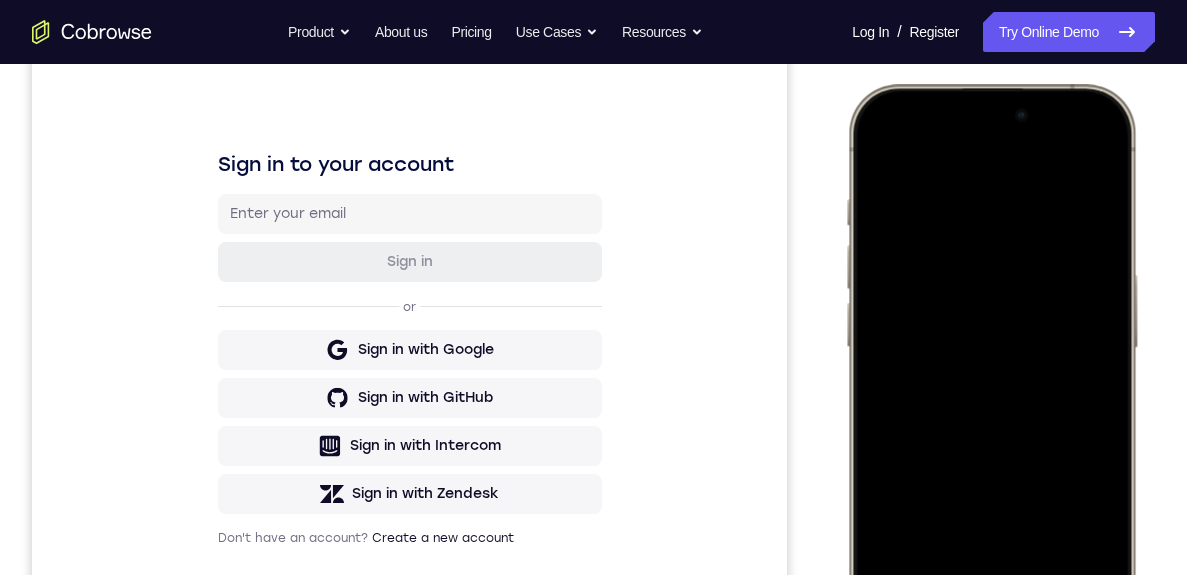 click at bounding box center (991, 380) 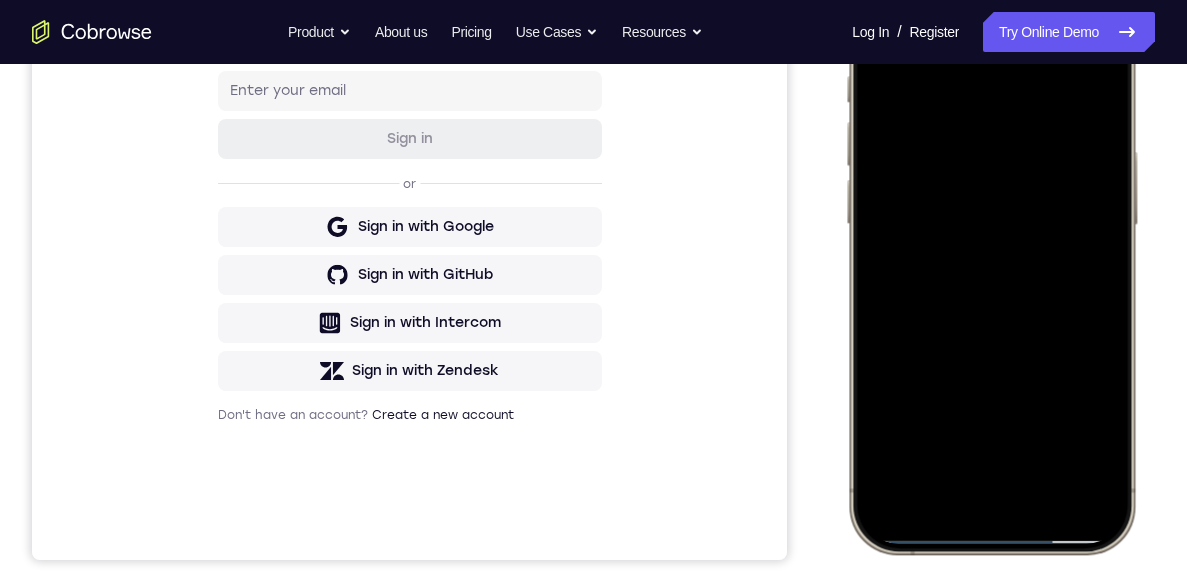 scroll, scrollTop: 374, scrollLeft: 0, axis: vertical 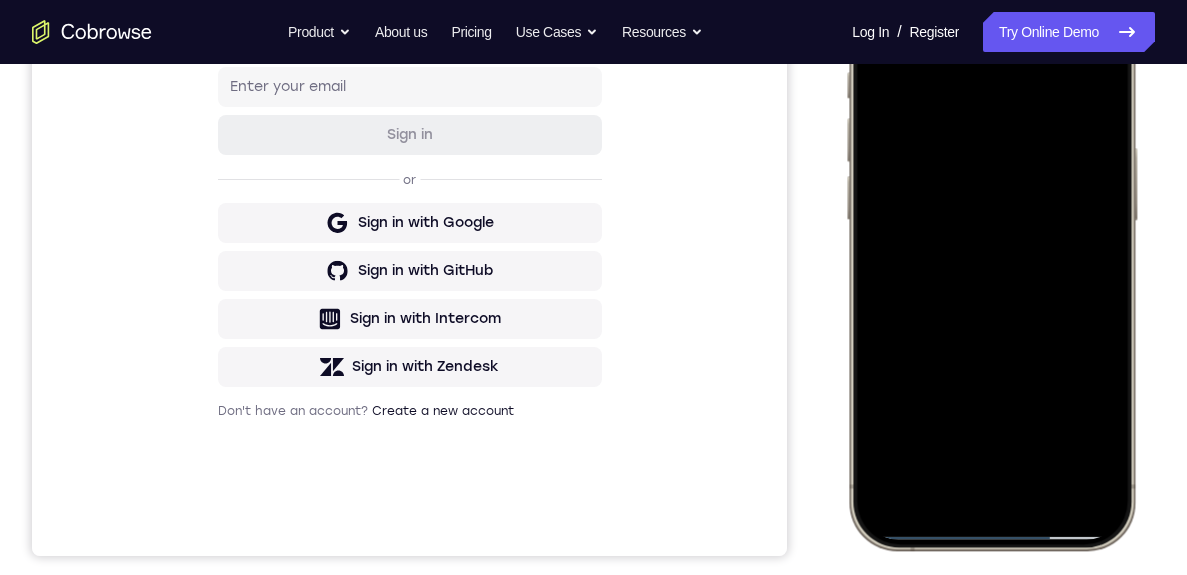 click at bounding box center [991, 253] 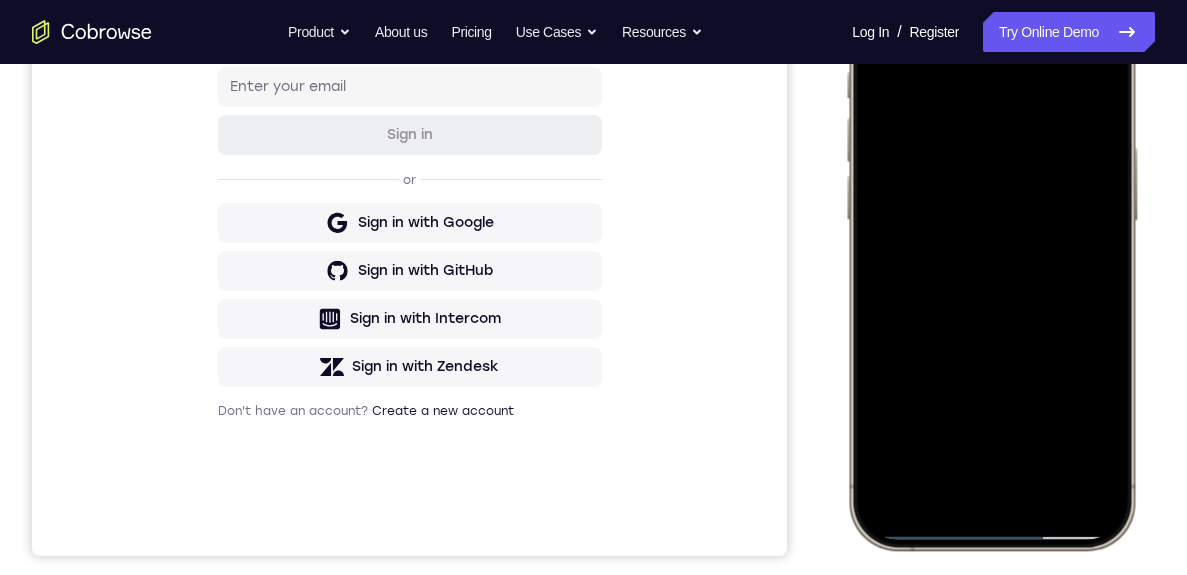 click at bounding box center (991, 253) 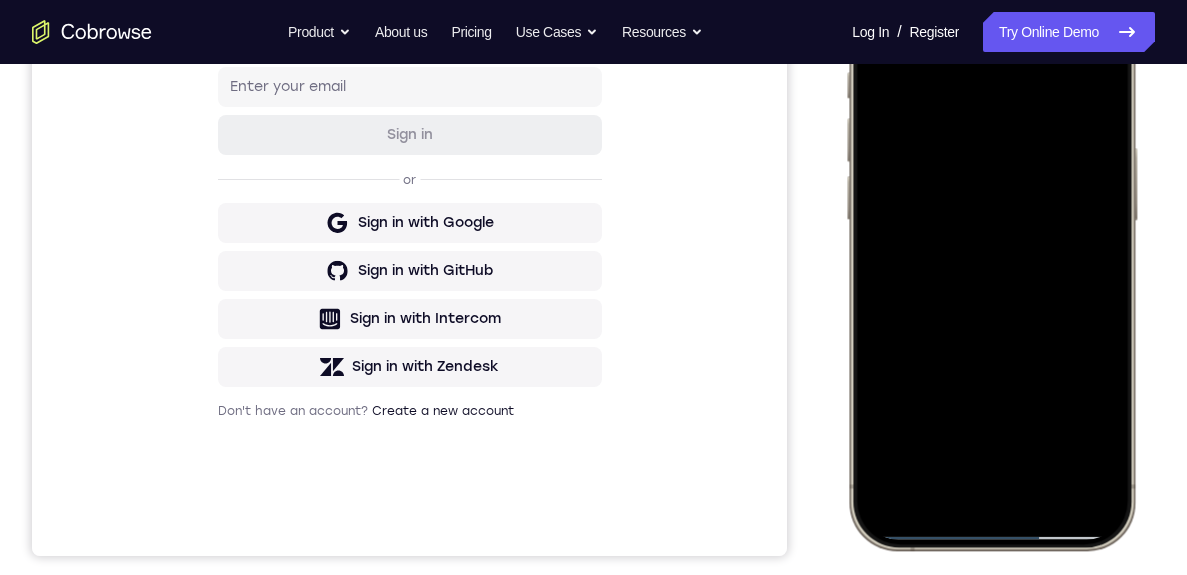 click at bounding box center [991, 253] 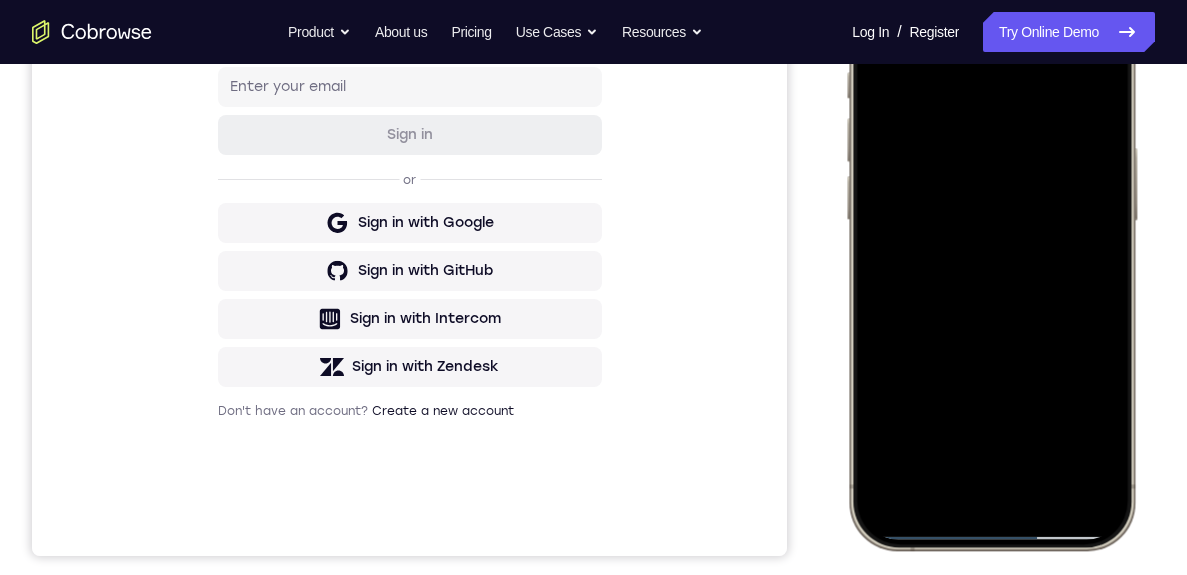 click at bounding box center [991, 253] 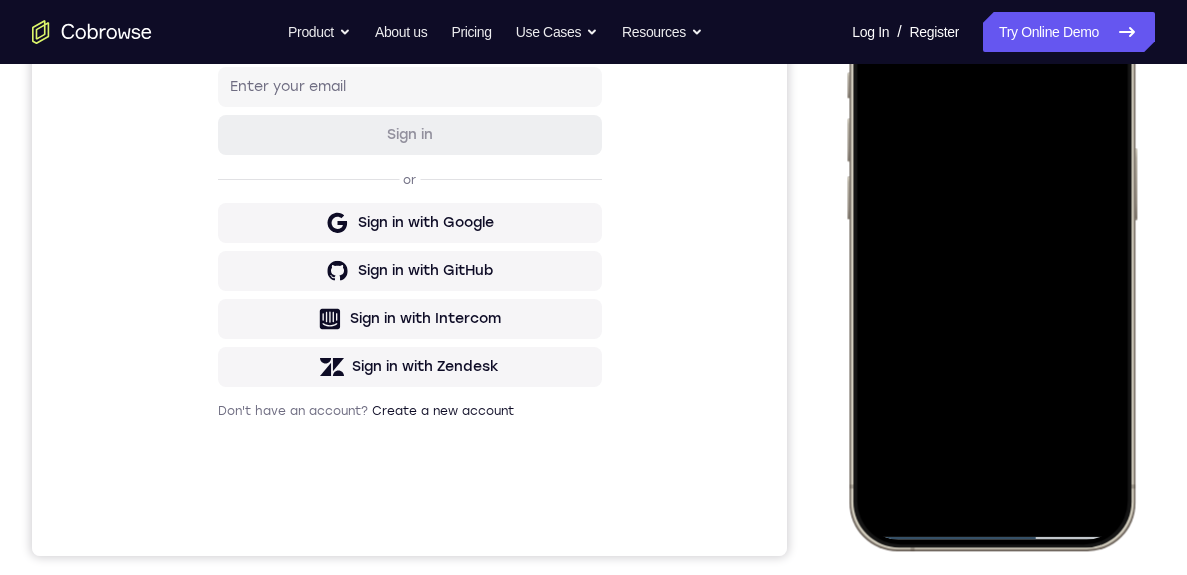 click at bounding box center (991, 253) 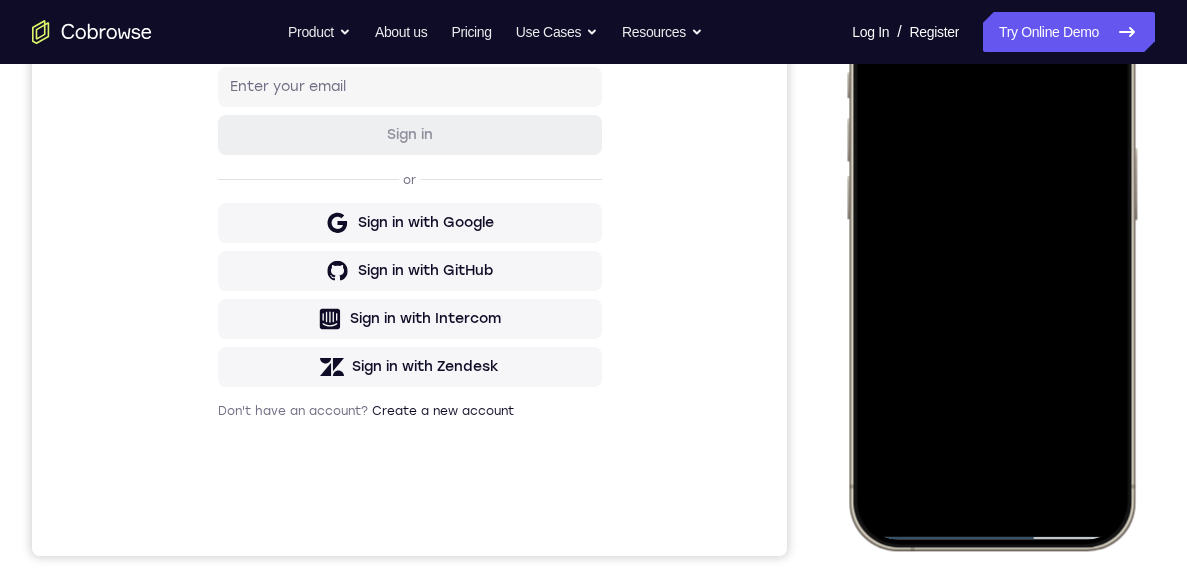 click at bounding box center (991, 253) 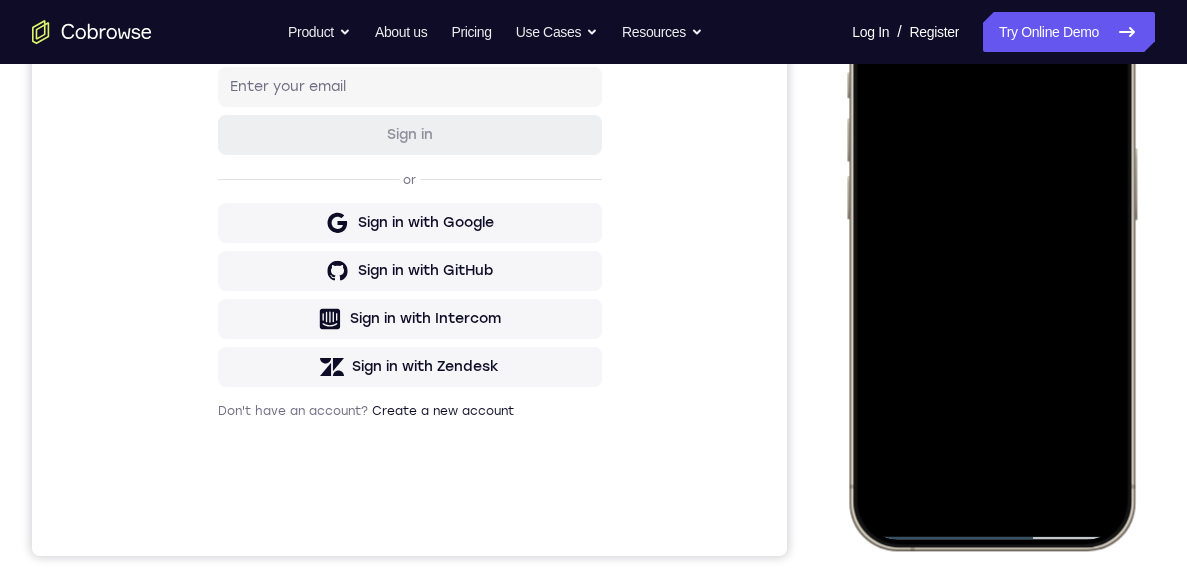 click at bounding box center (991, 253) 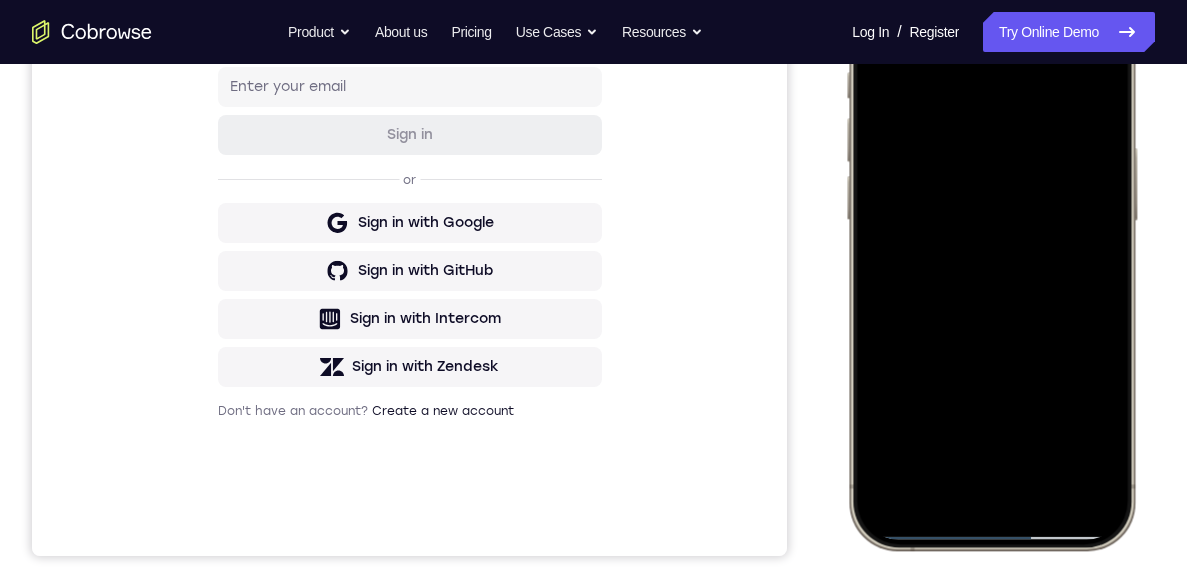 click at bounding box center [991, 253] 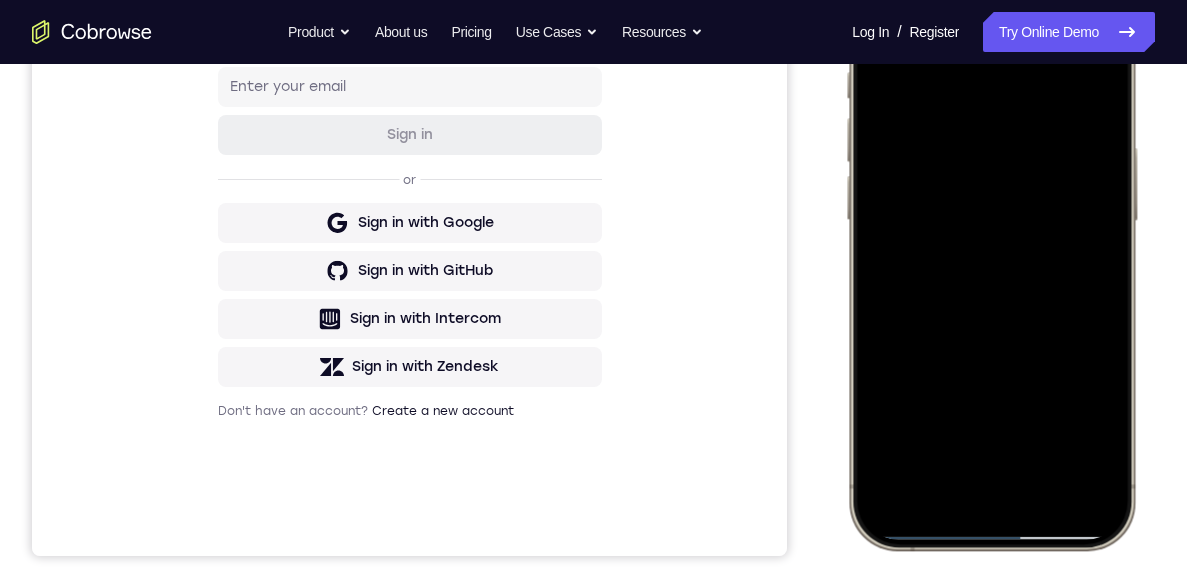 click at bounding box center (991, 253) 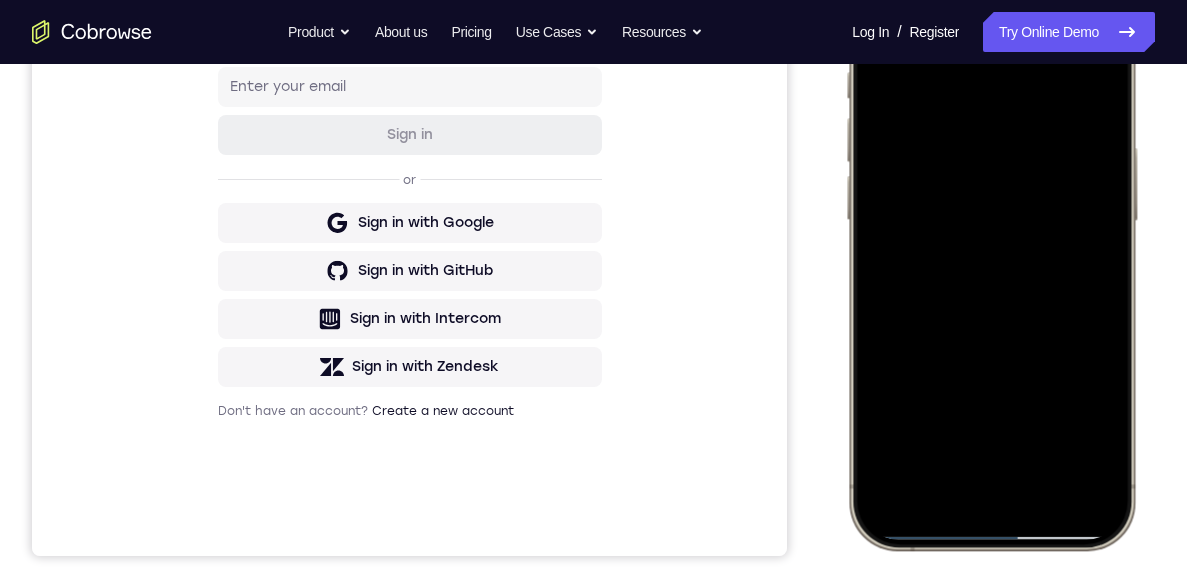 click at bounding box center (991, 253) 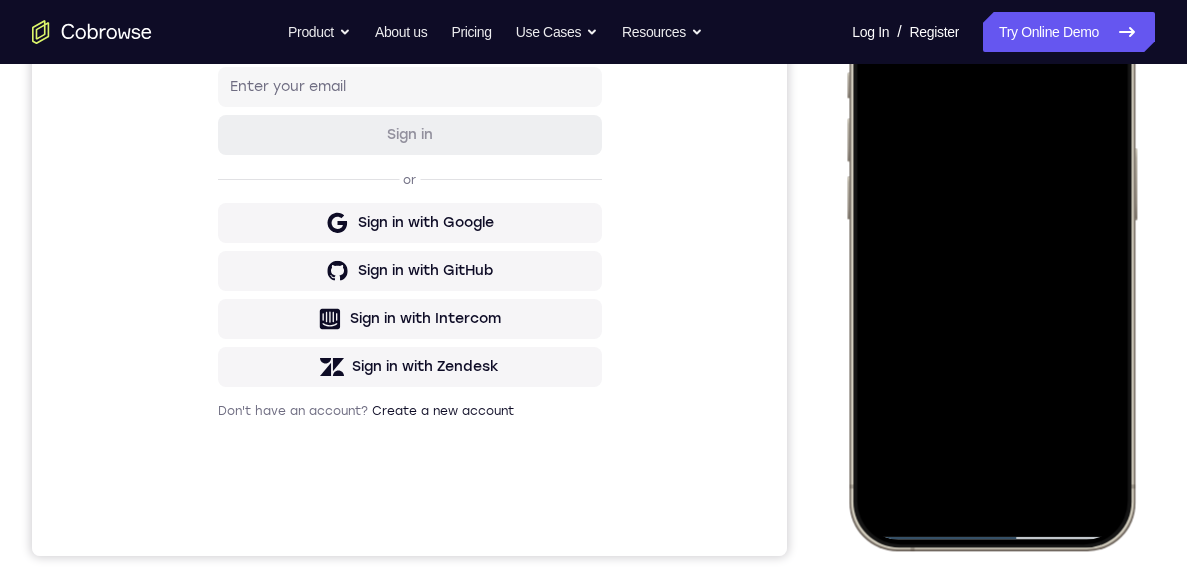 click at bounding box center [991, 253] 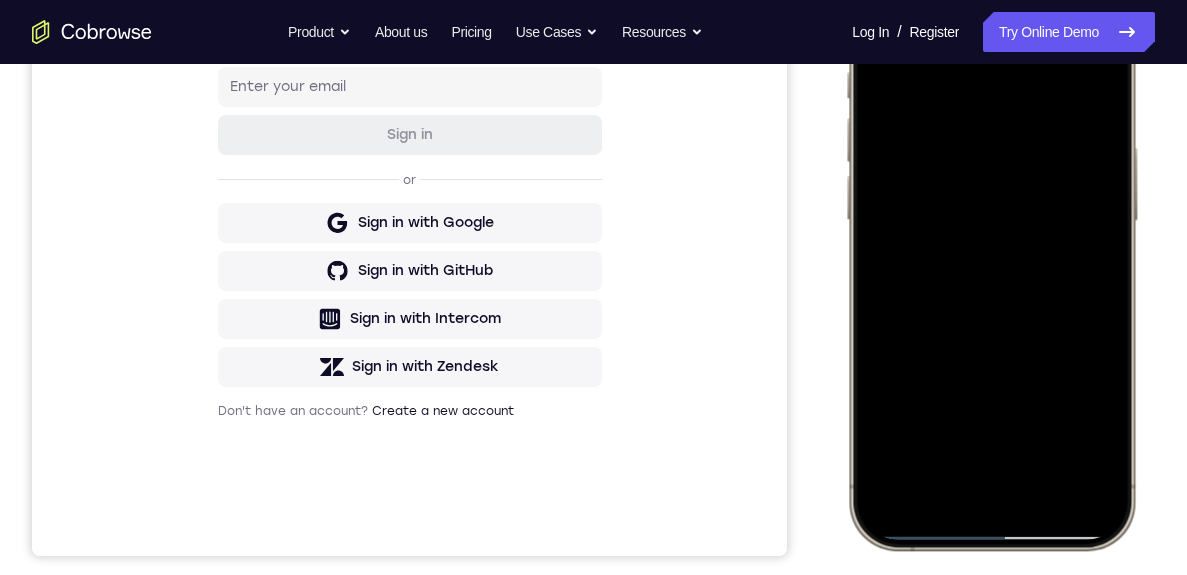 click at bounding box center (991, 253) 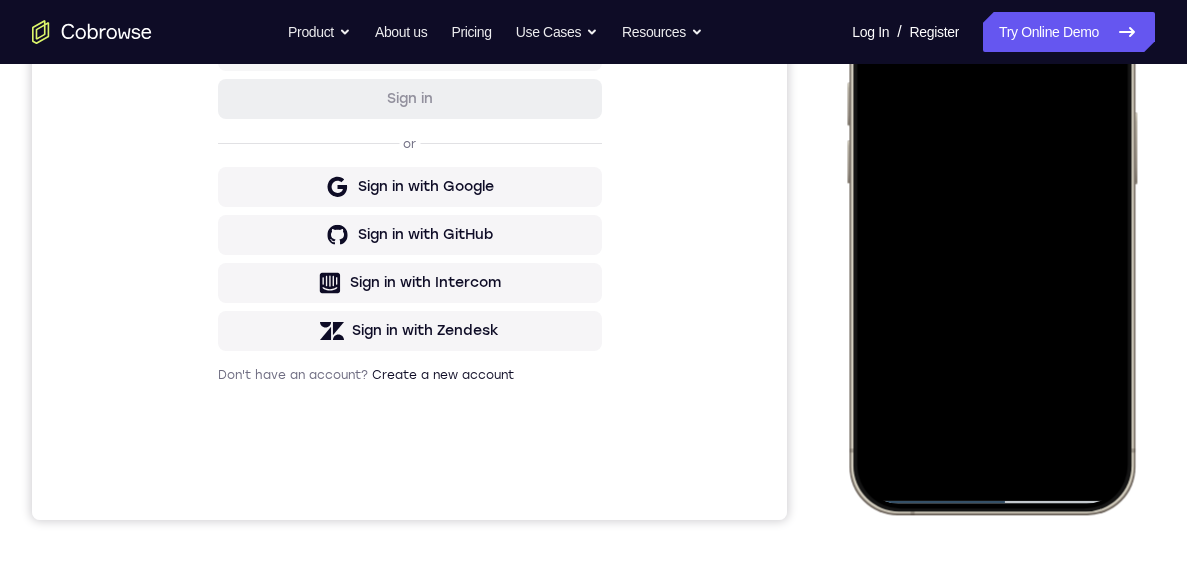 scroll, scrollTop: 415, scrollLeft: 0, axis: vertical 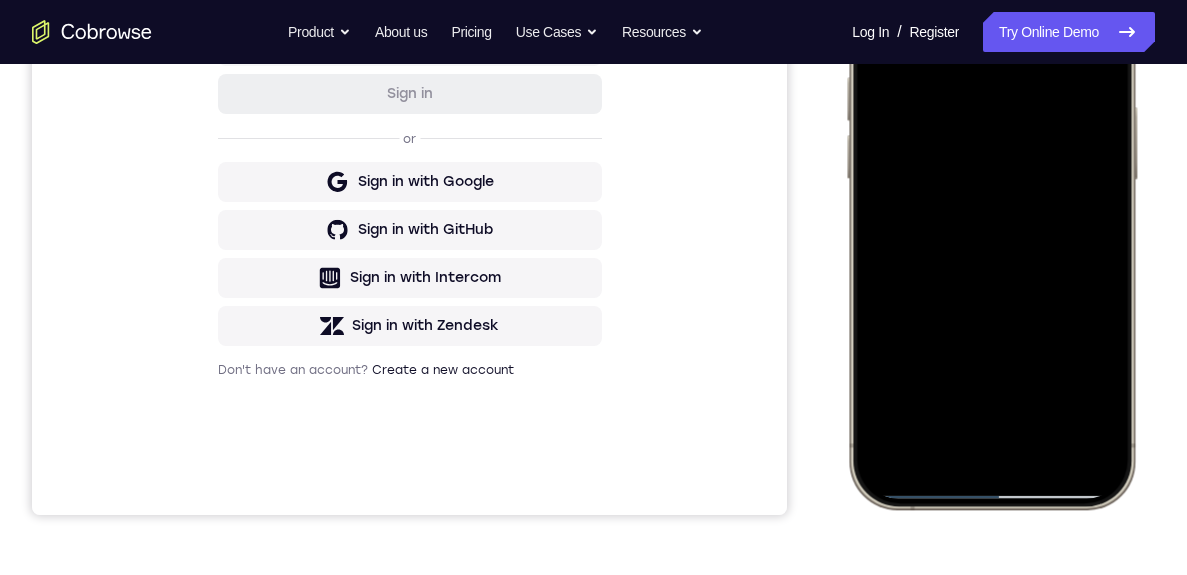 click at bounding box center (991, 212) 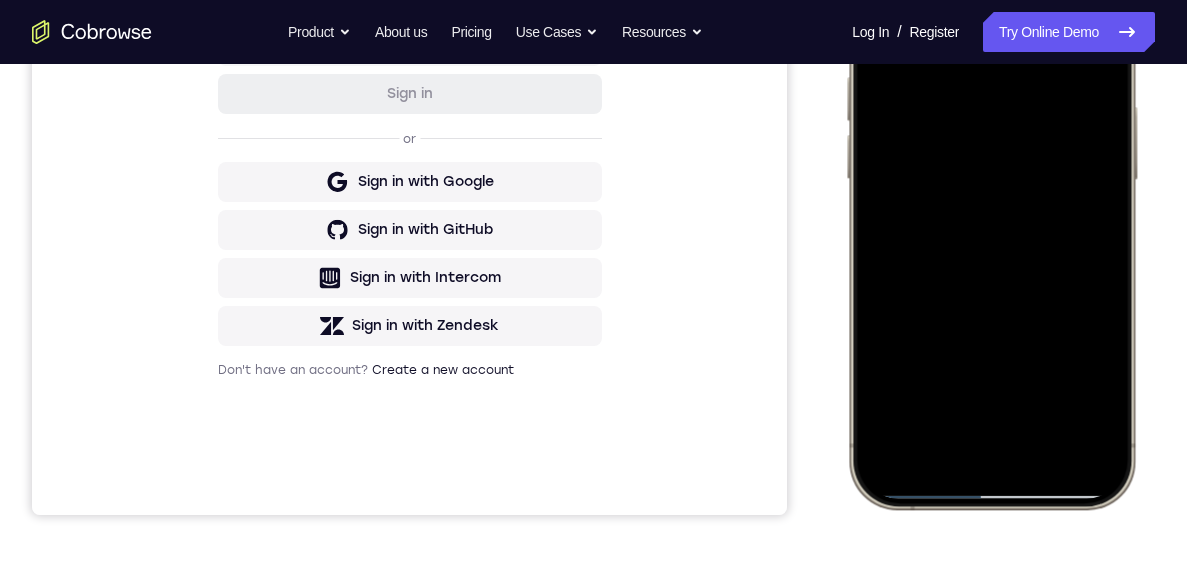 click at bounding box center [991, 212] 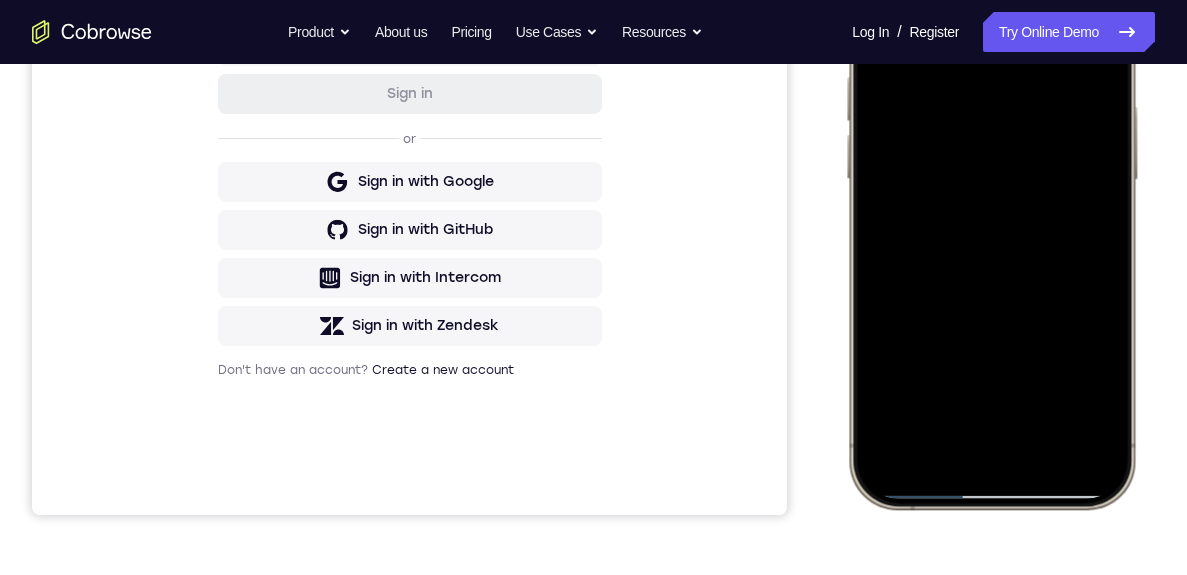 click at bounding box center (991, 212) 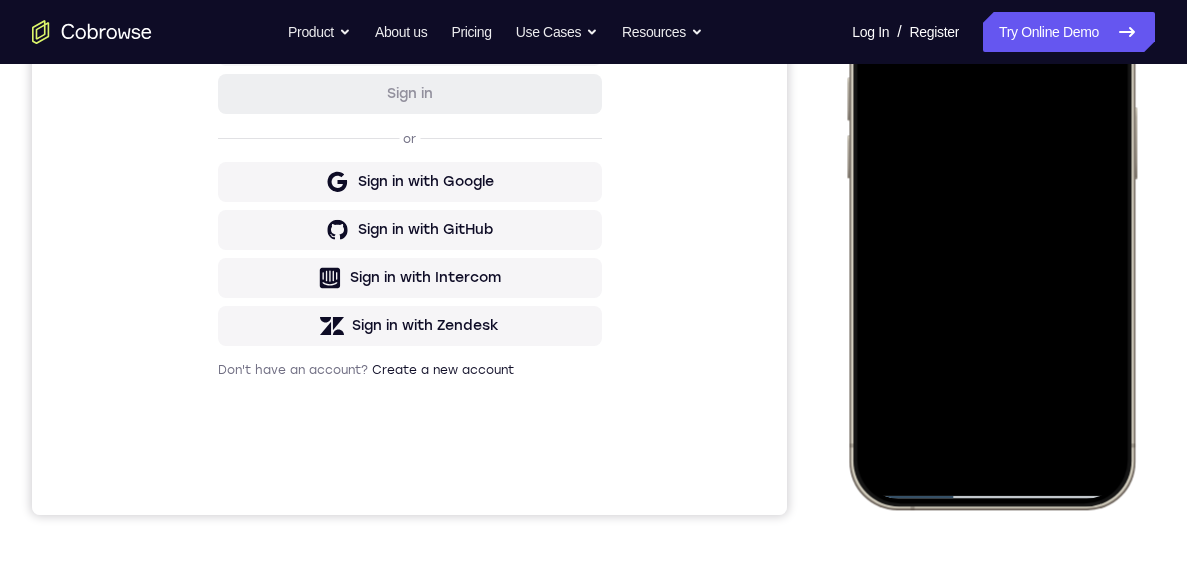 click at bounding box center [991, 212] 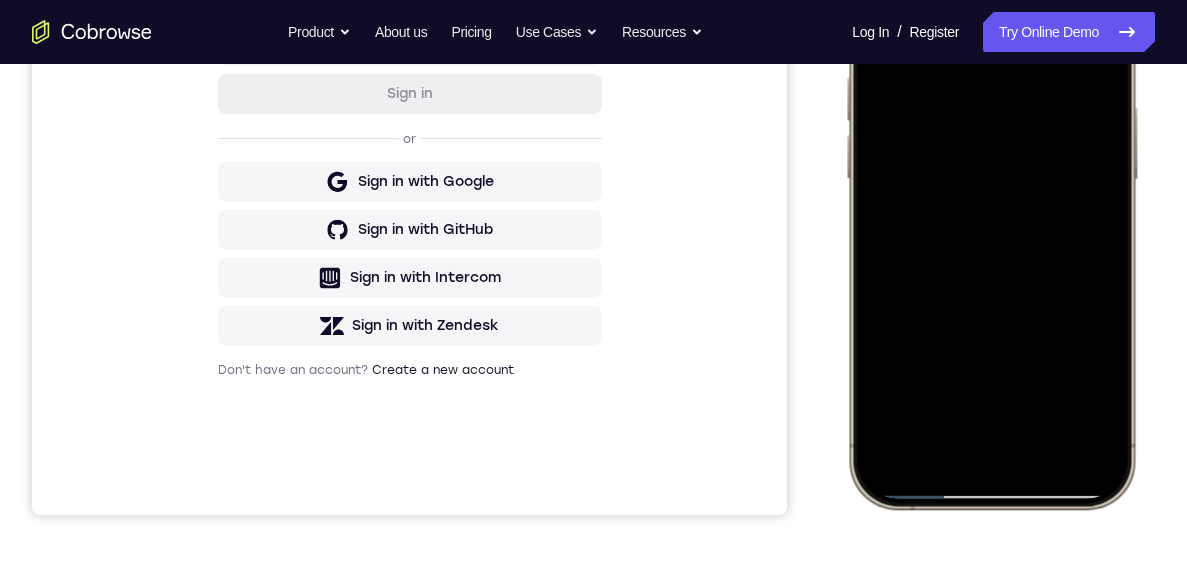 click at bounding box center (991, 212) 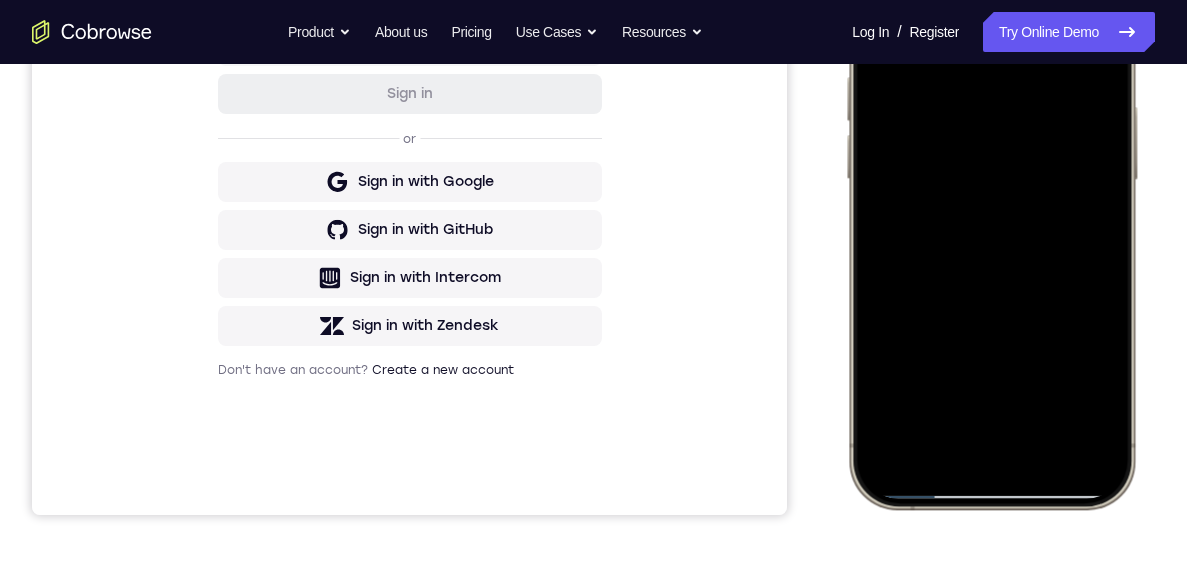 click at bounding box center [991, 212] 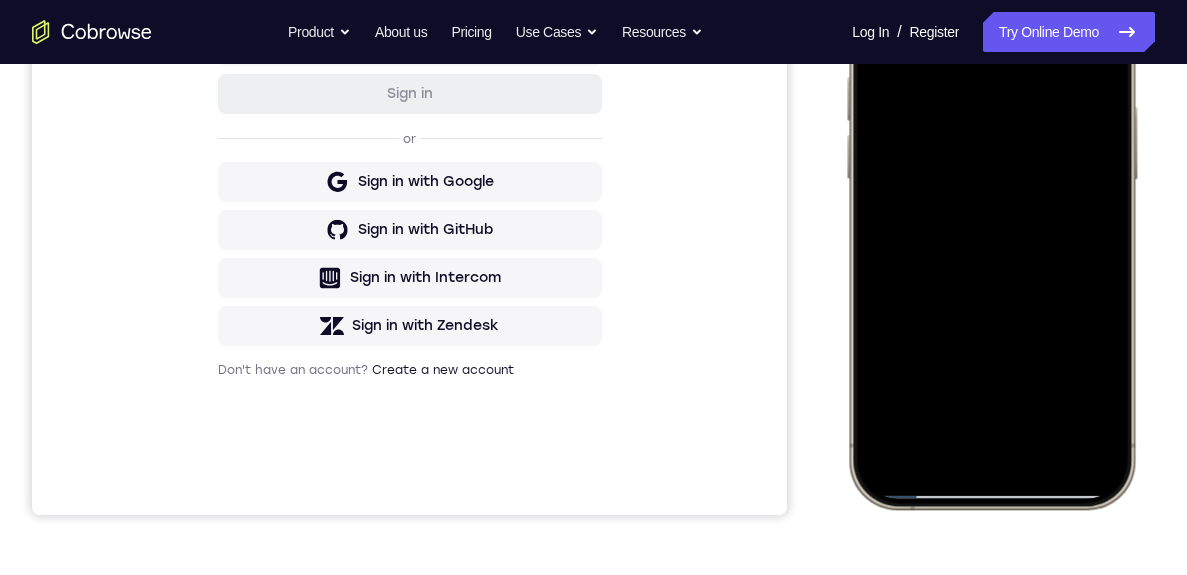 click at bounding box center [991, 212] 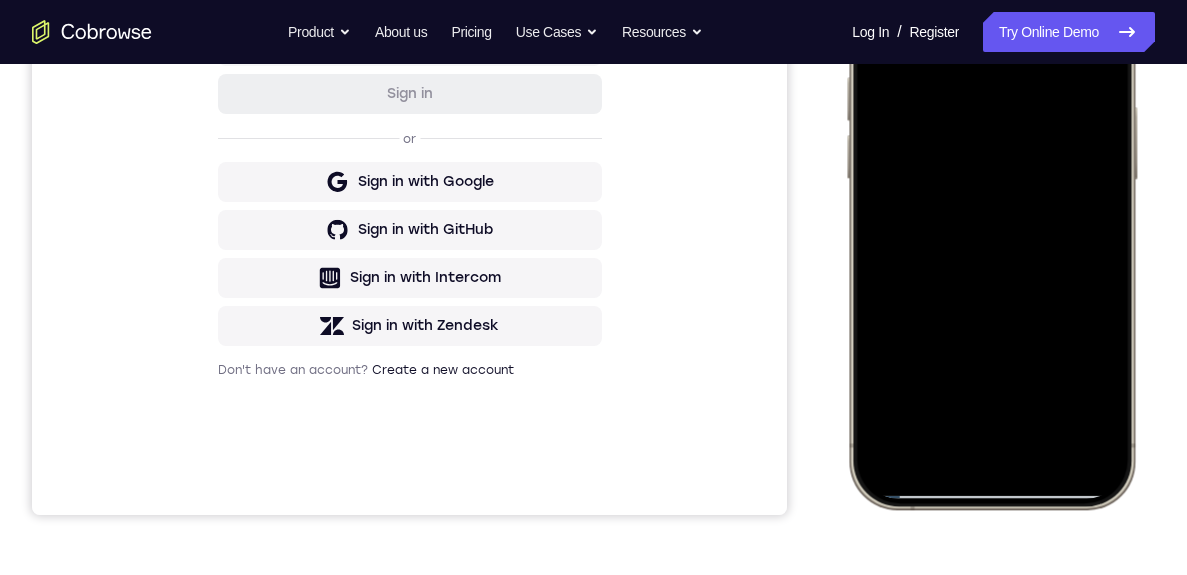 click at bounding box center [991, 212] 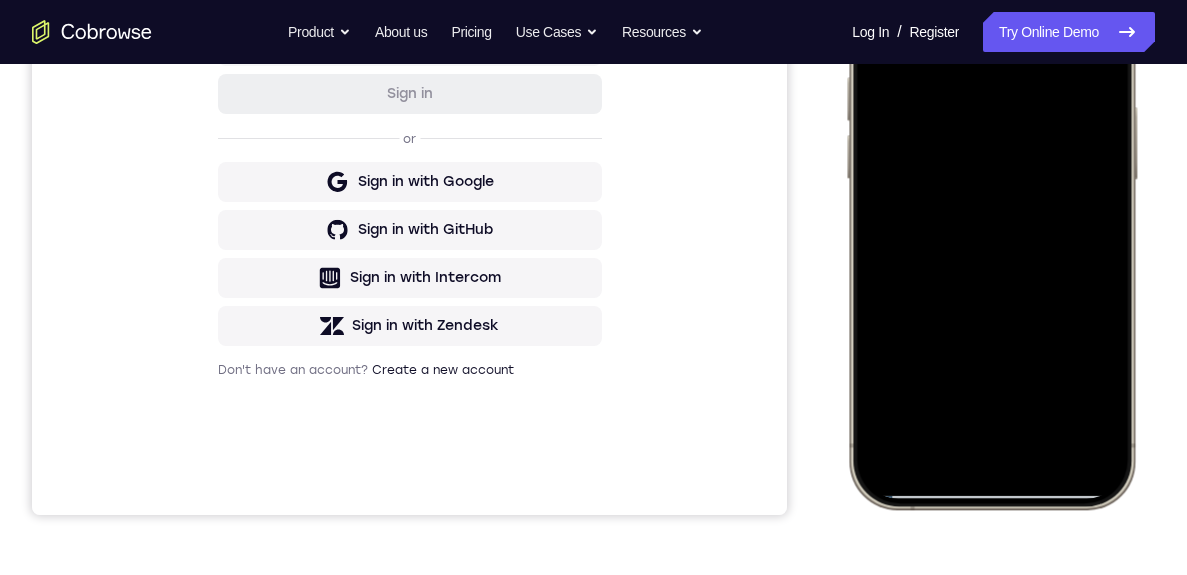 click at bounding box center (991, 212) 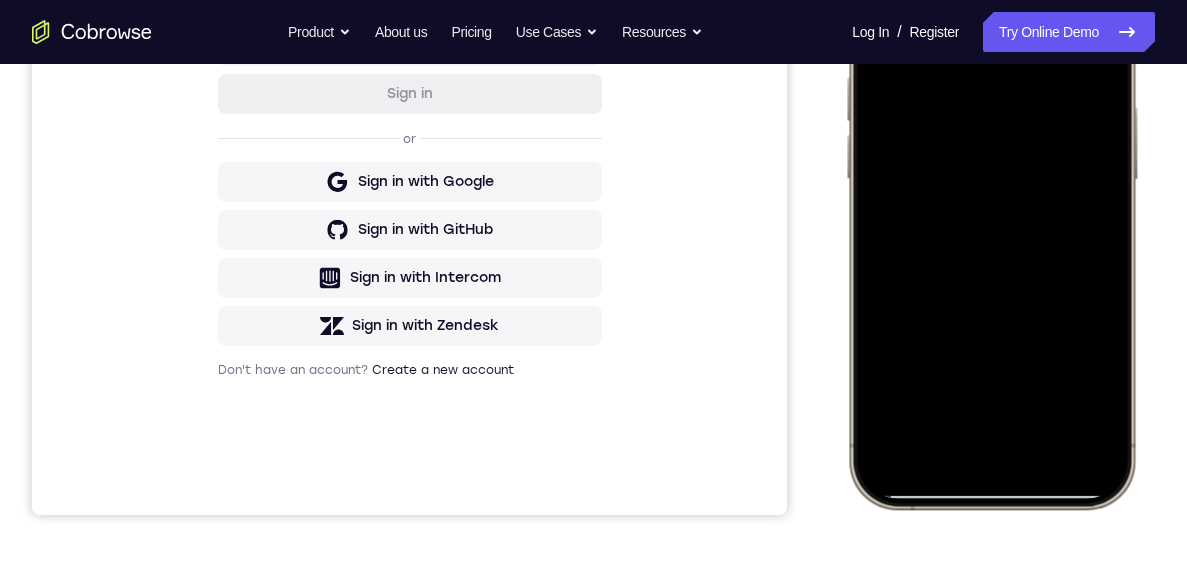 click at bounding box center [991, 212] 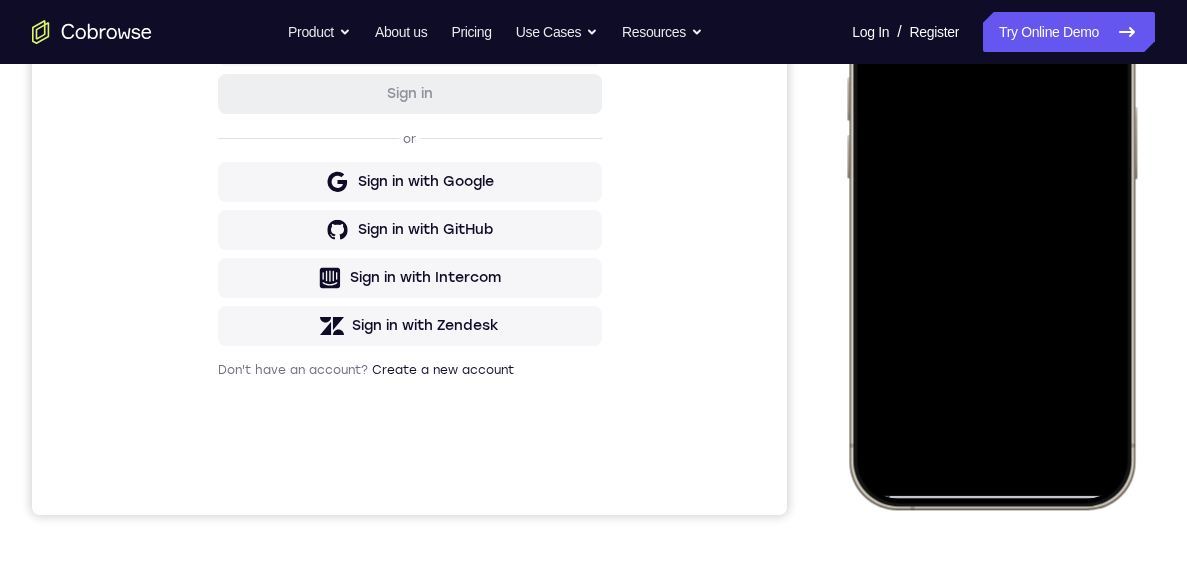 click at bounding box center (991, 212) 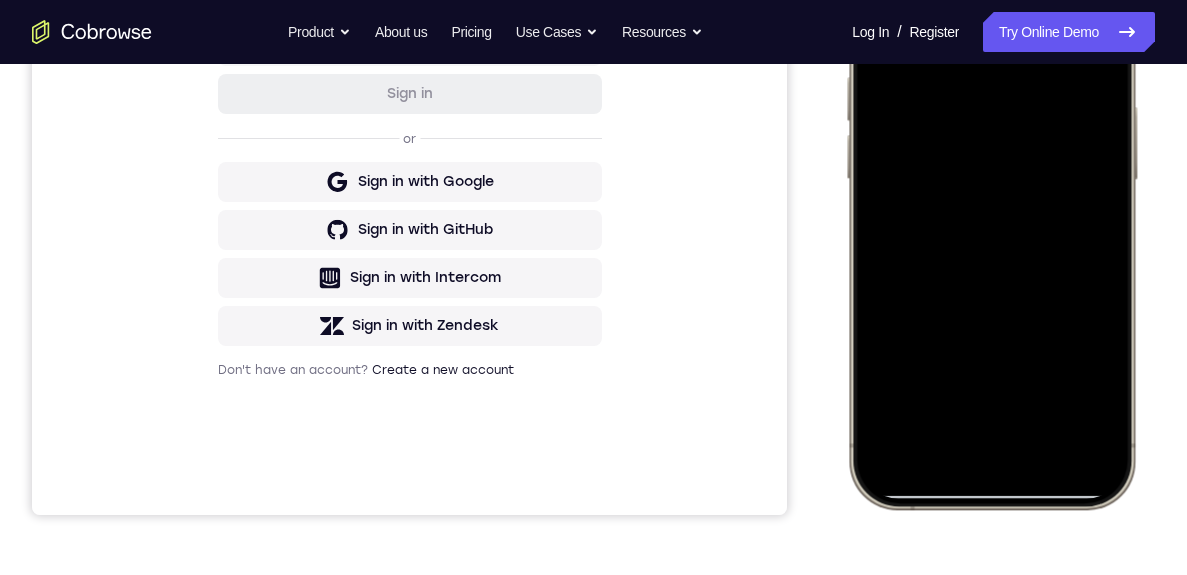 click at bounding box center [991, 212] 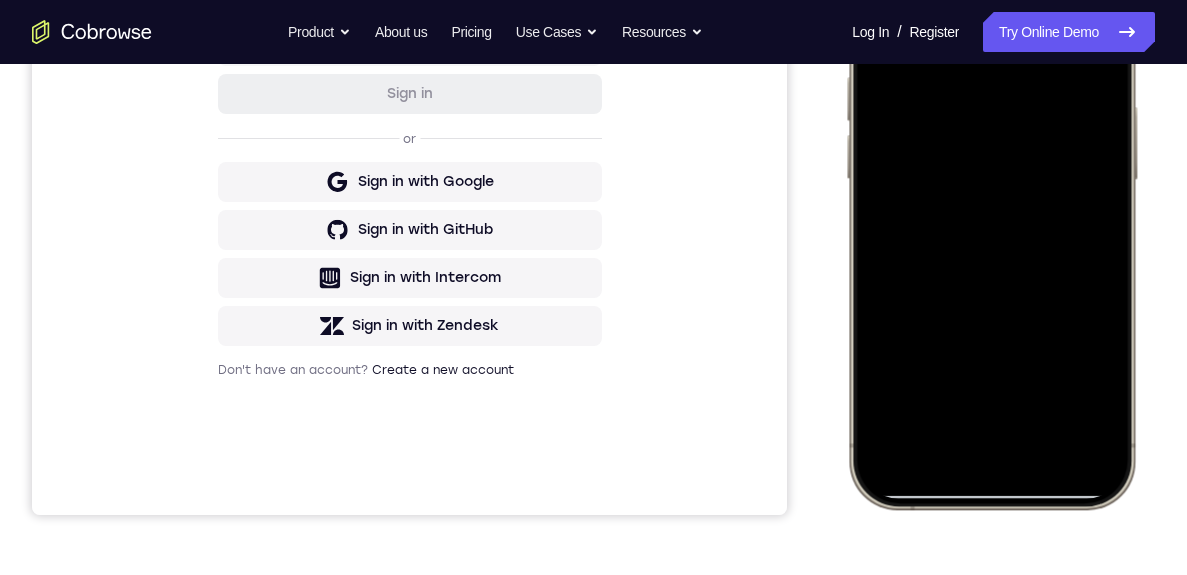 click at bounding box center [991, 212] 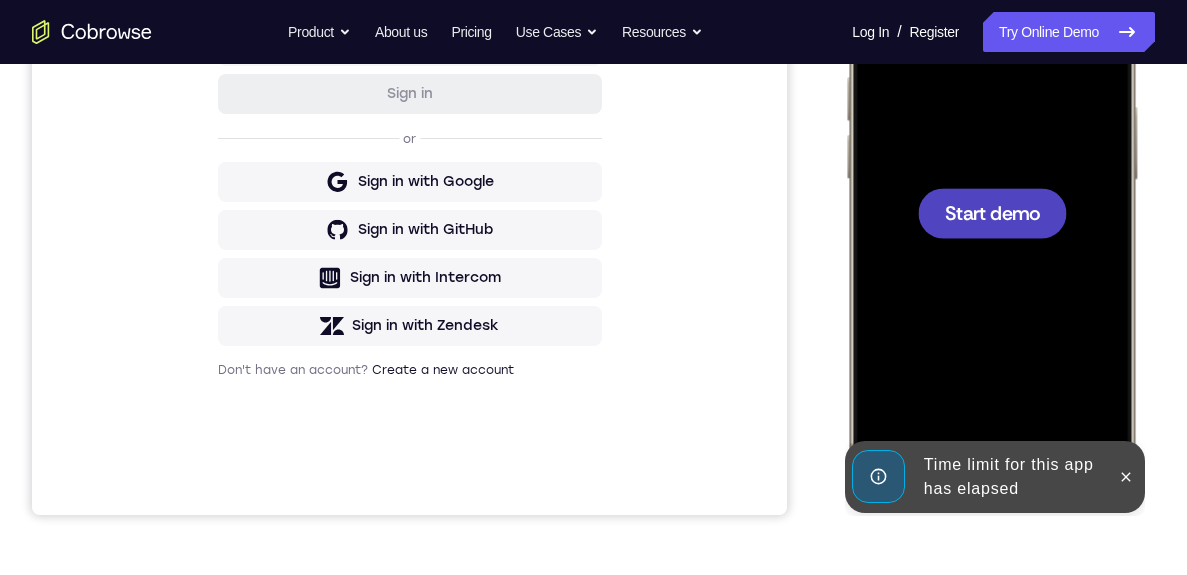 click at bounding box center [991, 212] 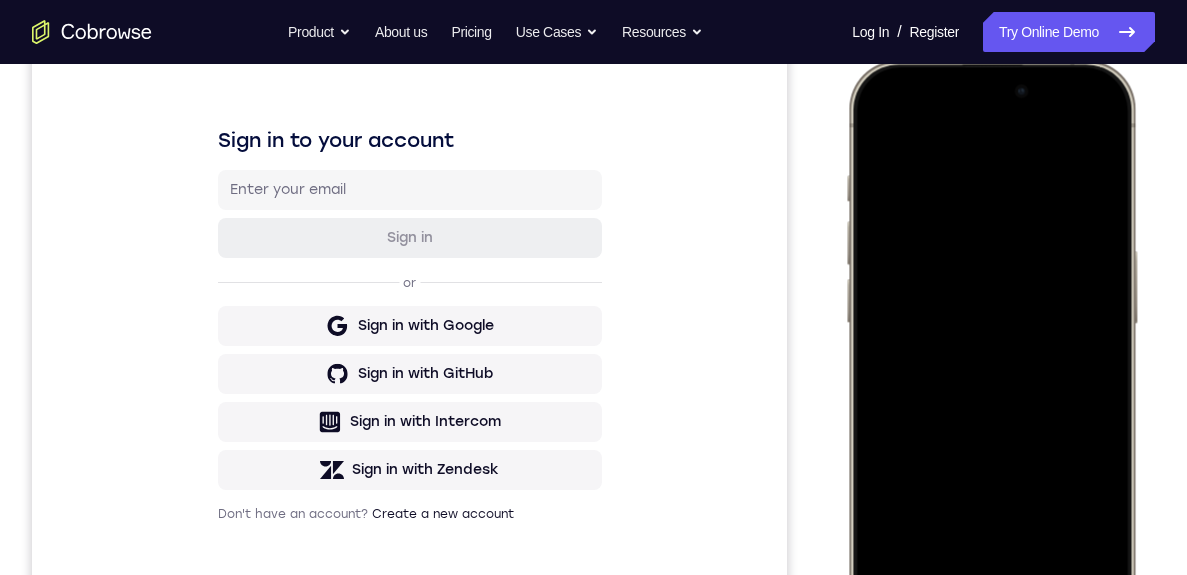 scroll, scrollTop: 260, scrollLeft: 0, axis: vertical 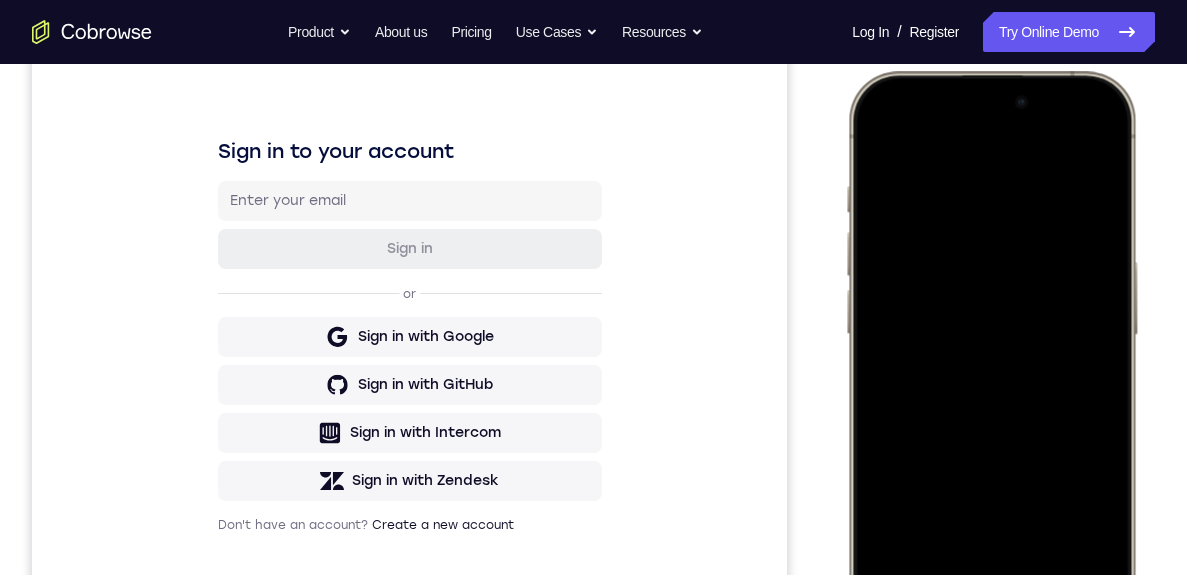 click at bounding box center (991, 367) 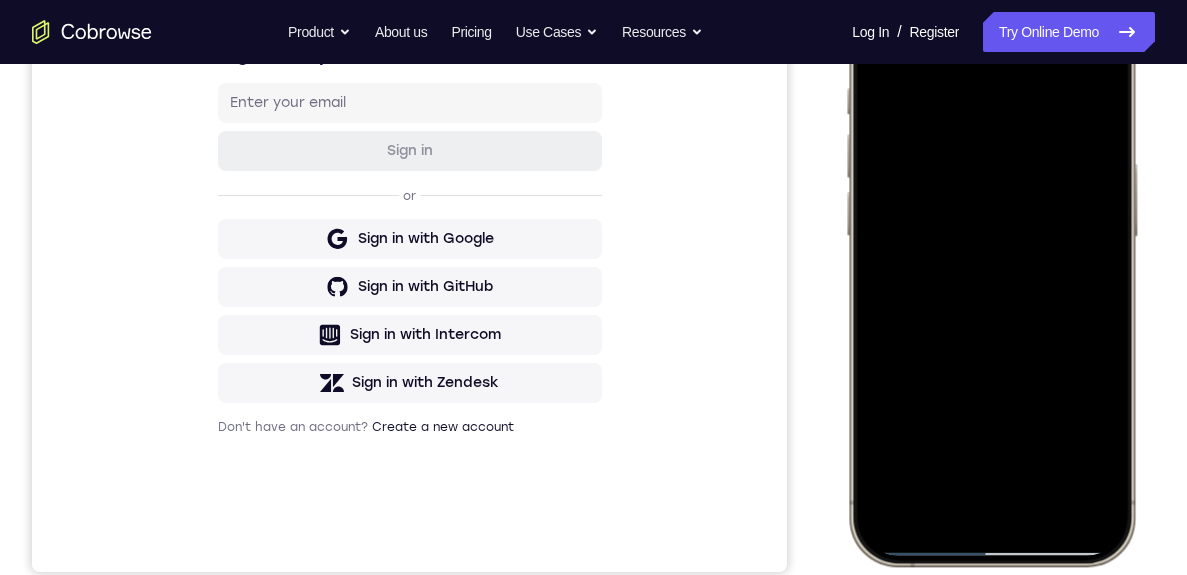 click at bounding box center [991, 269] 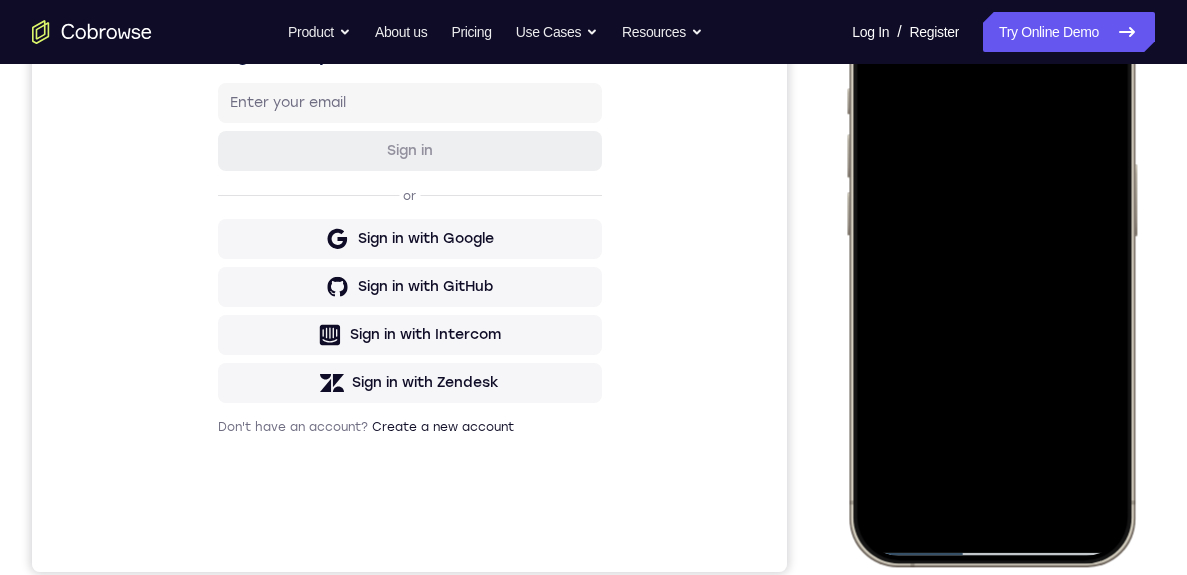 click at bounding box center (991, 269) 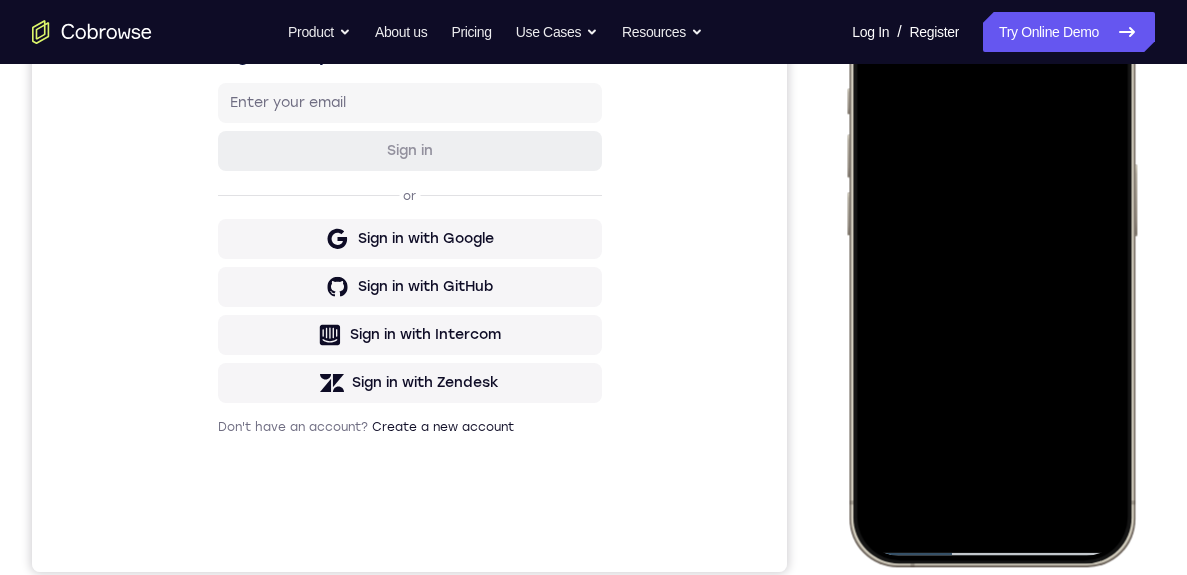 click at bounding box center [991, 269] 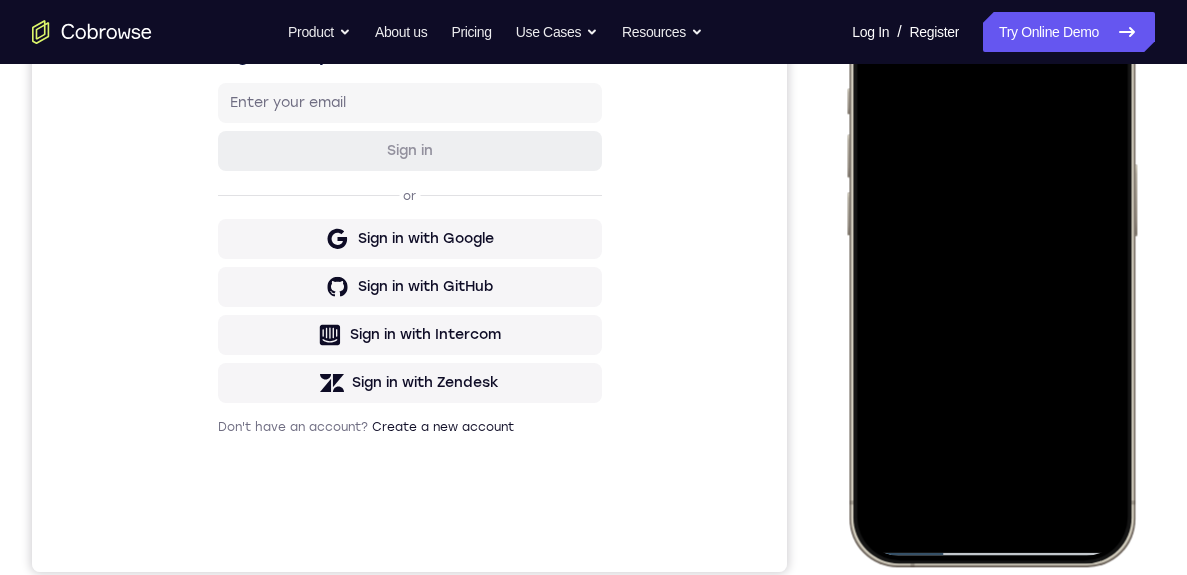 click at bounding box center (991, 269) 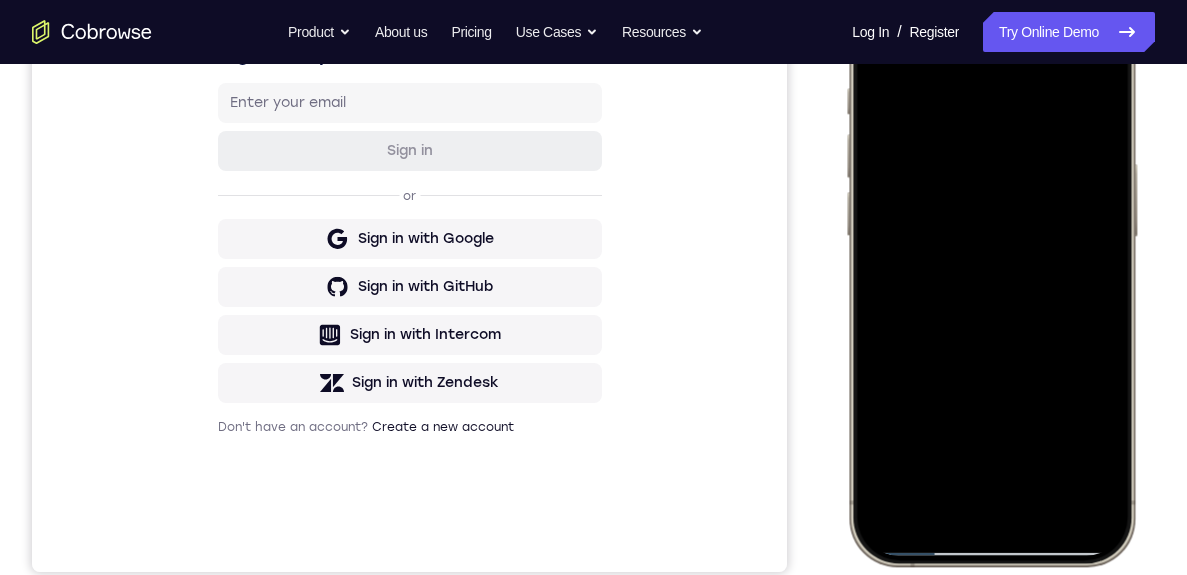 click at bounding box center [991, 269] 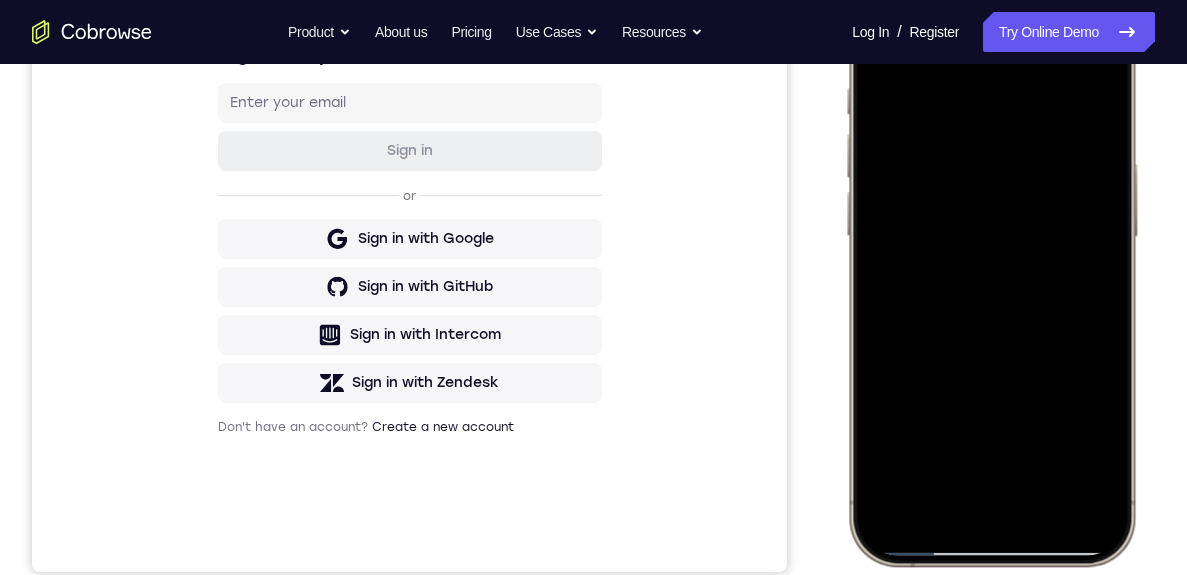 click at bounding box center [991, 269] 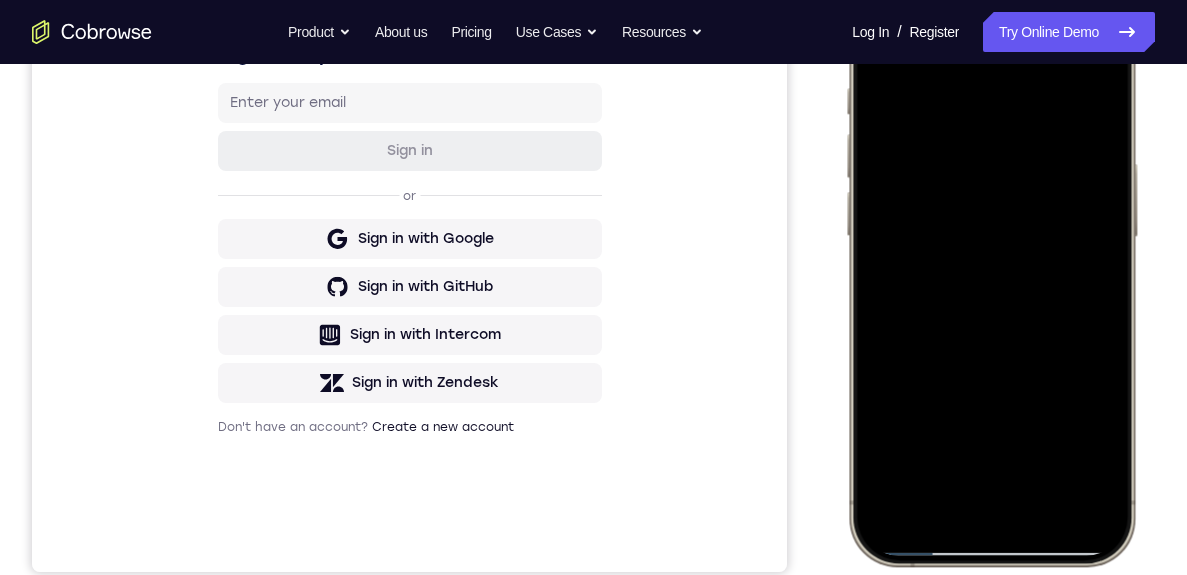 click at bounding box center (991, 269) 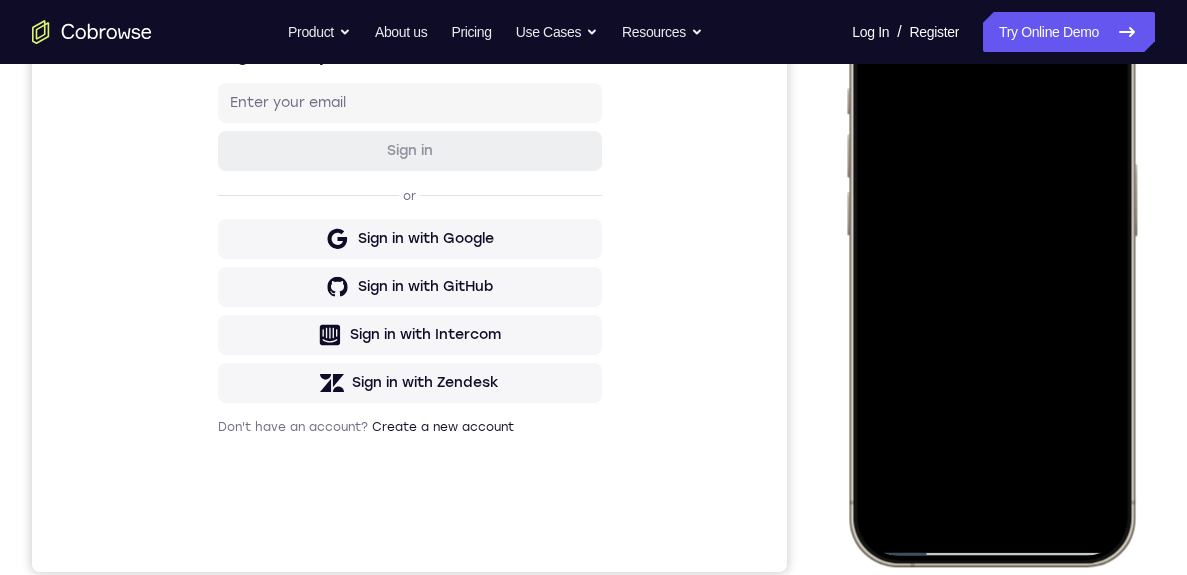 click at bounding box center (991, 269) 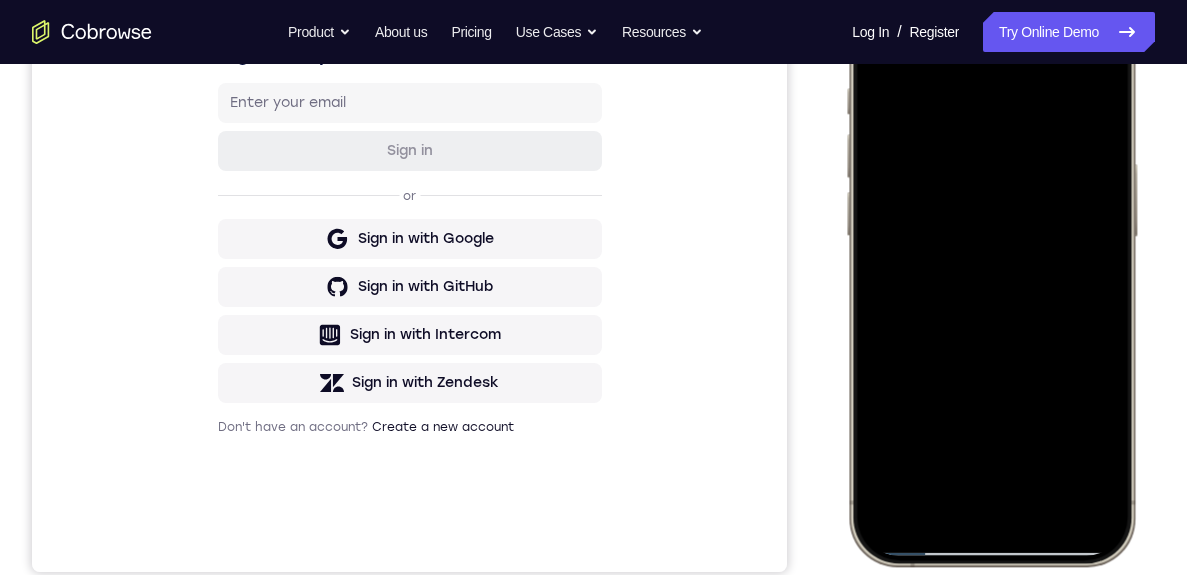 click at bounding box center [991, 269] 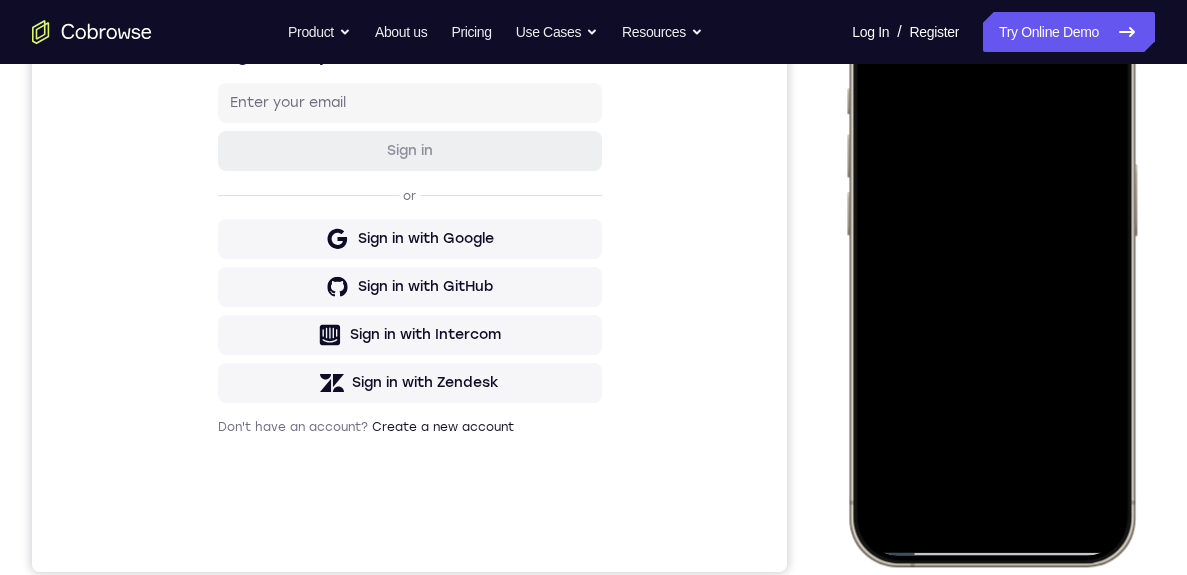 click at bounding box center (991, 269) 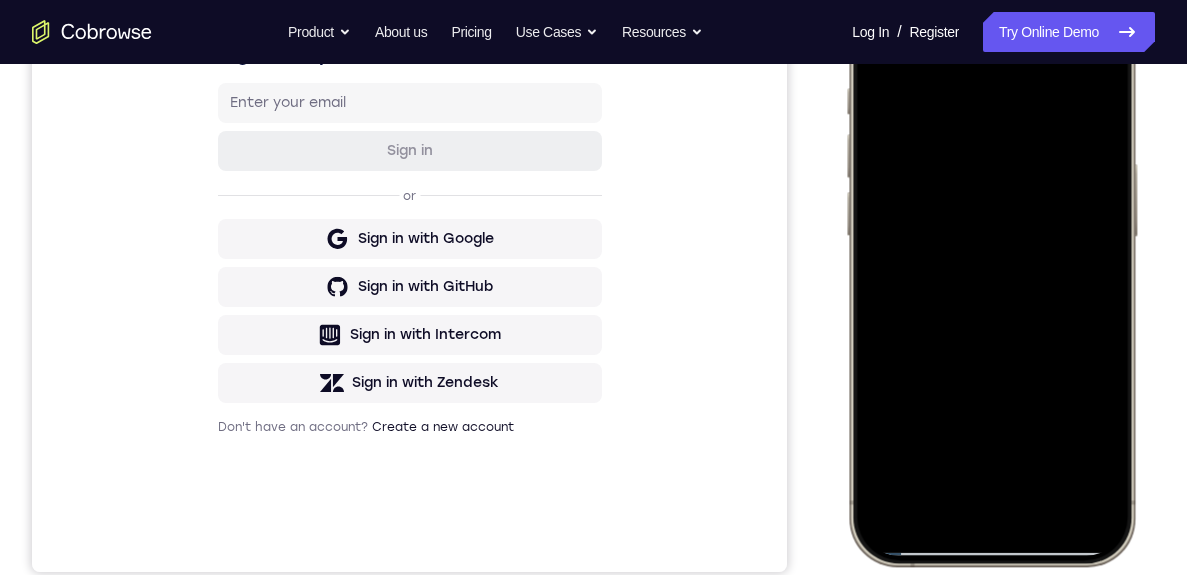 click at bounding box center [991, 269] 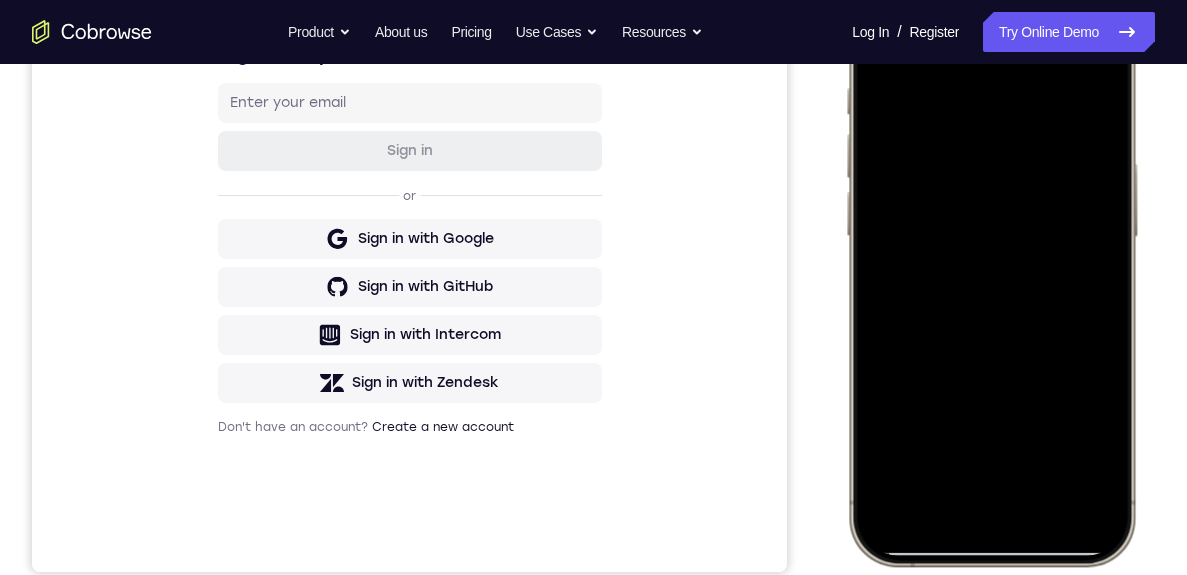 click at bounding box center [991, 269] 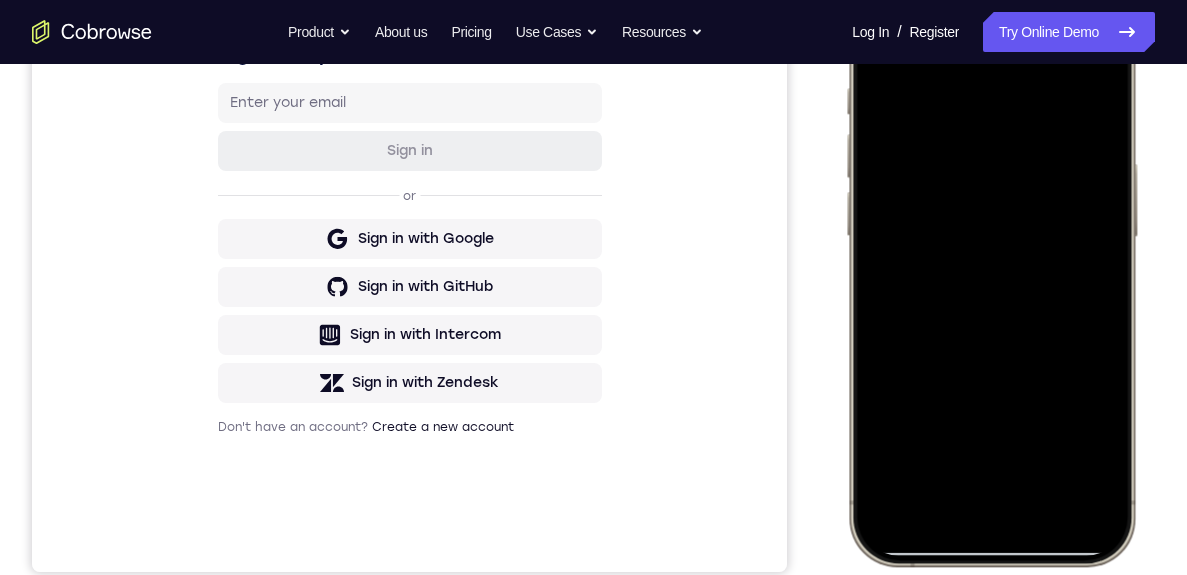 click at bounding box center [991, 269] 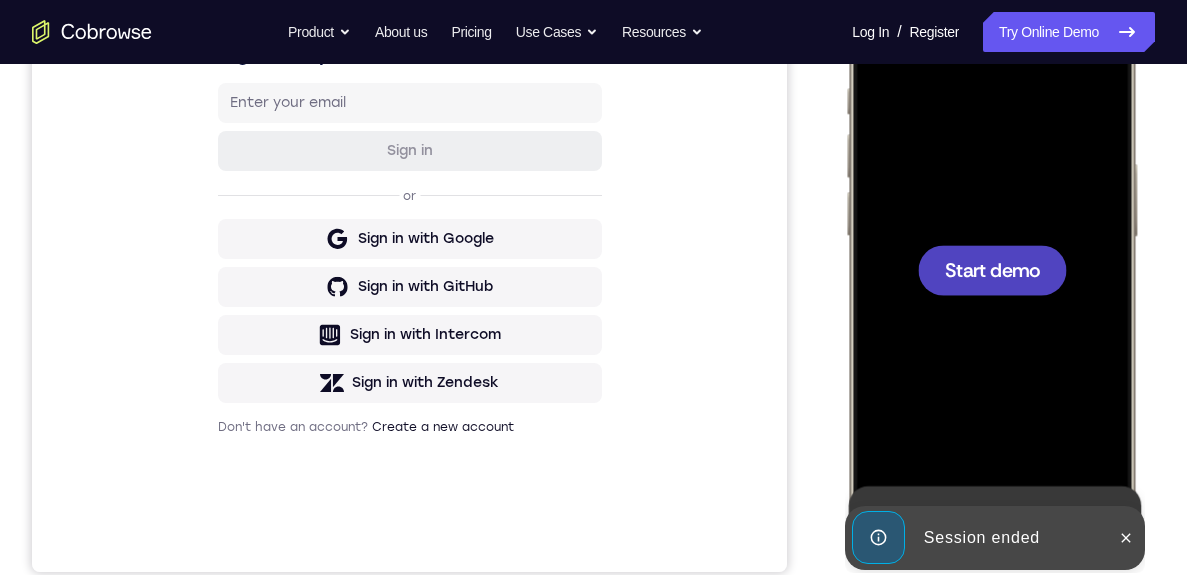 click at bounding box center (992, 270) 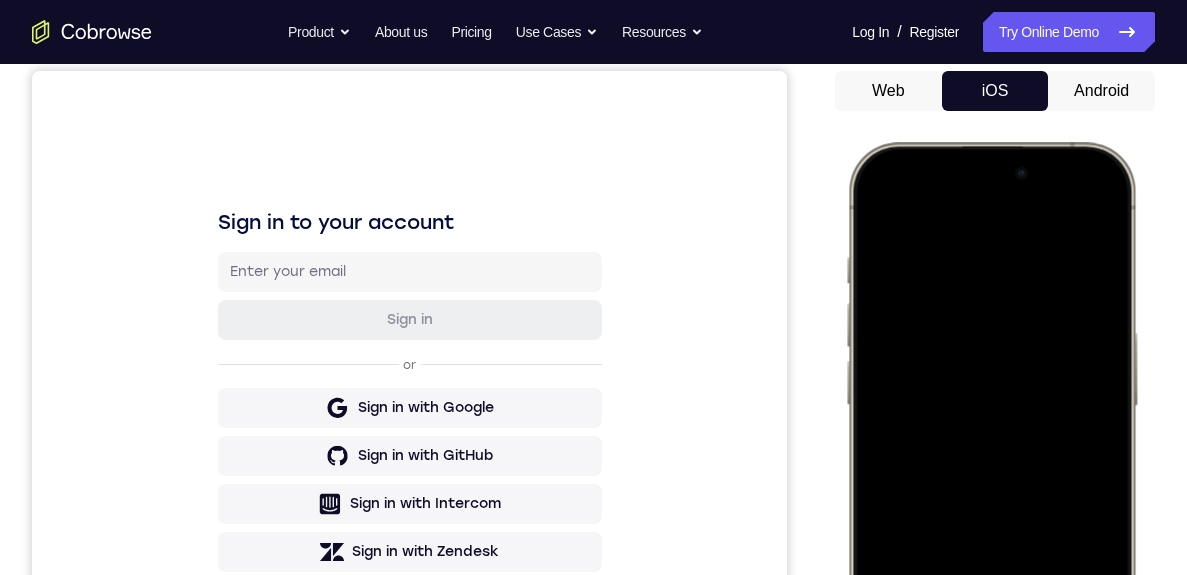 scroll, scrollTop: 282, scrollLeft: 0, axis: vertical 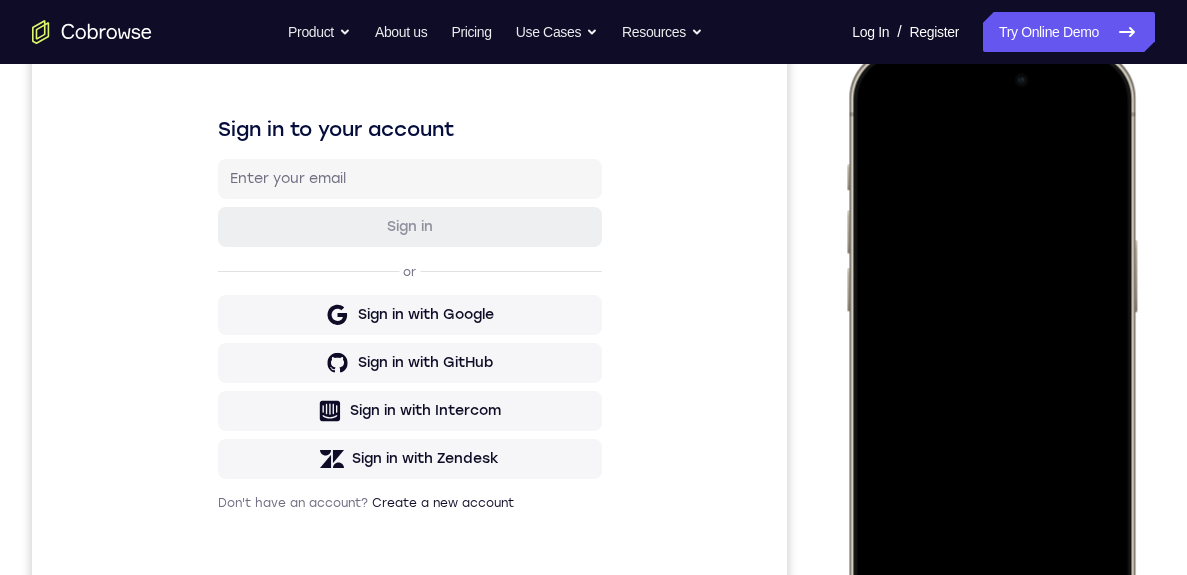 click at bounding box center [991, 345] 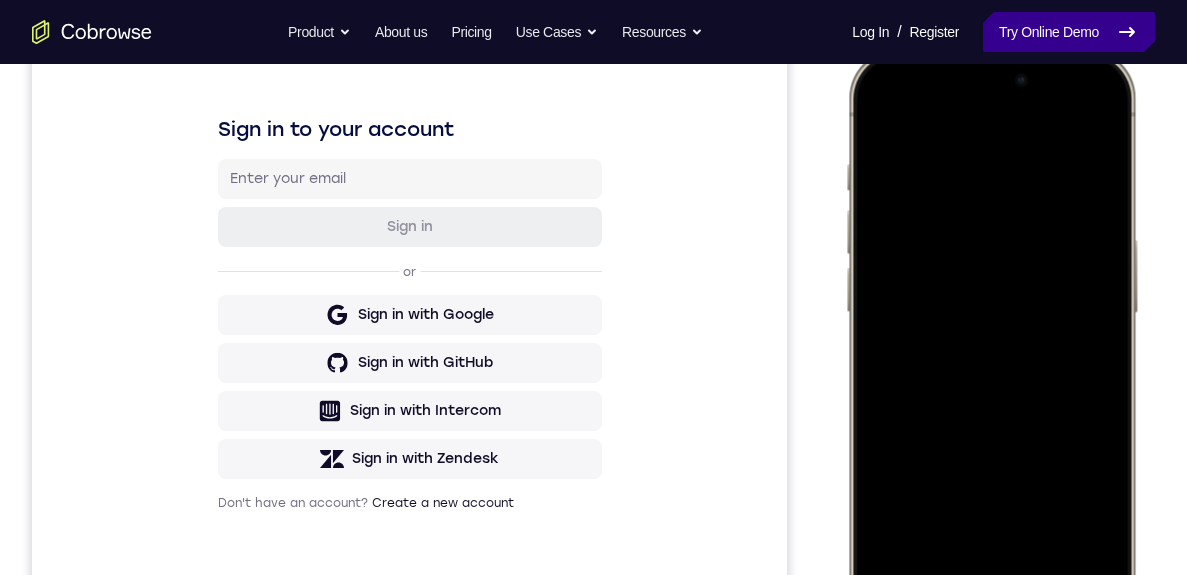 scroll, scrollTop: 392, scrollLeft: 0, axis: vertical 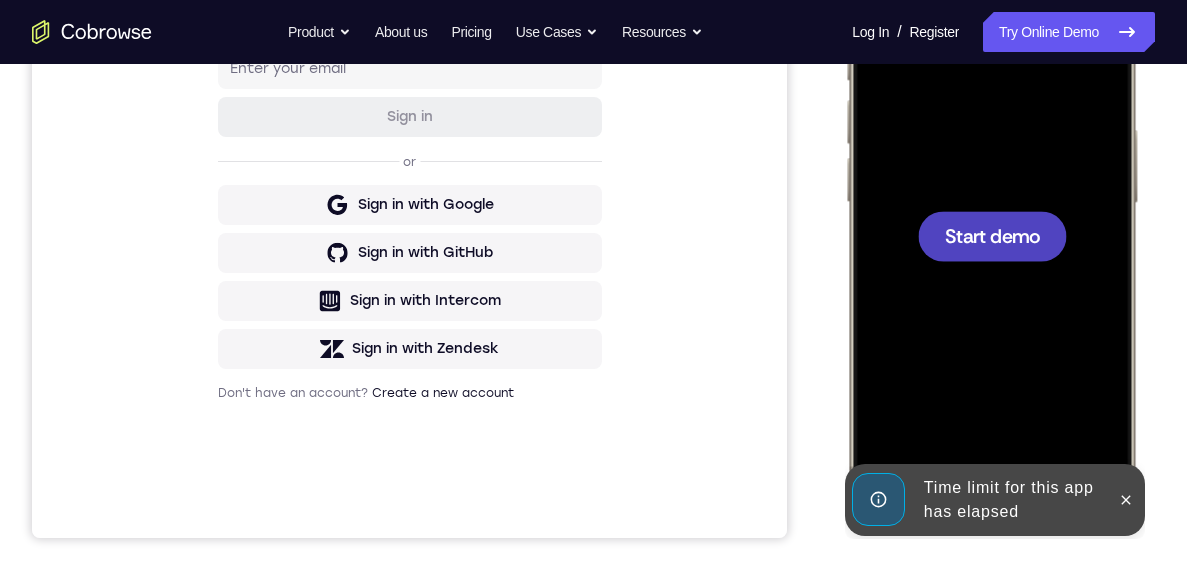 click on "Start demo" at bounding box center [992, 235] 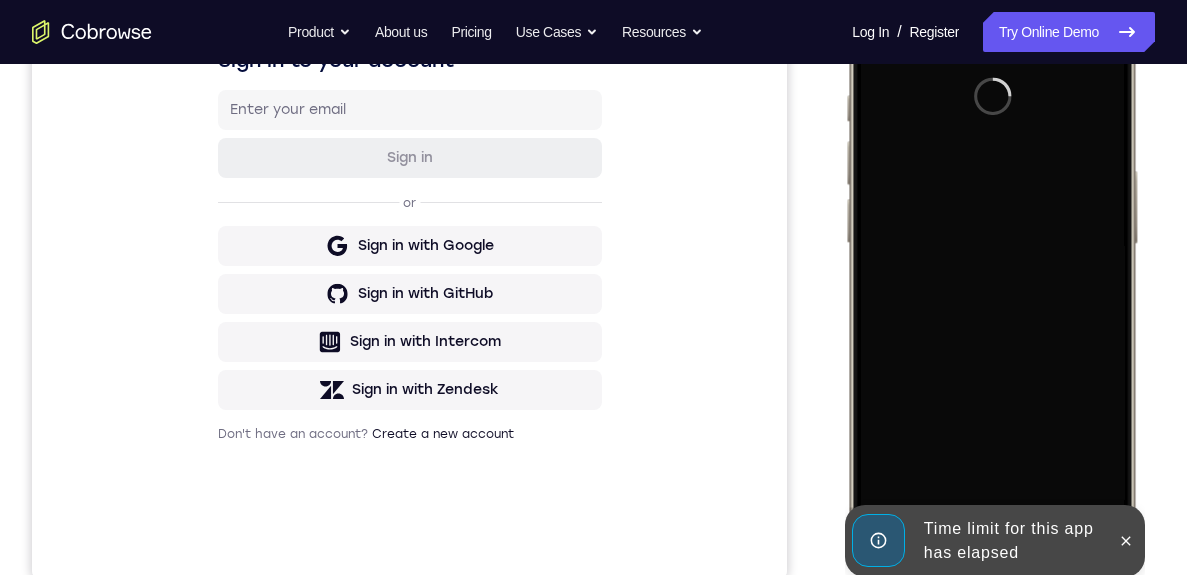 scroll, scrollTop: 265, scrollLeft: 0, axis: vertical 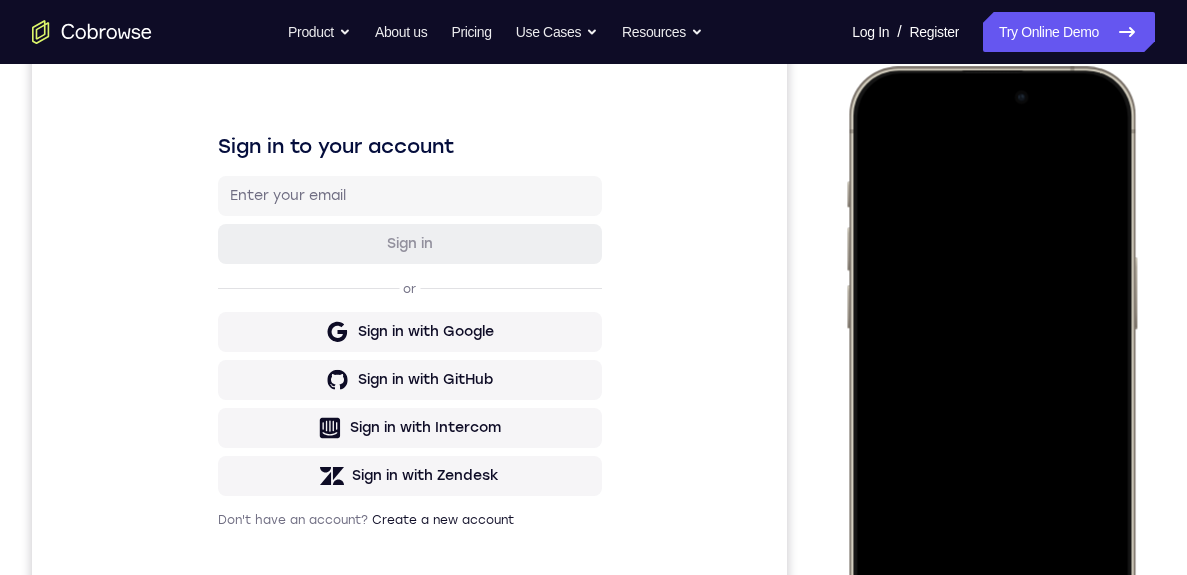 click at bounding box center [991, 362] 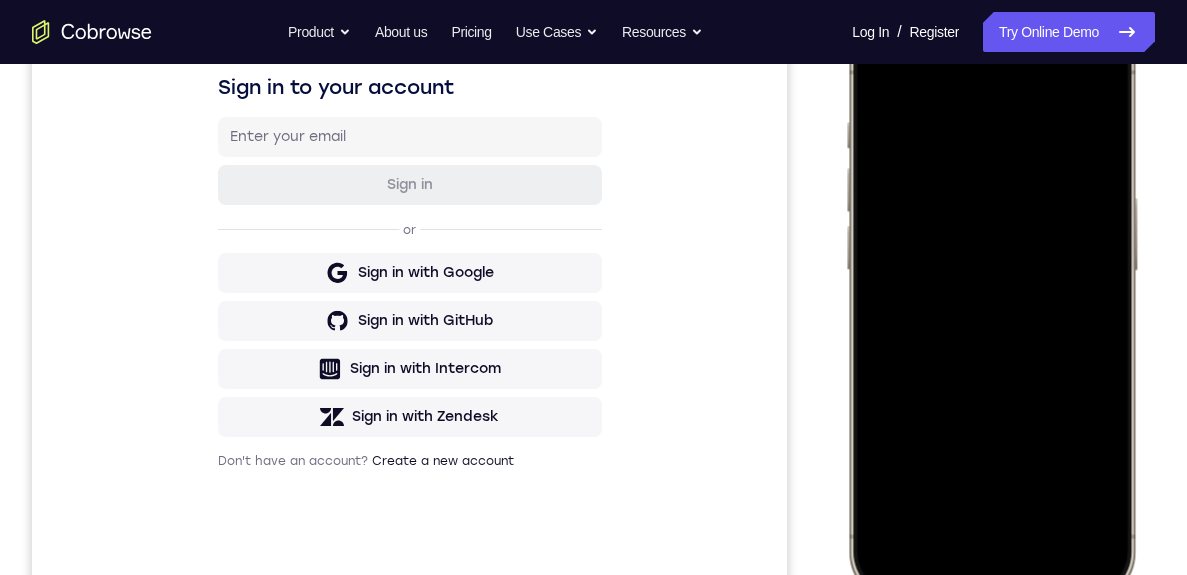 scroll, scrollTop: 495, scrollLeft: 0, axis: vertical 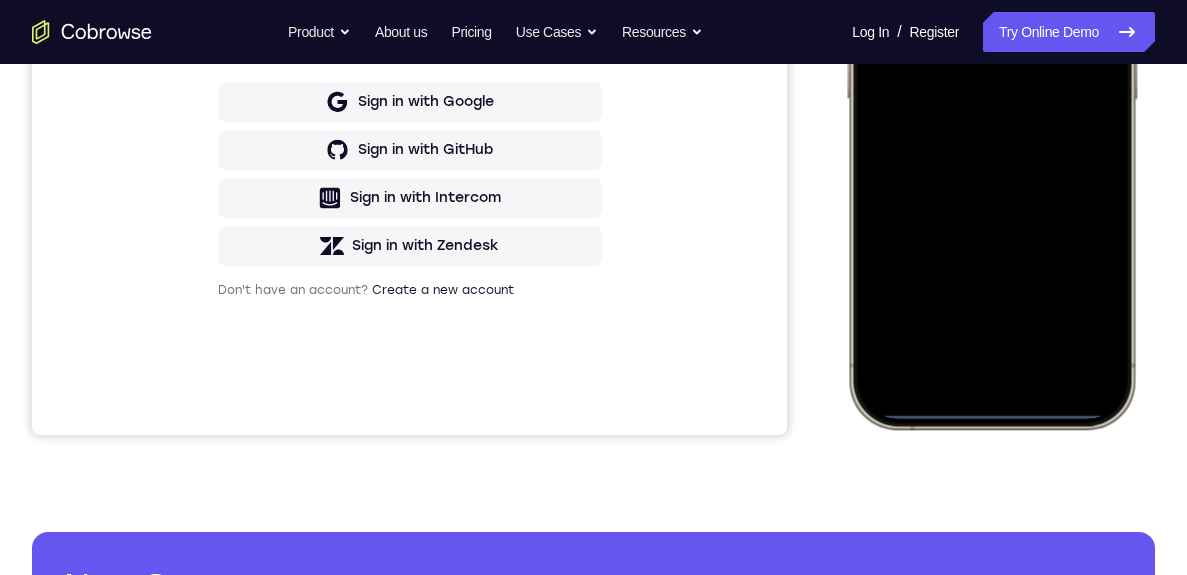 click at bounding box center [991, 132] 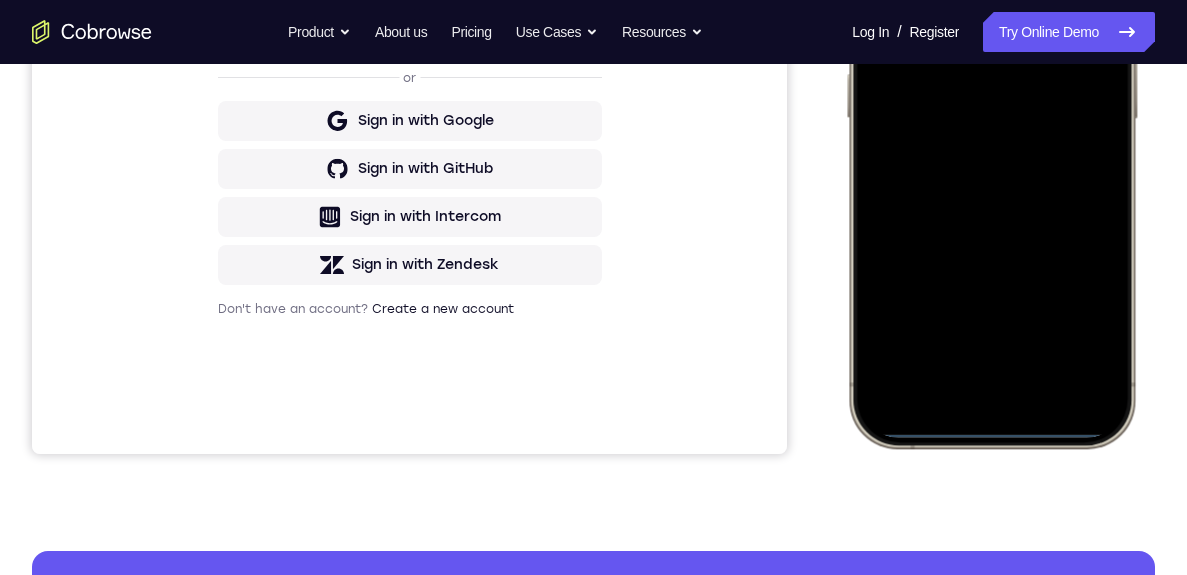 scroll, scrollTop: 424, scrollLeft: 0, axis: vertical 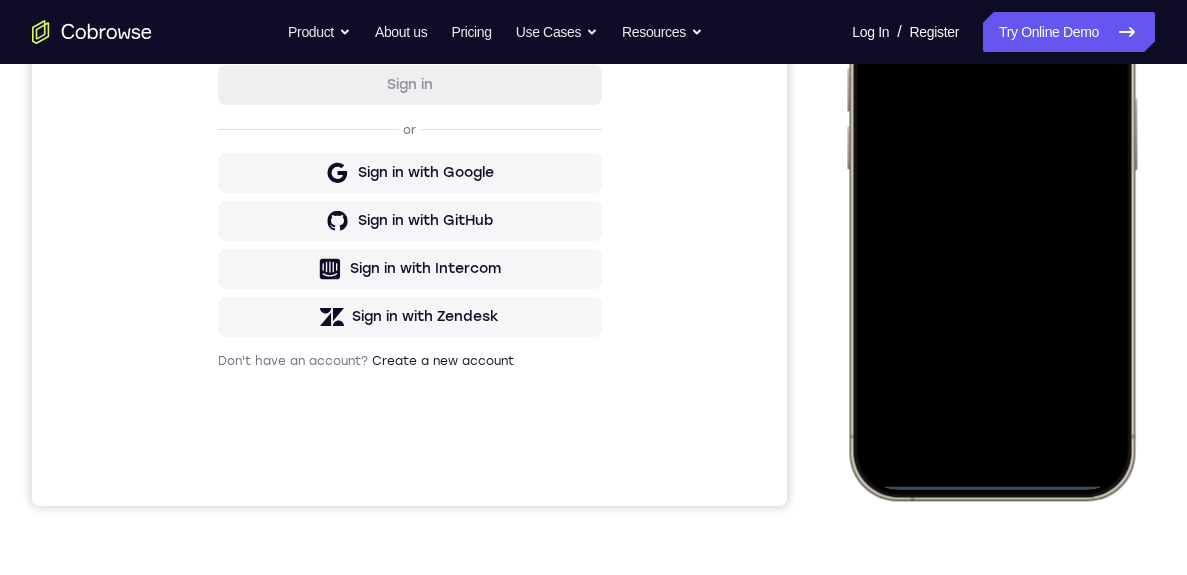 click at bounding box center (991, 203) 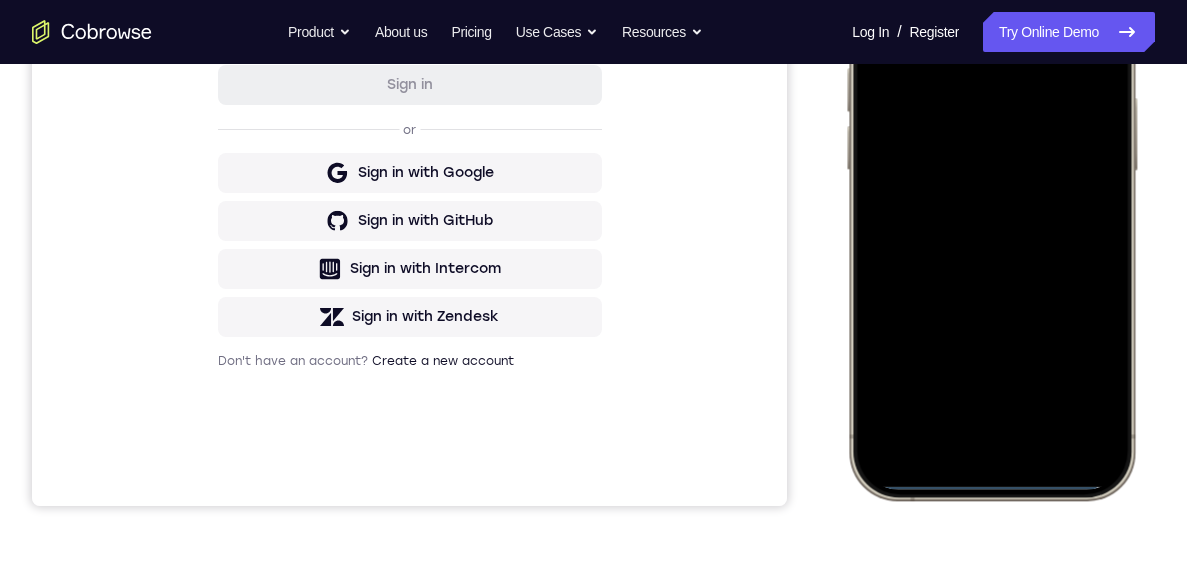 click at bounding box center [991, 203] 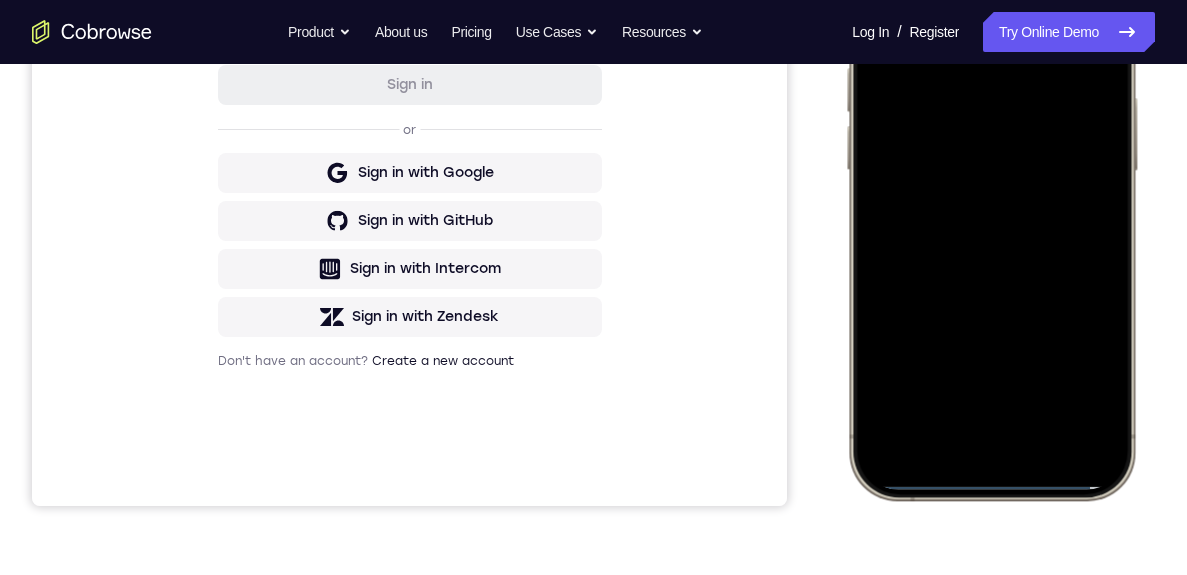 click at bounding box center [991, 203] 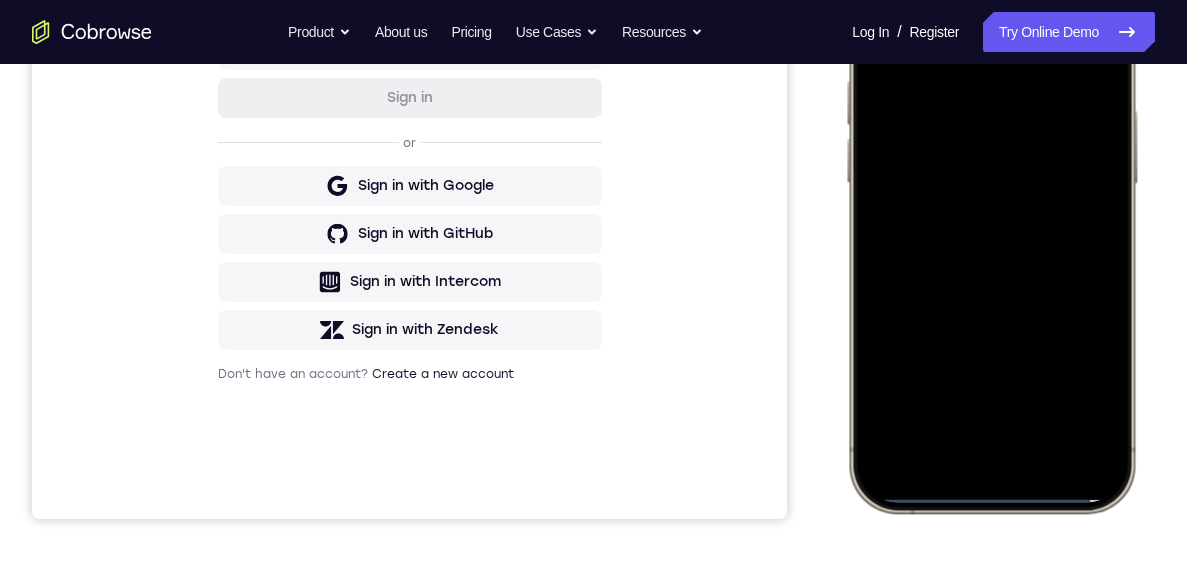 scroll, scrollTop: 411, scrollLeft: 0, axis: vertical 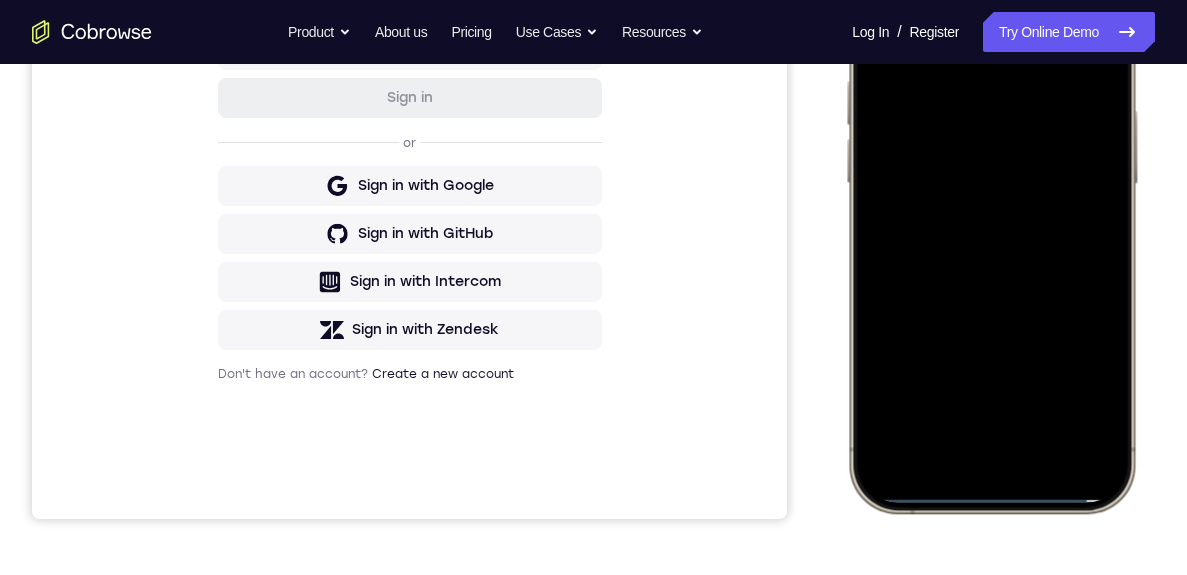 click on "Your Support Agent             Your Customer       Web   iOS   Android                         Next Steps   We’d be happy to give a product demo, answer any technical questions, or share best practices.          Create An Account             Contact Sales" at bounding box center [593, 312] 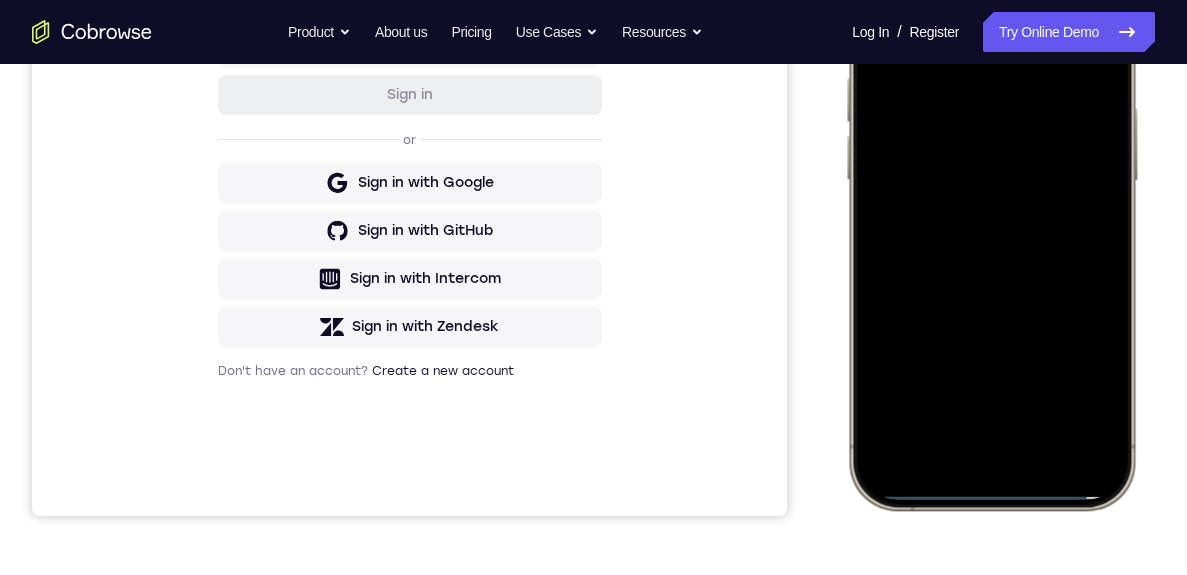 scroll, scrollTop: 417, scrollLeft: 0, axis: vertical 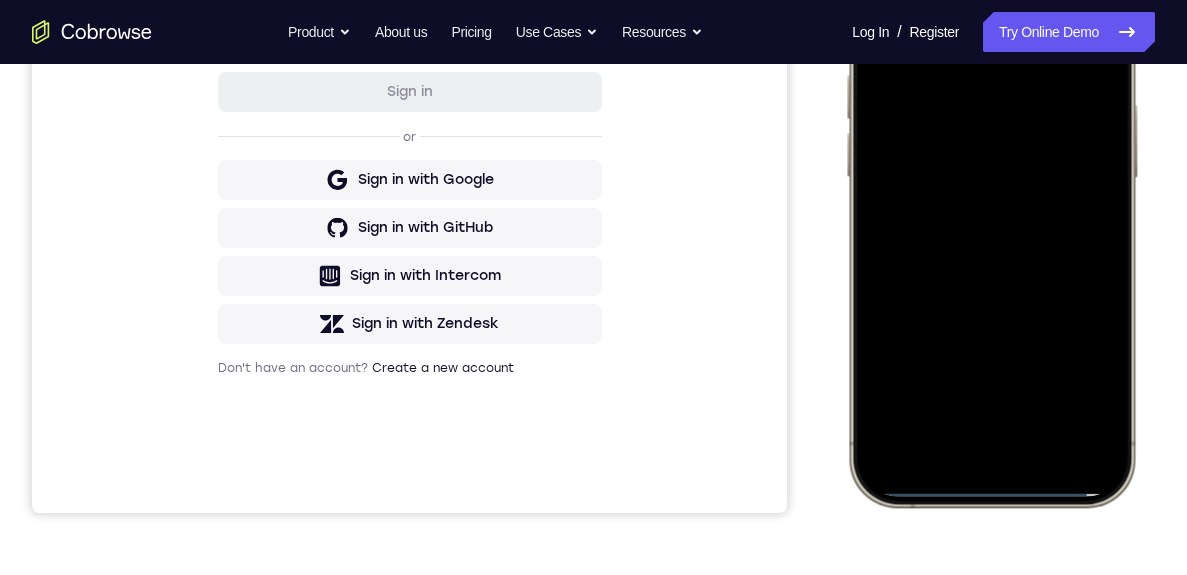 click on "Your Support Agent             Your Customer       Web   iOS   Android                         Next Steps   We’d be happy to give a product demo, answer any technical questions, or share best practices.          Create An Account             Contact Sales" at bounding box center (593, 306) 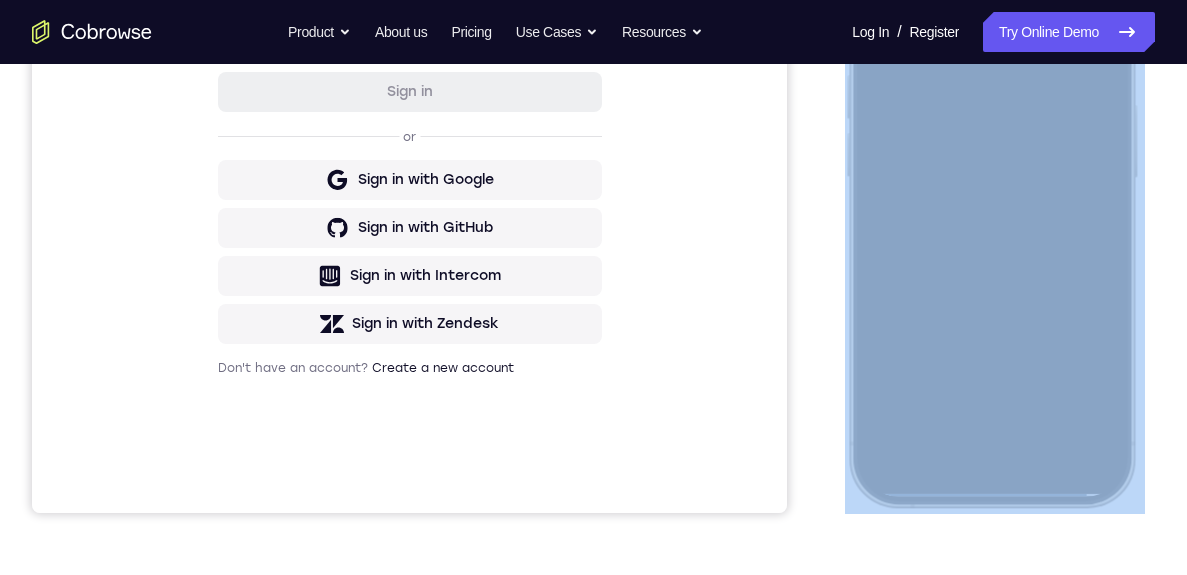 click on "Your Support Agent             Your Customer       Web   iOS   Android                         Next Steps   We’d be happy to give a product demo, answer any technical questions, or share best practices.          Create An Account             Contact Sales" at bounding box center (593, 306) 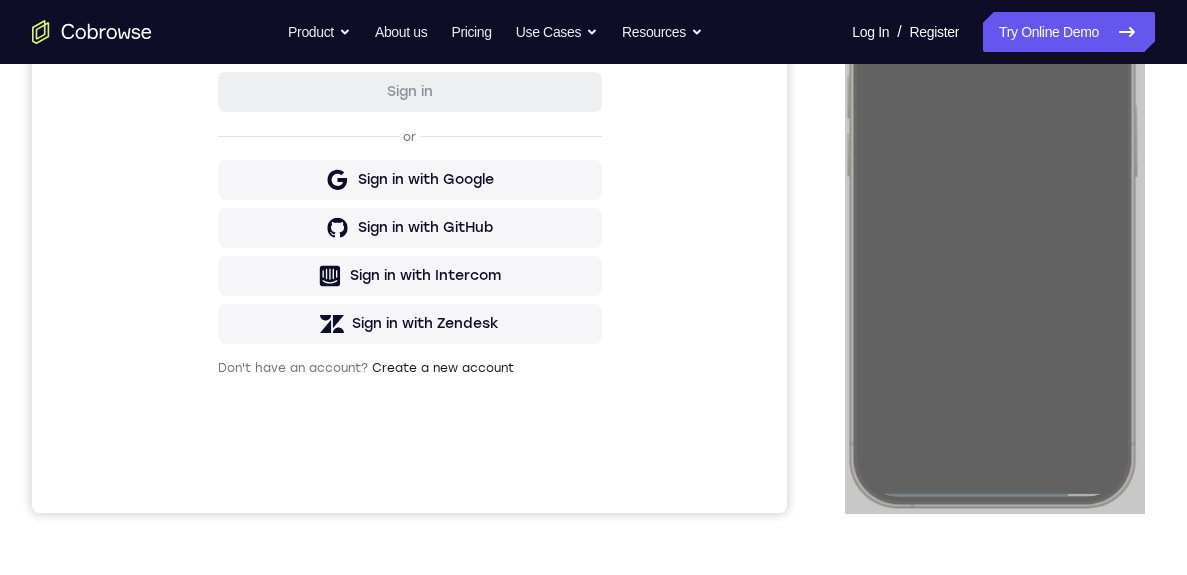 click at bounding box center (991, 210) 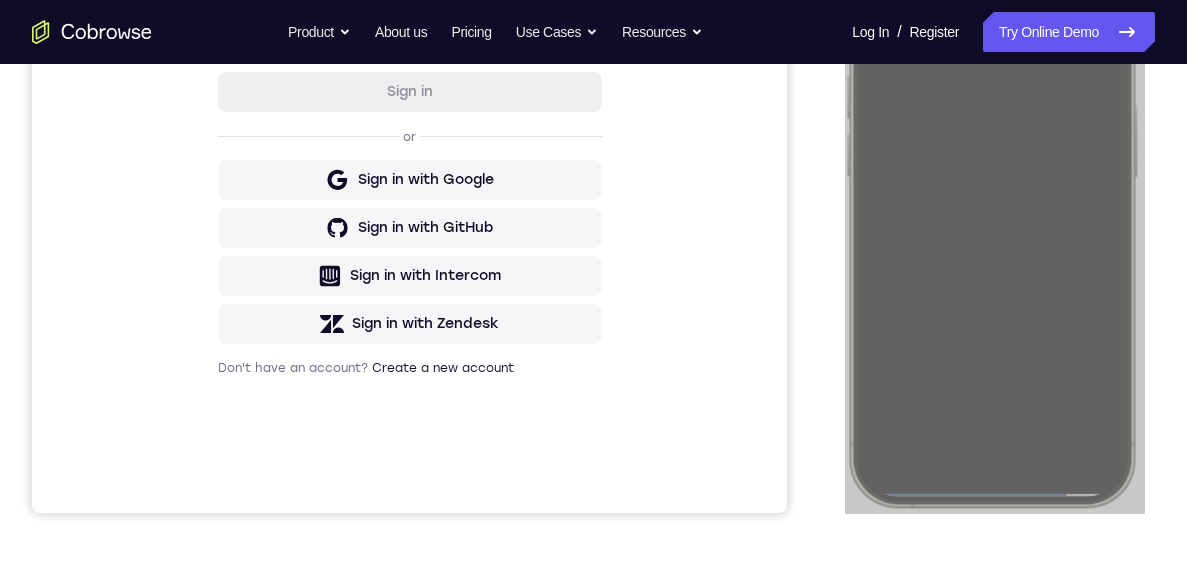 click at bounding box center (991, 210) 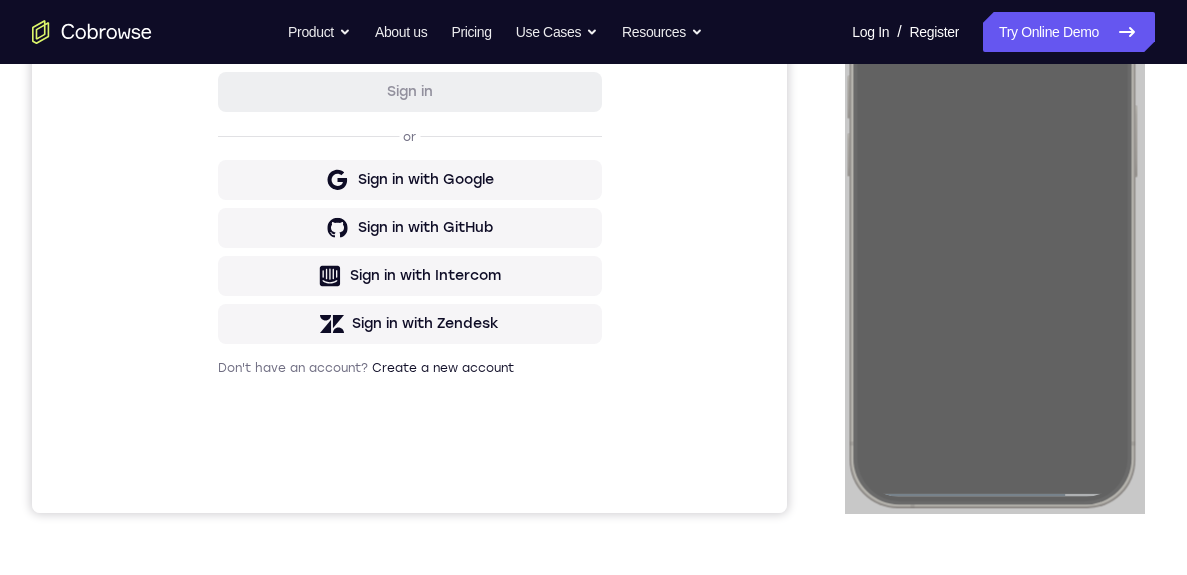 click at bounding box center [991, 210] 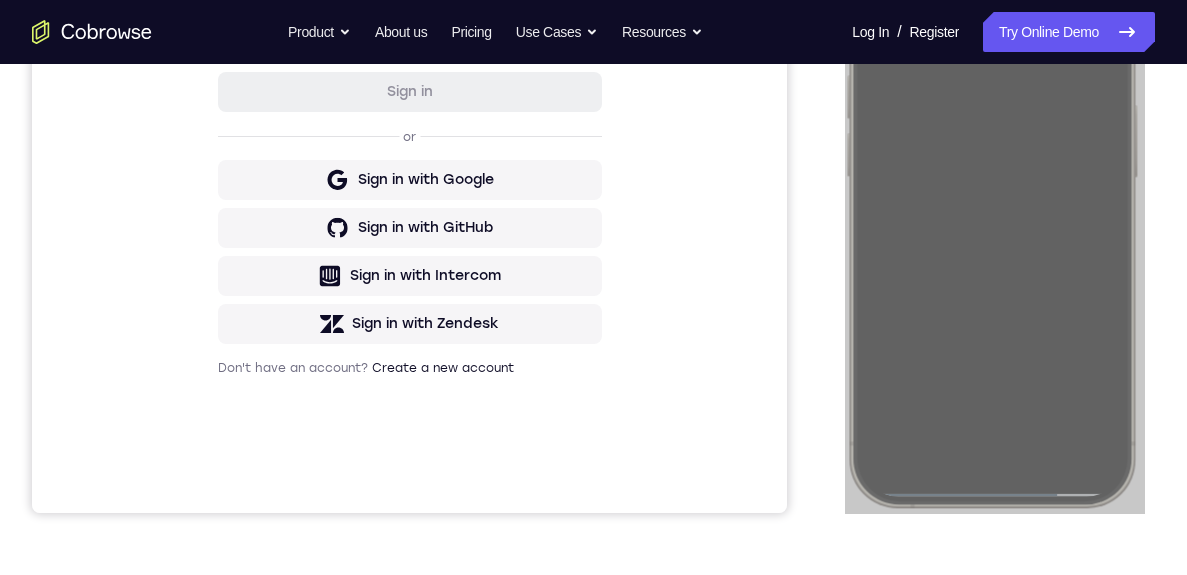 scroll, scrollTop: 419, scrollLeft: 0, axis: vertical 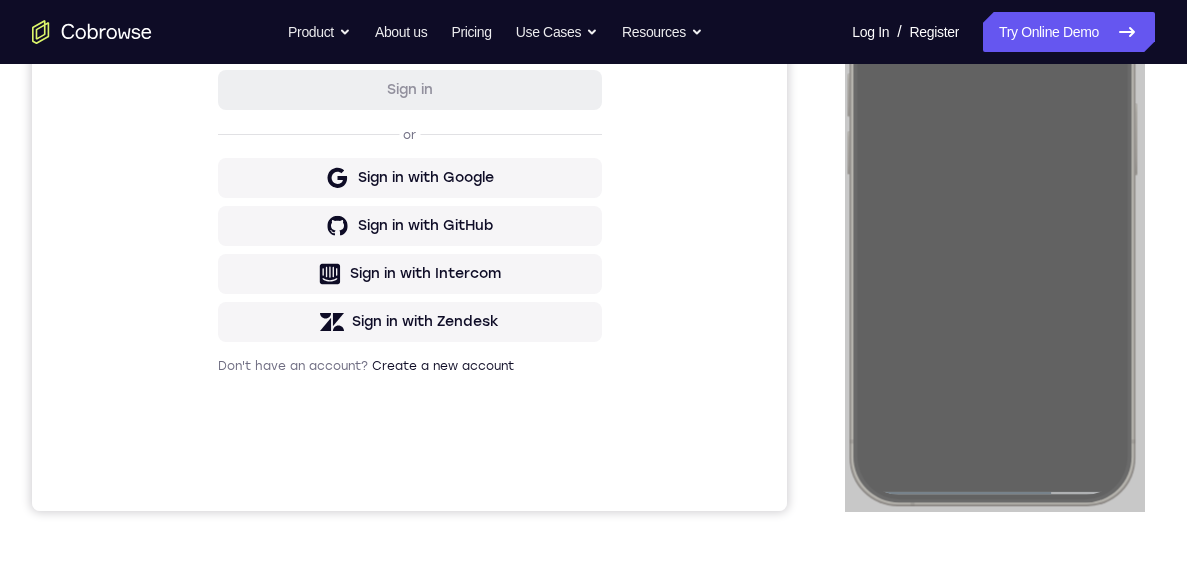 click at bounding box center [991, 208] 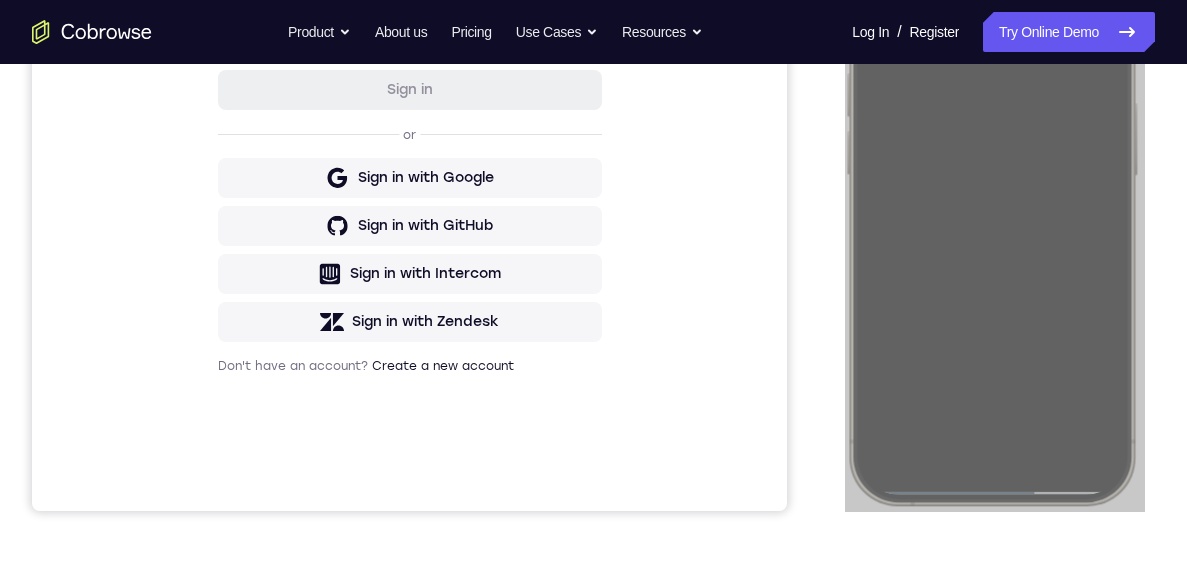 click at bounding box center [991, 208] 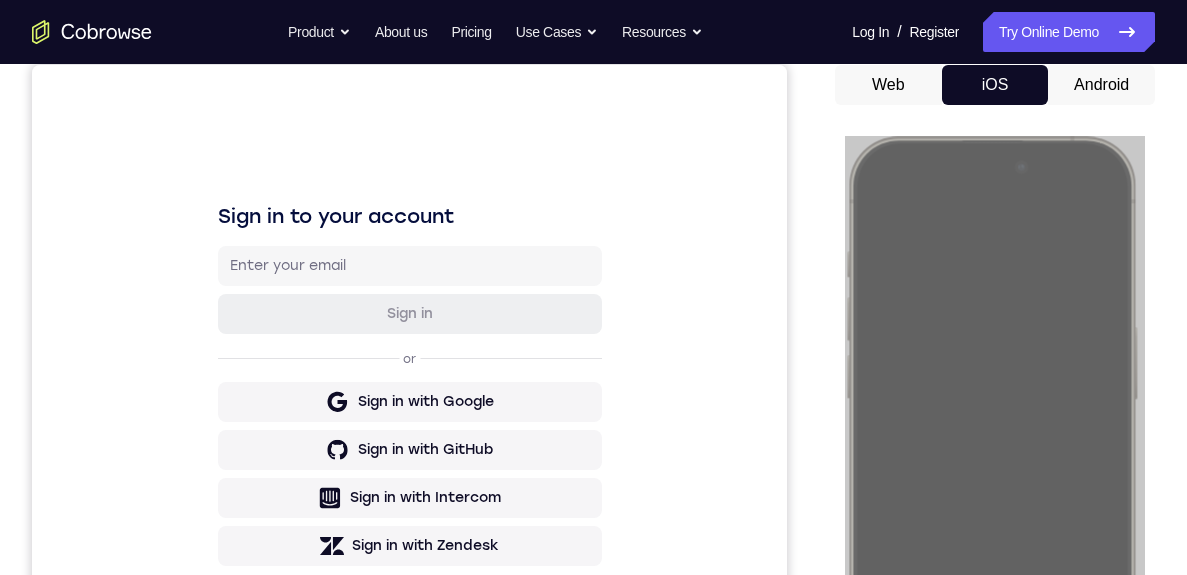 scroll, scrollTop: 0, scrollLeft: 0, axis: both 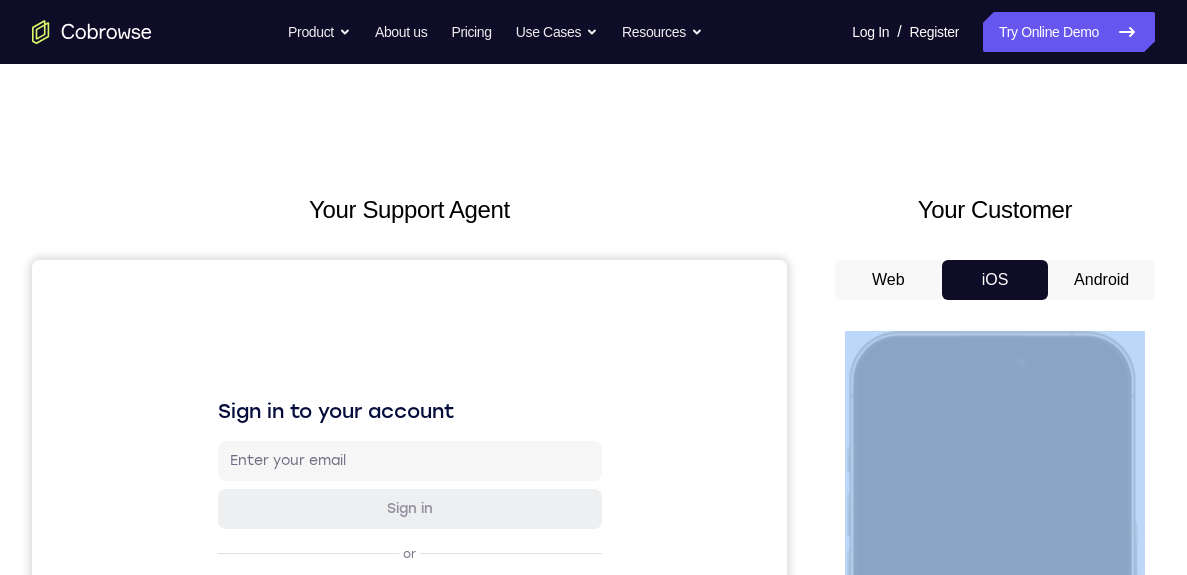 click on "Android" at bounding box center [1101, 280] 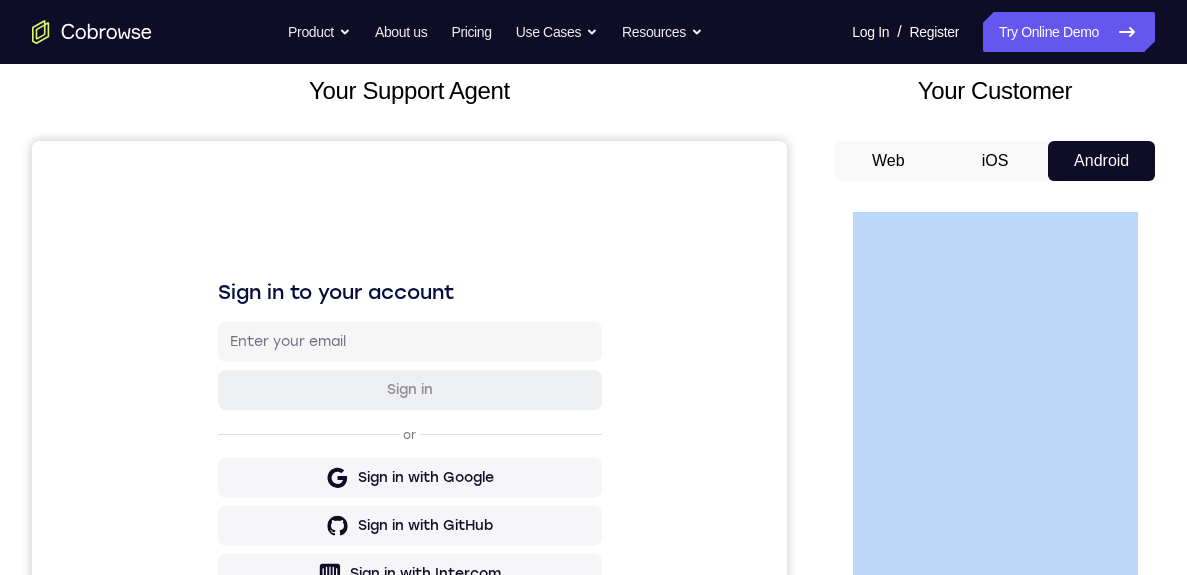 scroll, scrollTop: 124, scrollLeft: 0, axis: vertical 